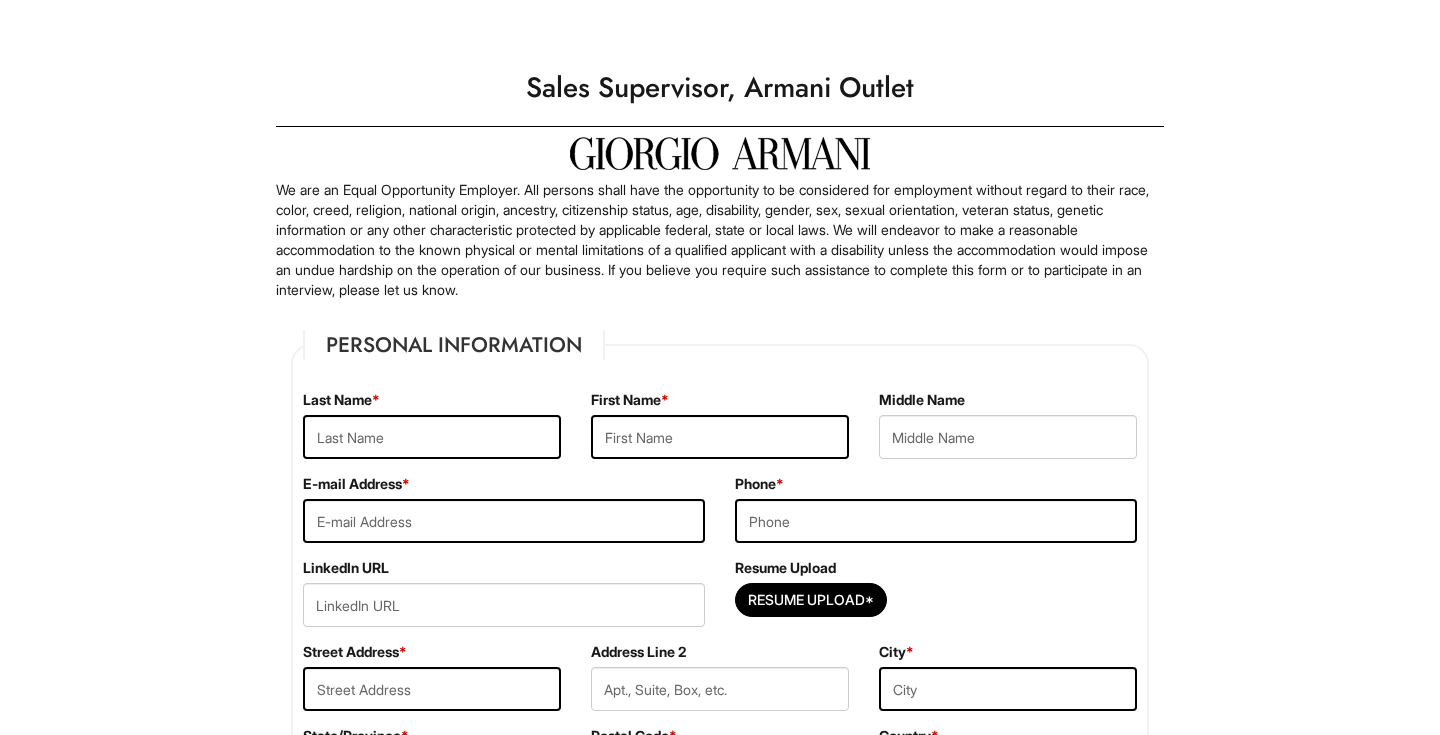 scroll, scrollTop: 1, scrollLeft: 0, axis: vertical 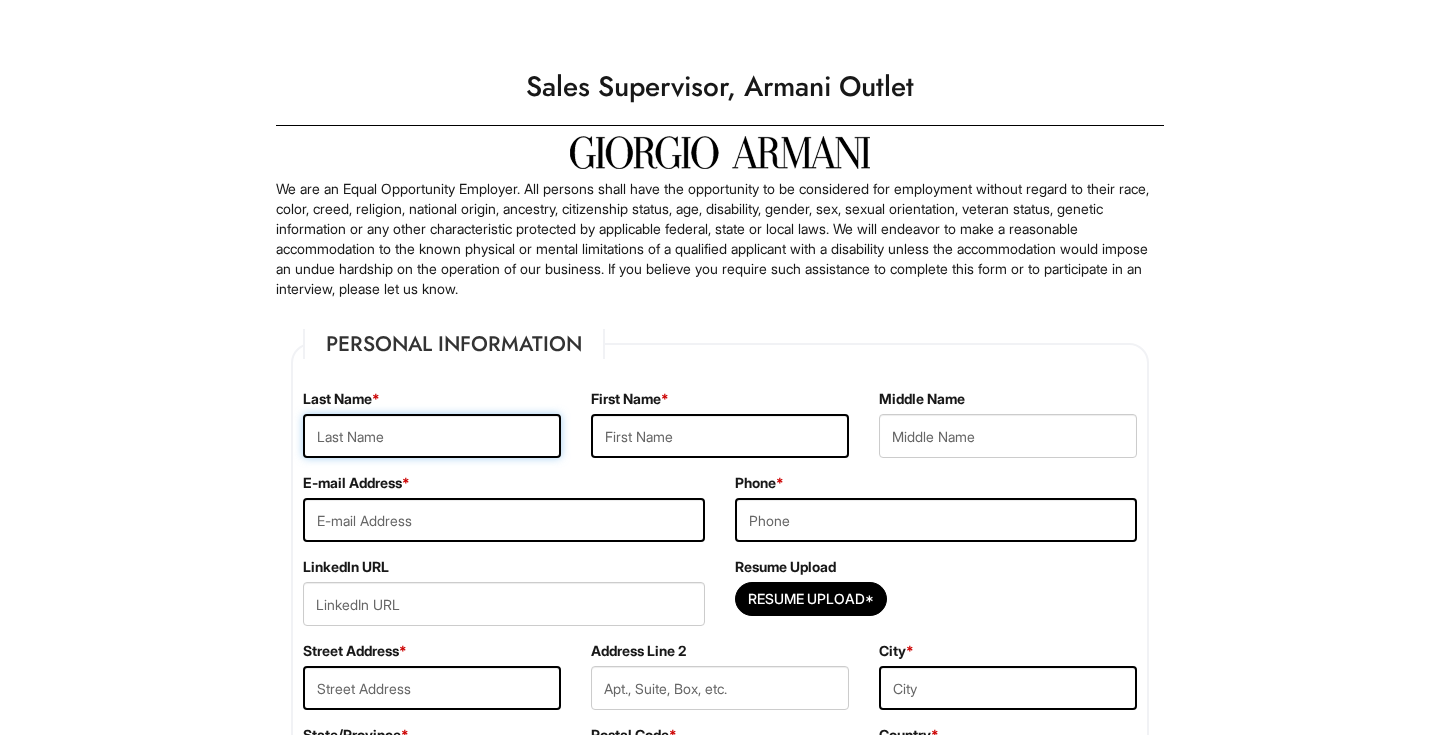 click at bounding box center [432, 436] 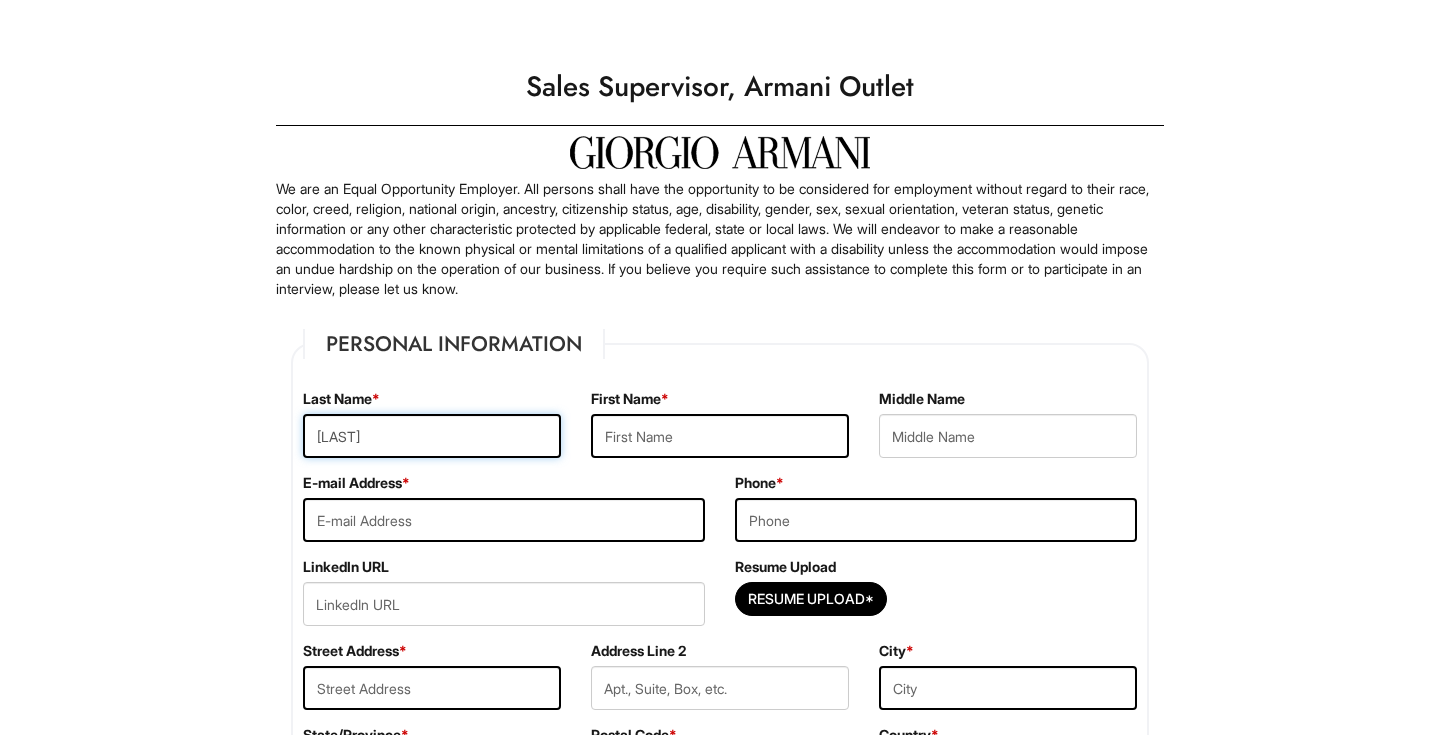 type on "[LAST]" 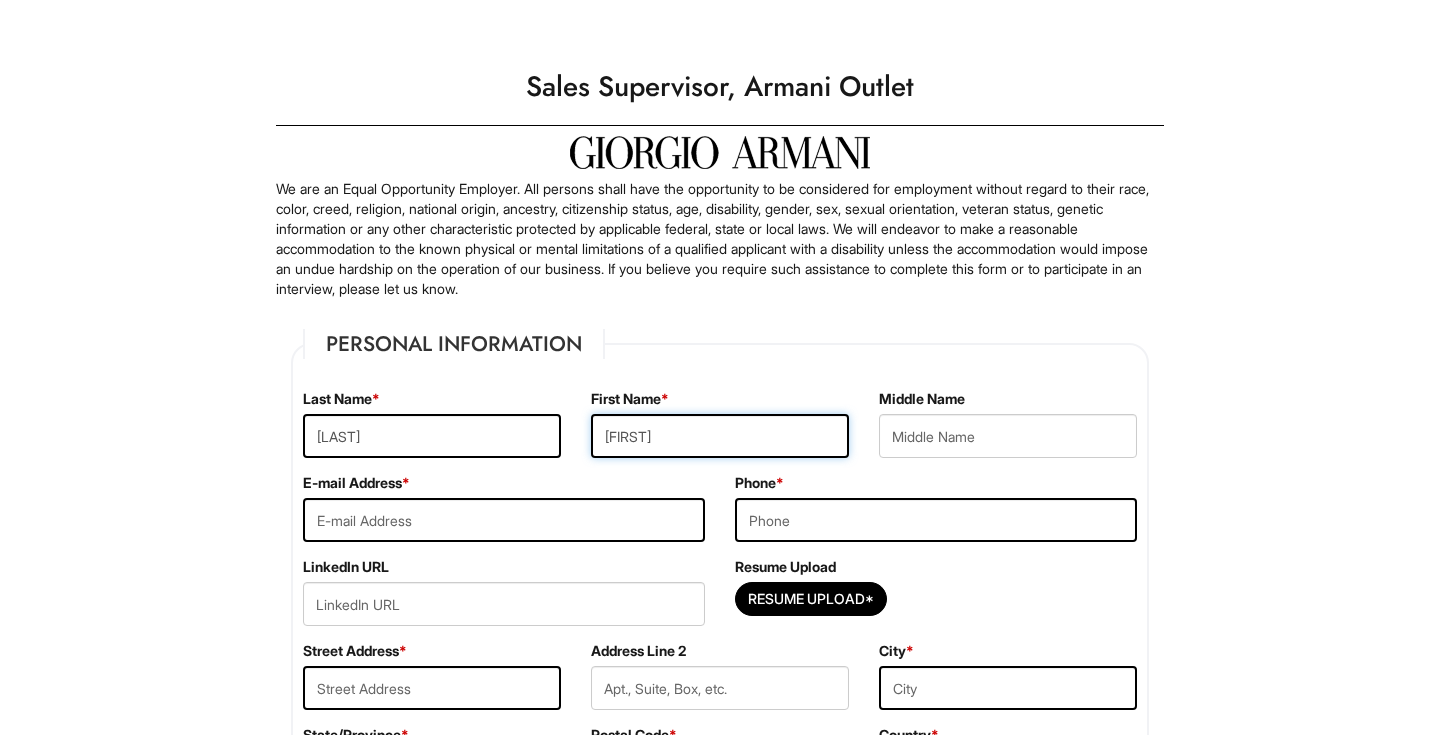 type on "[FIRST]" 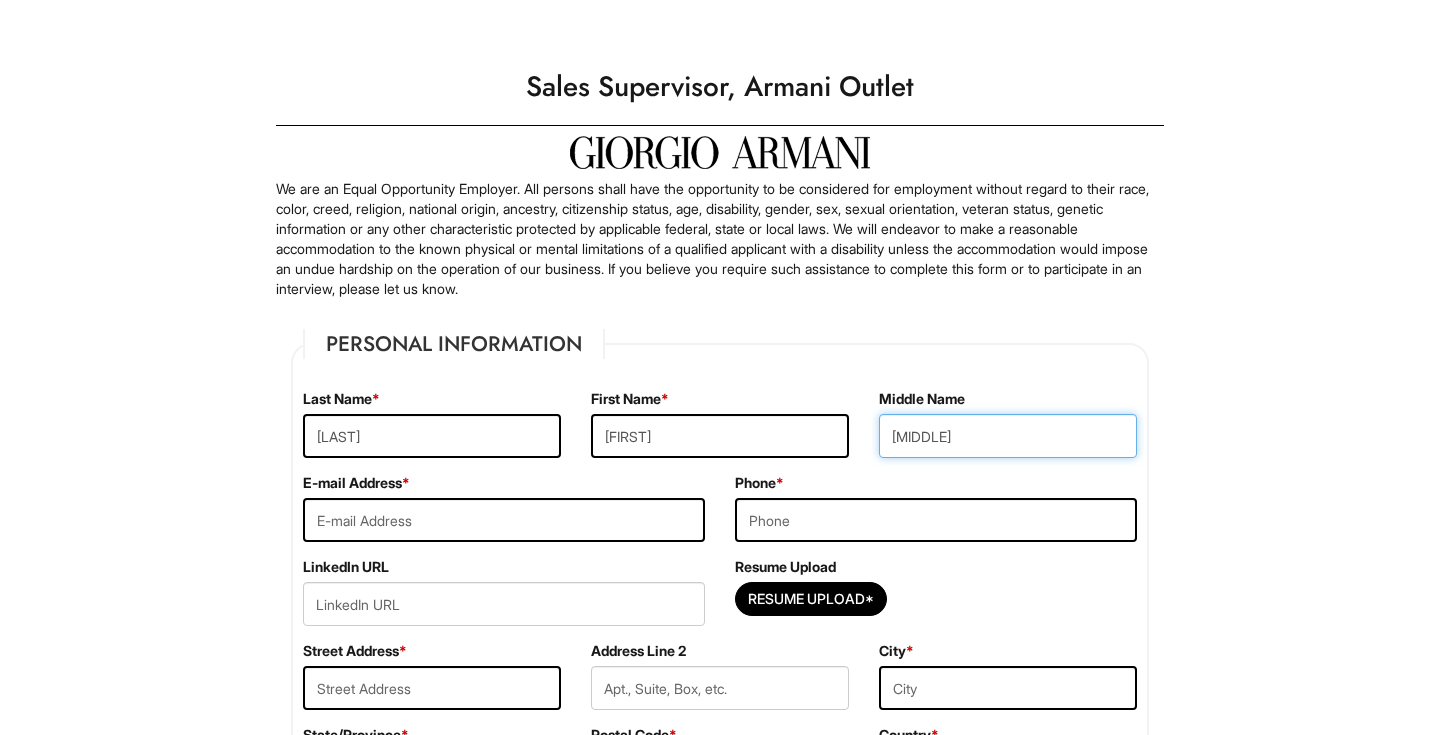 type on "[MIDDLE]" 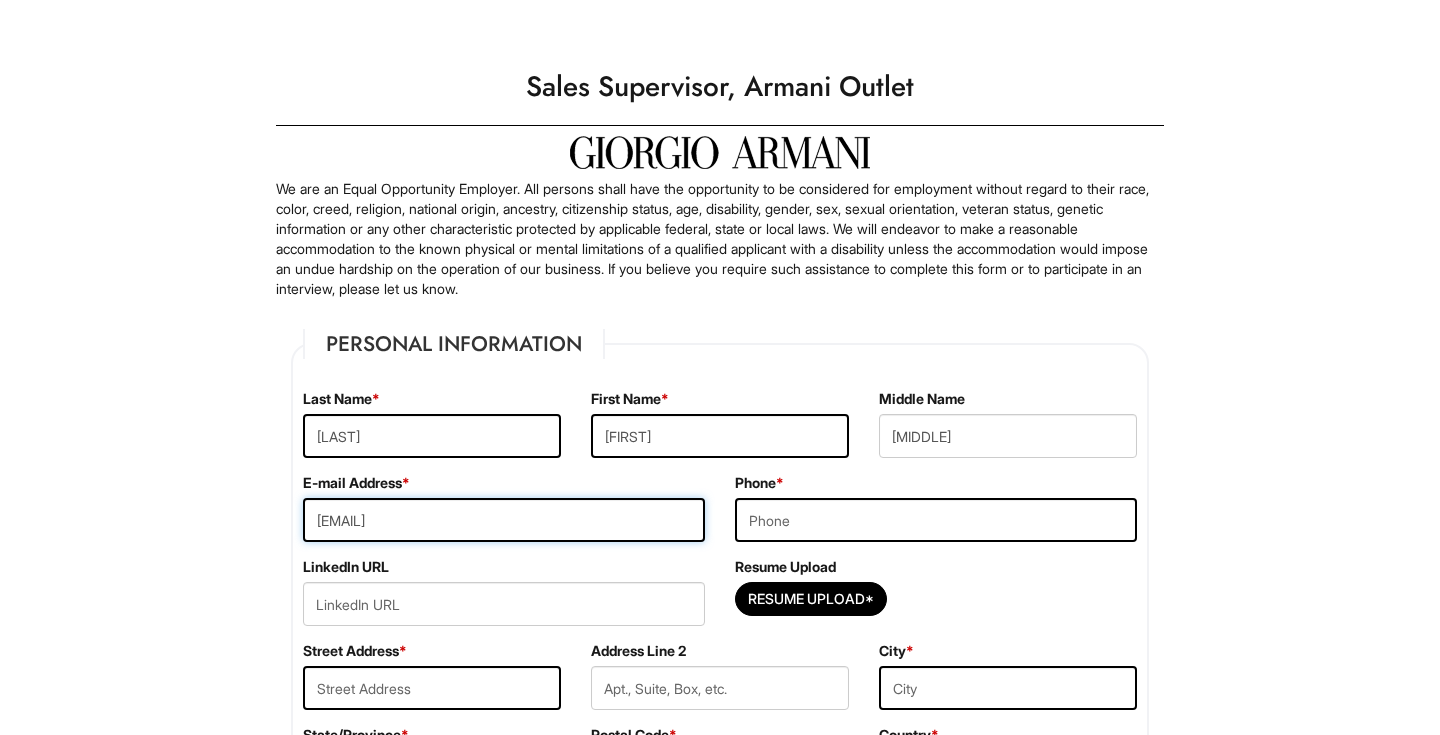type on "[EMAIL]" 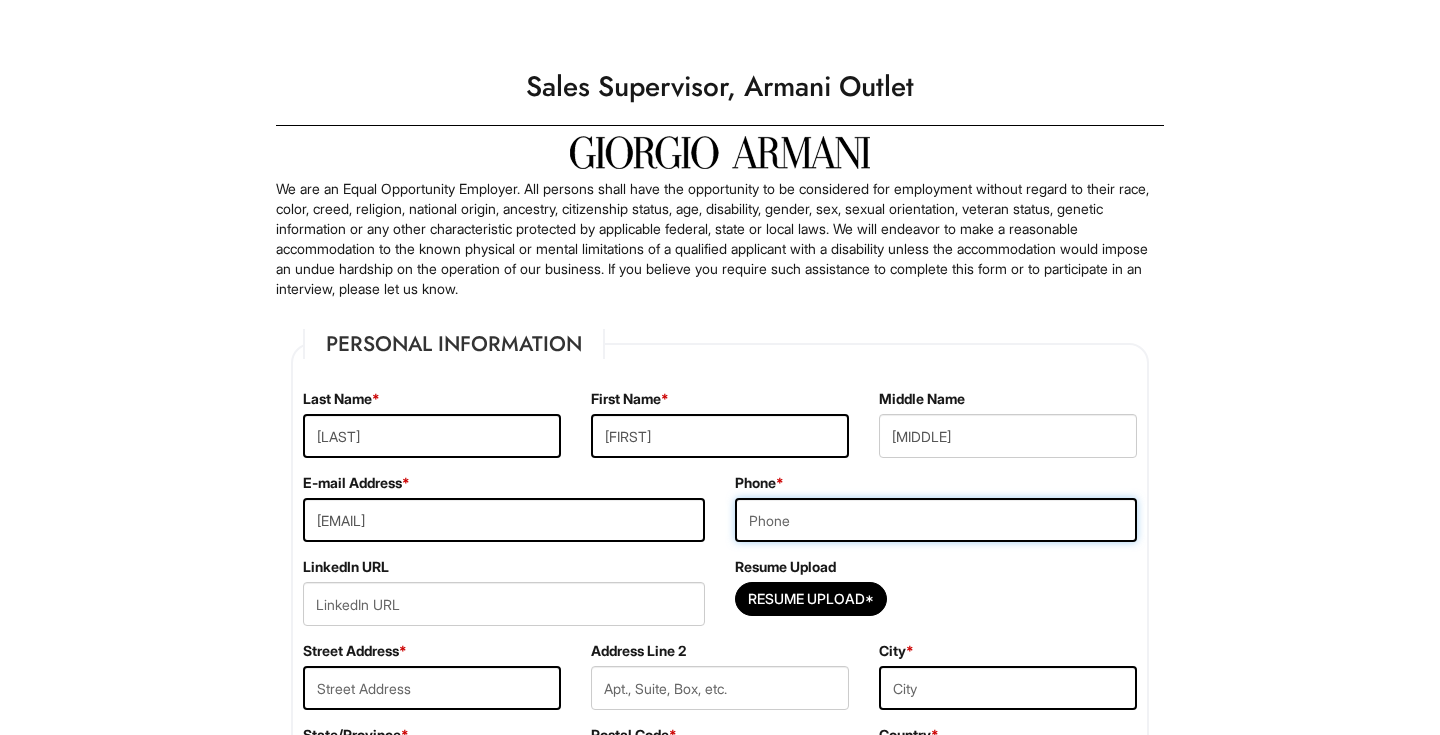 click at bounding box center (936, 520) 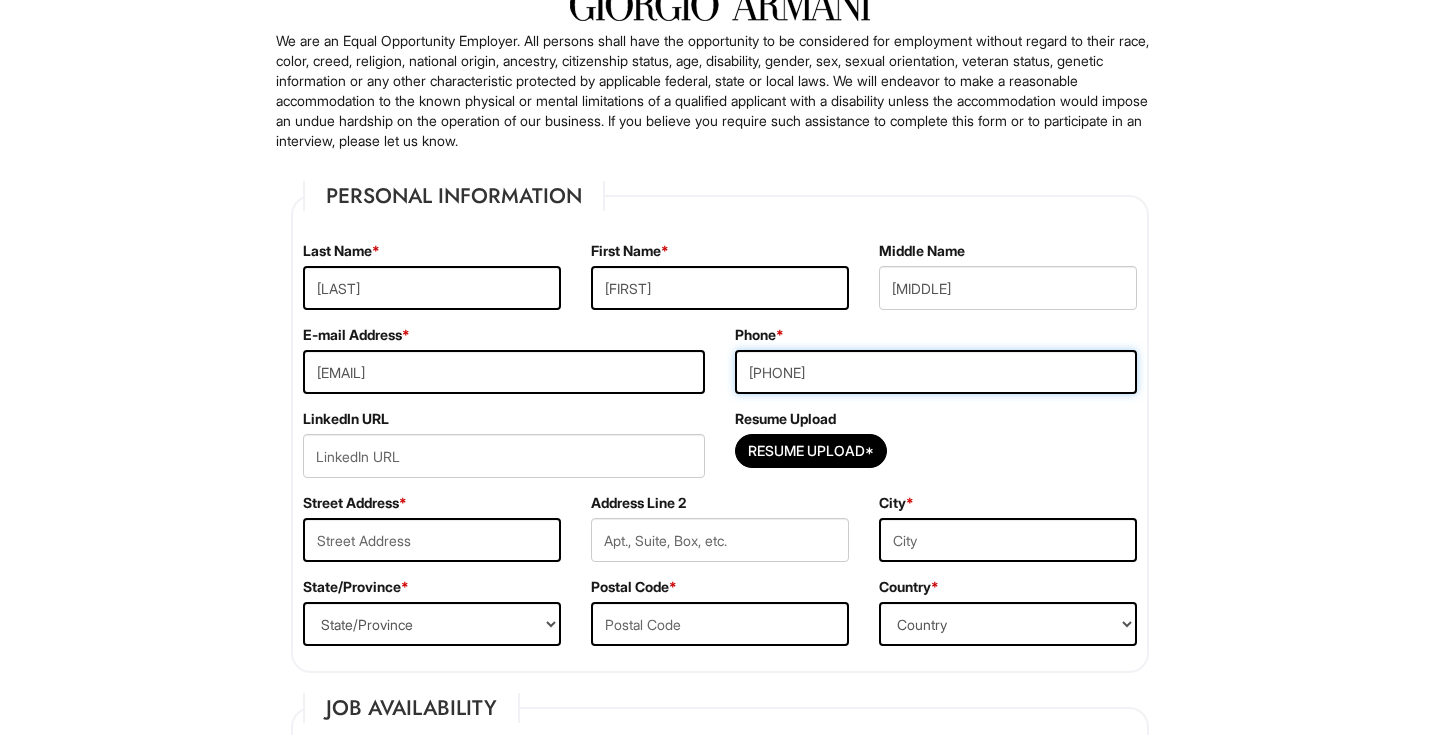 scroll, scrollTop: 167, scrollLeft: 0, axis: vertical 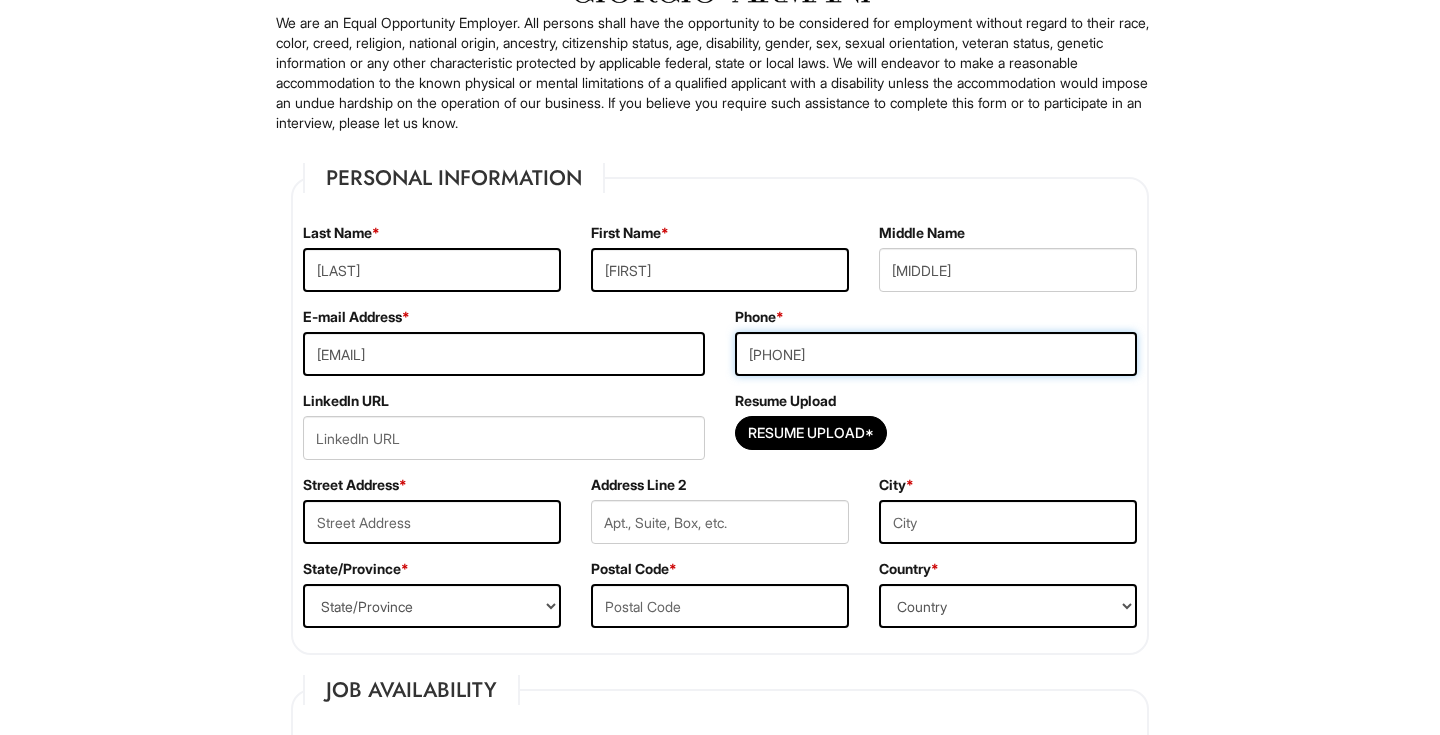 type on "[PHONE]" 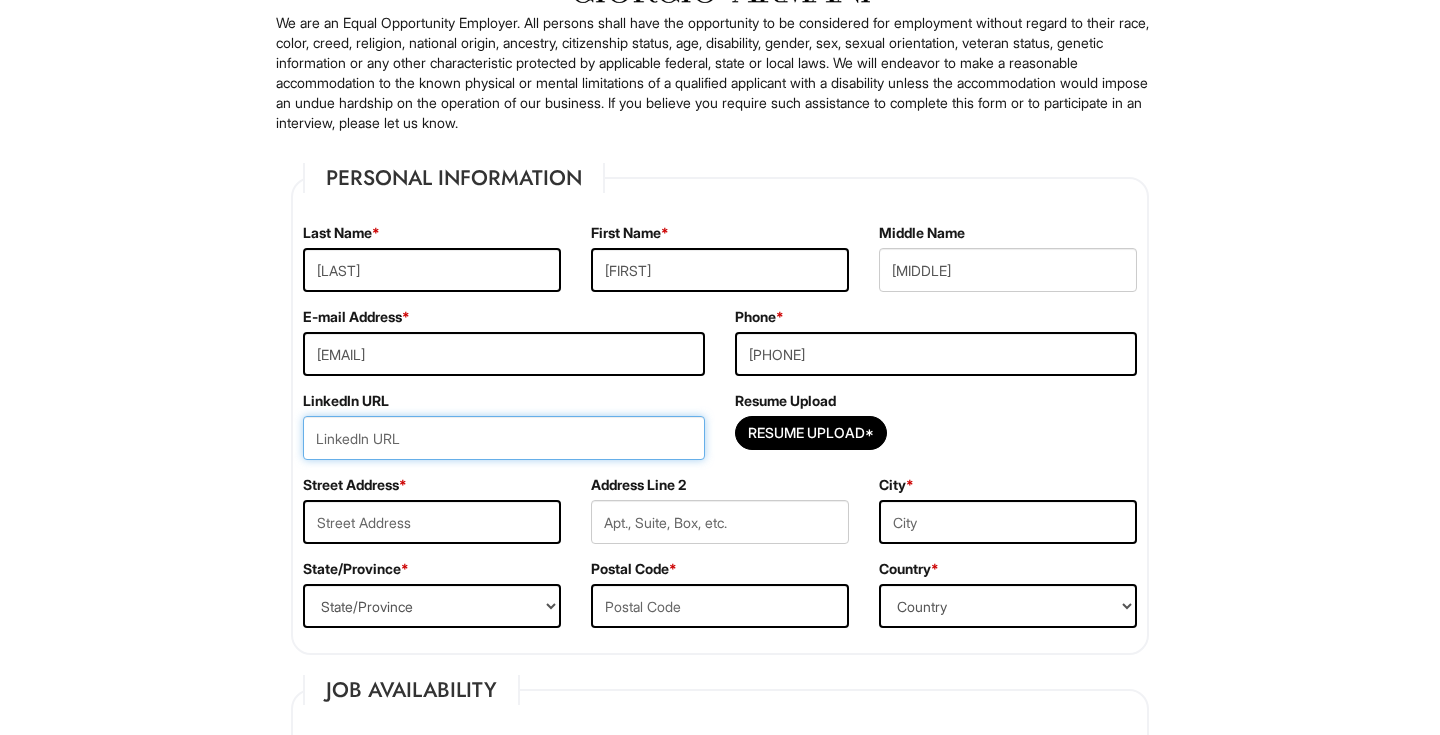 click at bounding box center [504, 438] 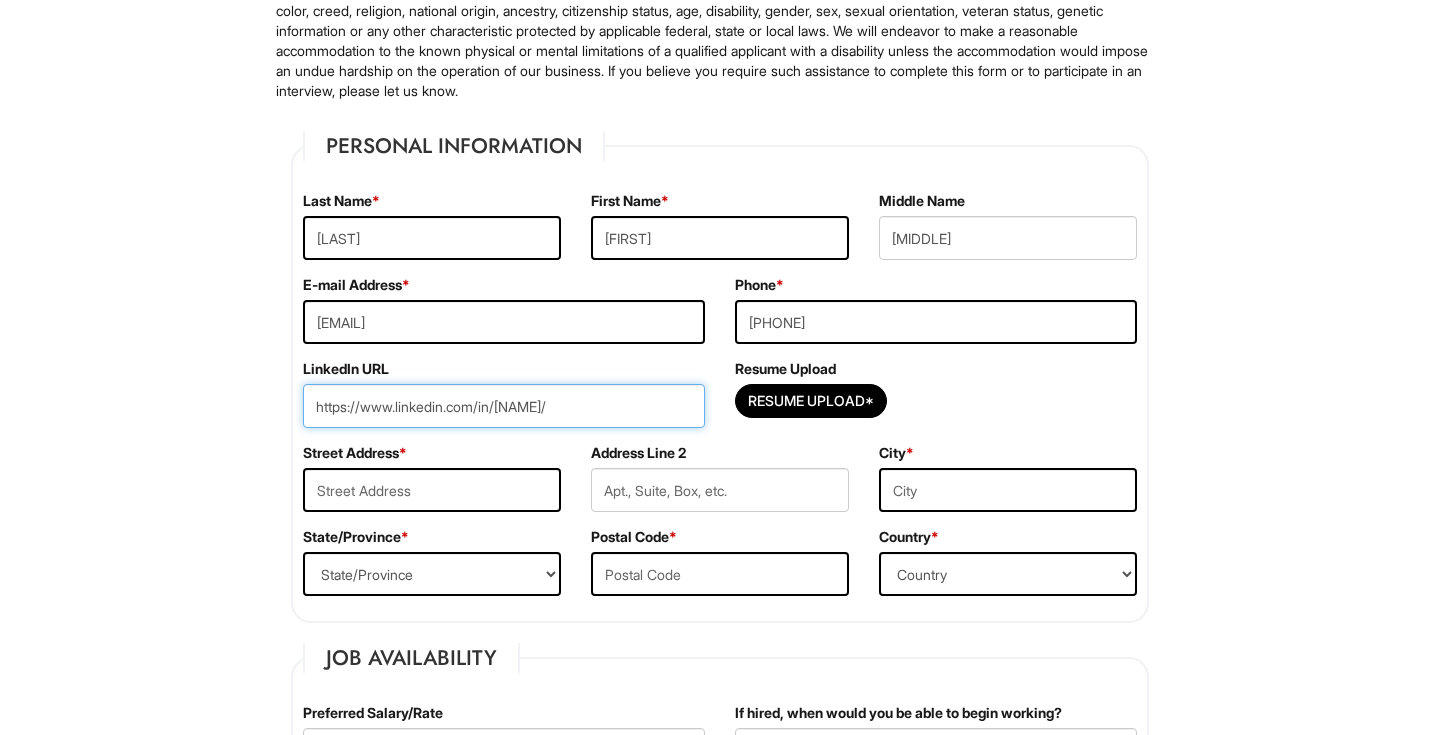scroll, scrollTop: 192, scrollLeft: 0, axis: vertical 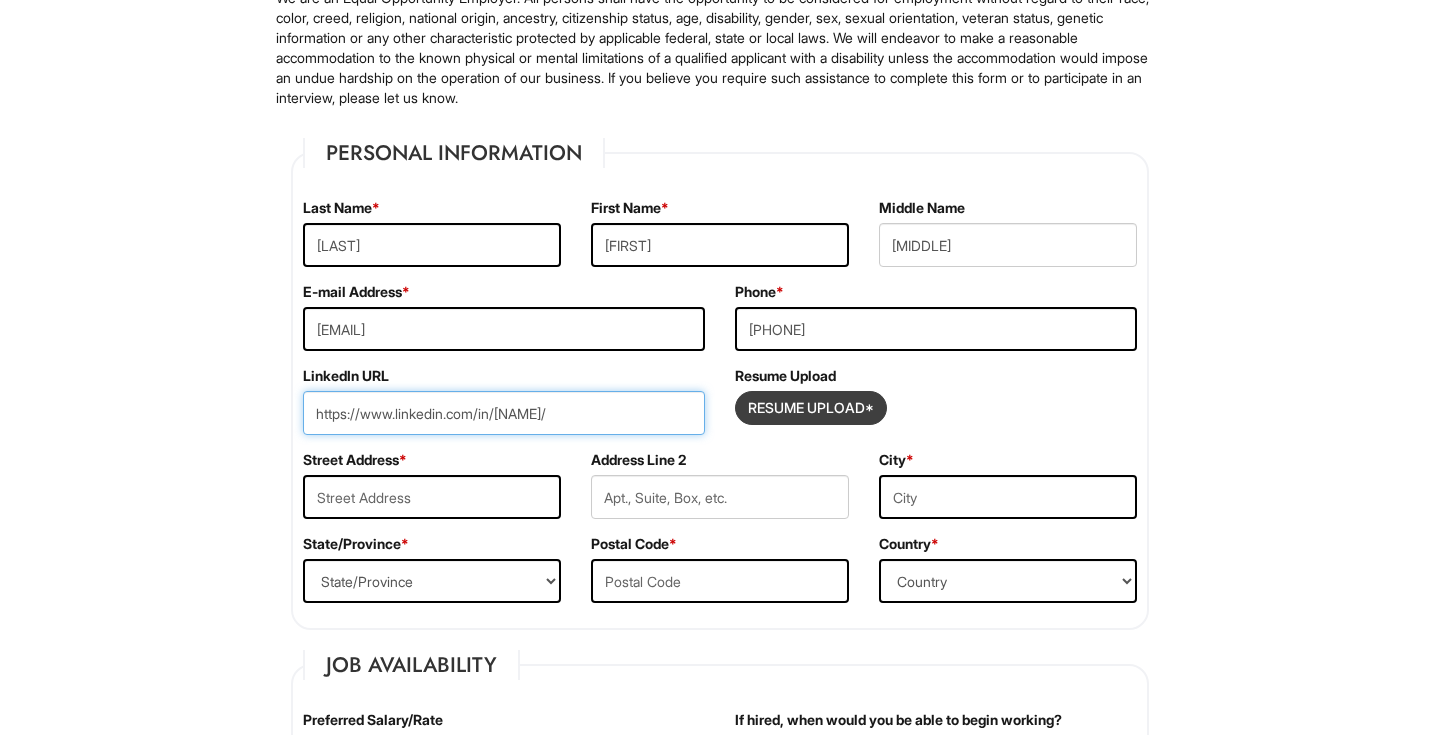 type on "https://www.linkedin.com/in/[NAME]/" 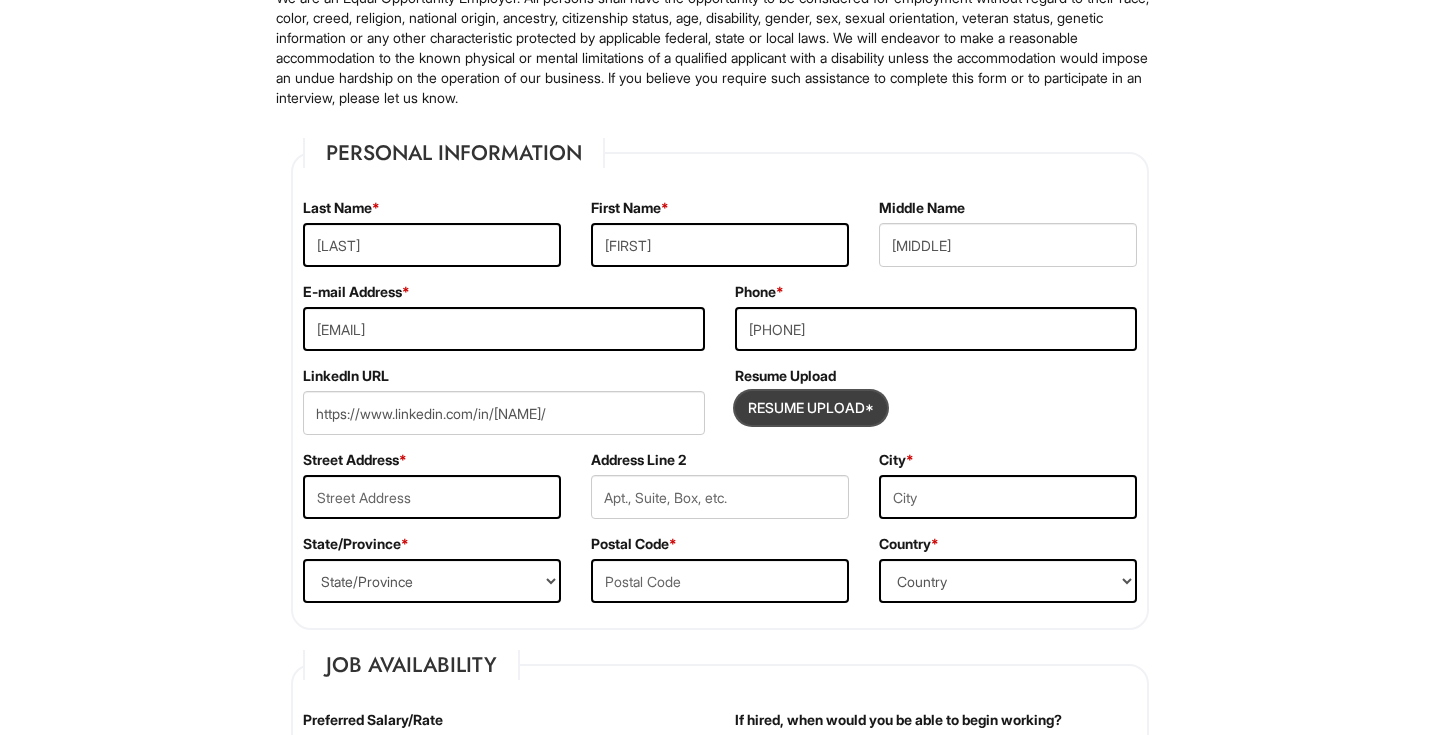 click at bounding box center (811, 408) 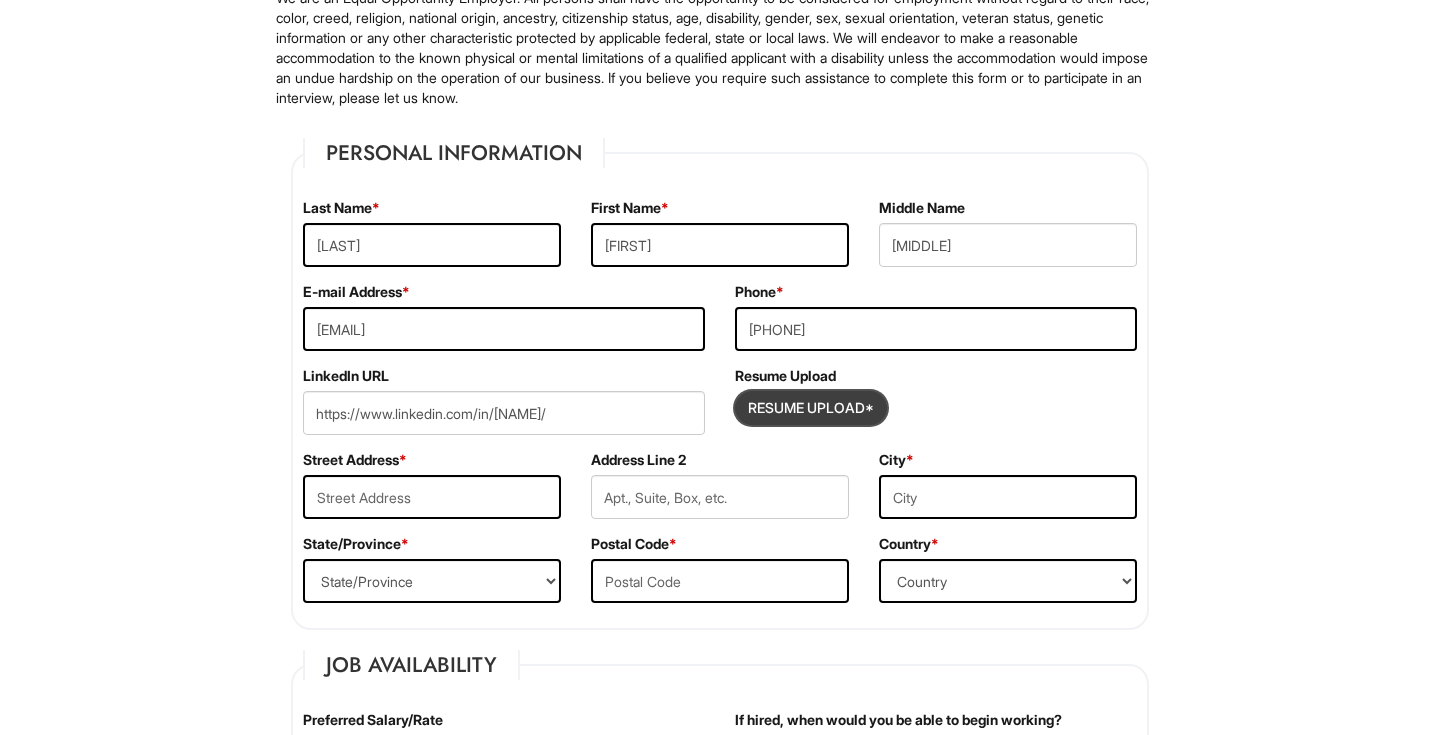 type on "C:\fakepath\[FILENAME].pdf" 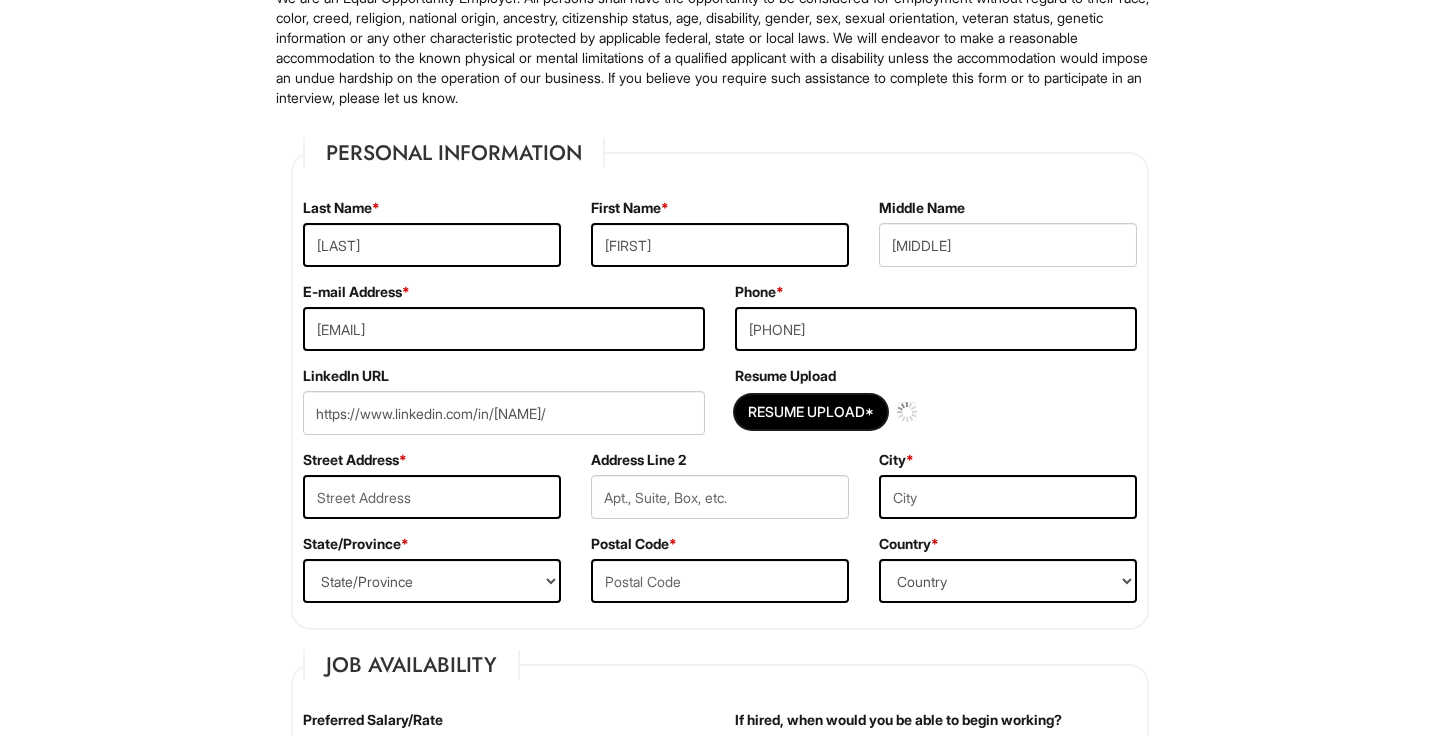 type 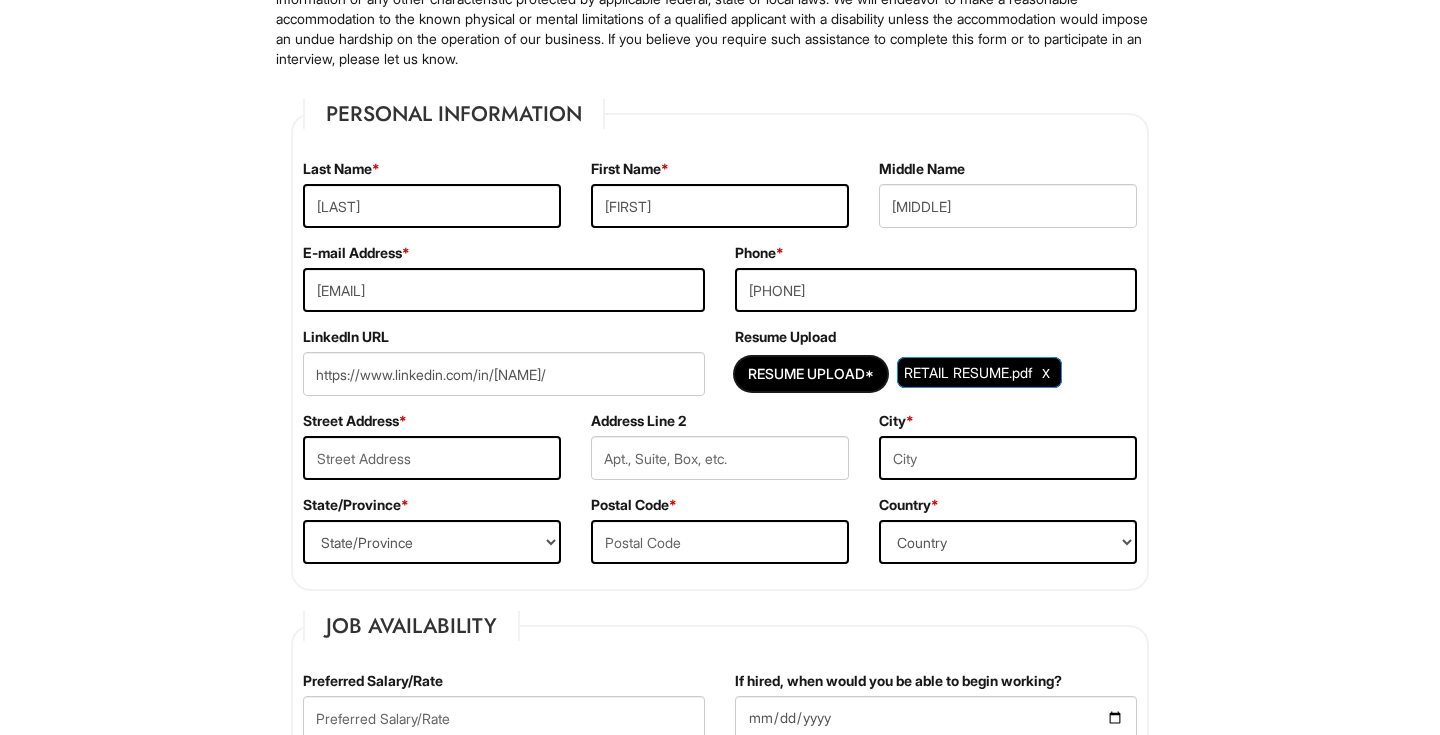 scroll, scrollTop: 234, scrollLeft: 0, axis: vertical 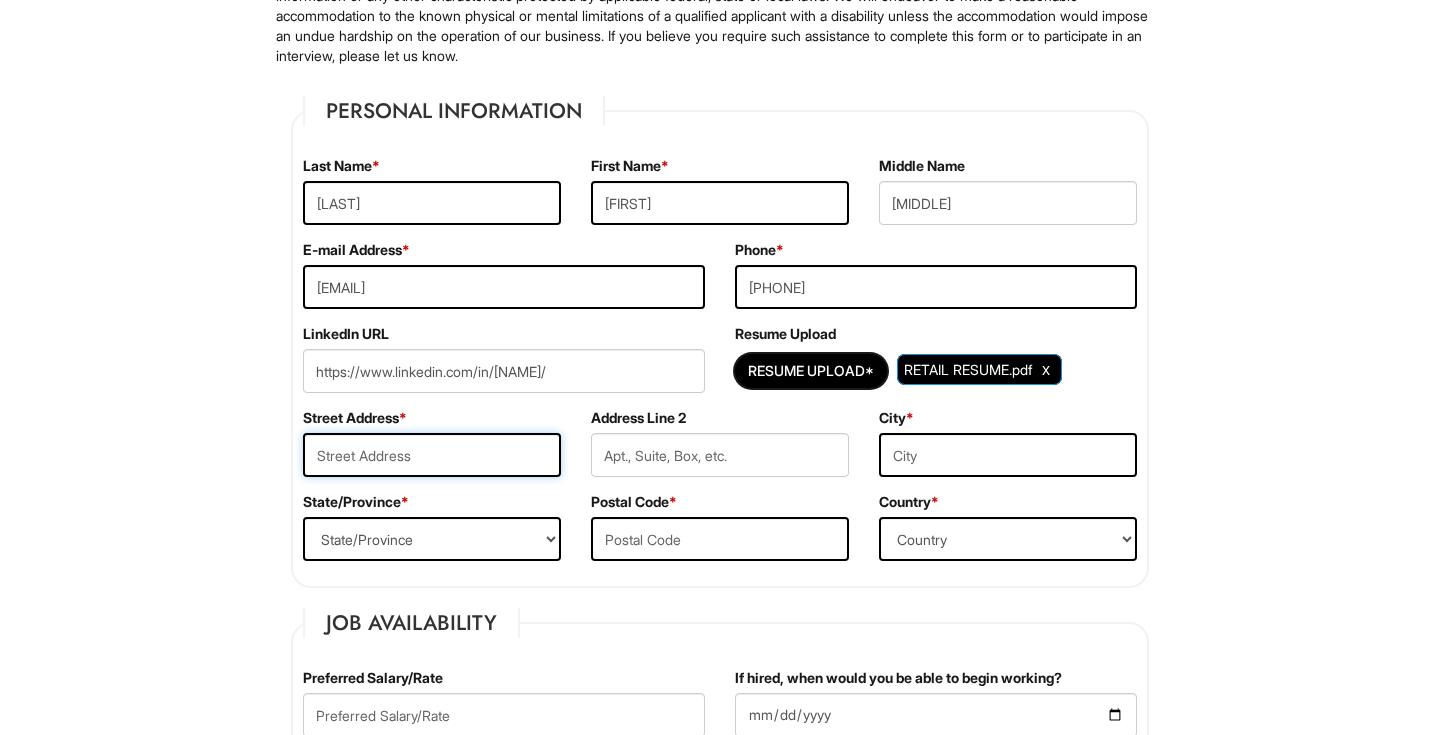 click at bounding box center (432, 455) 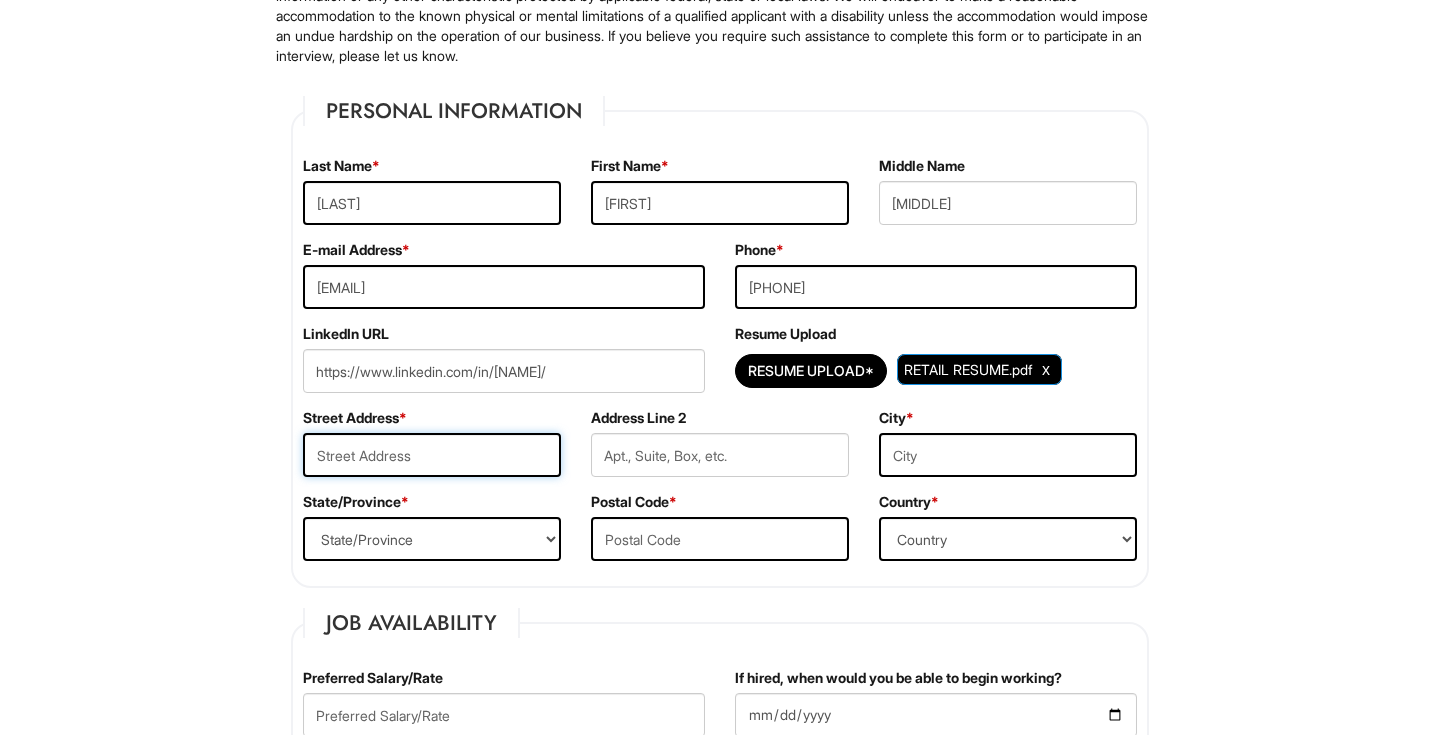 paste on "[NUMBER] [STREET]" 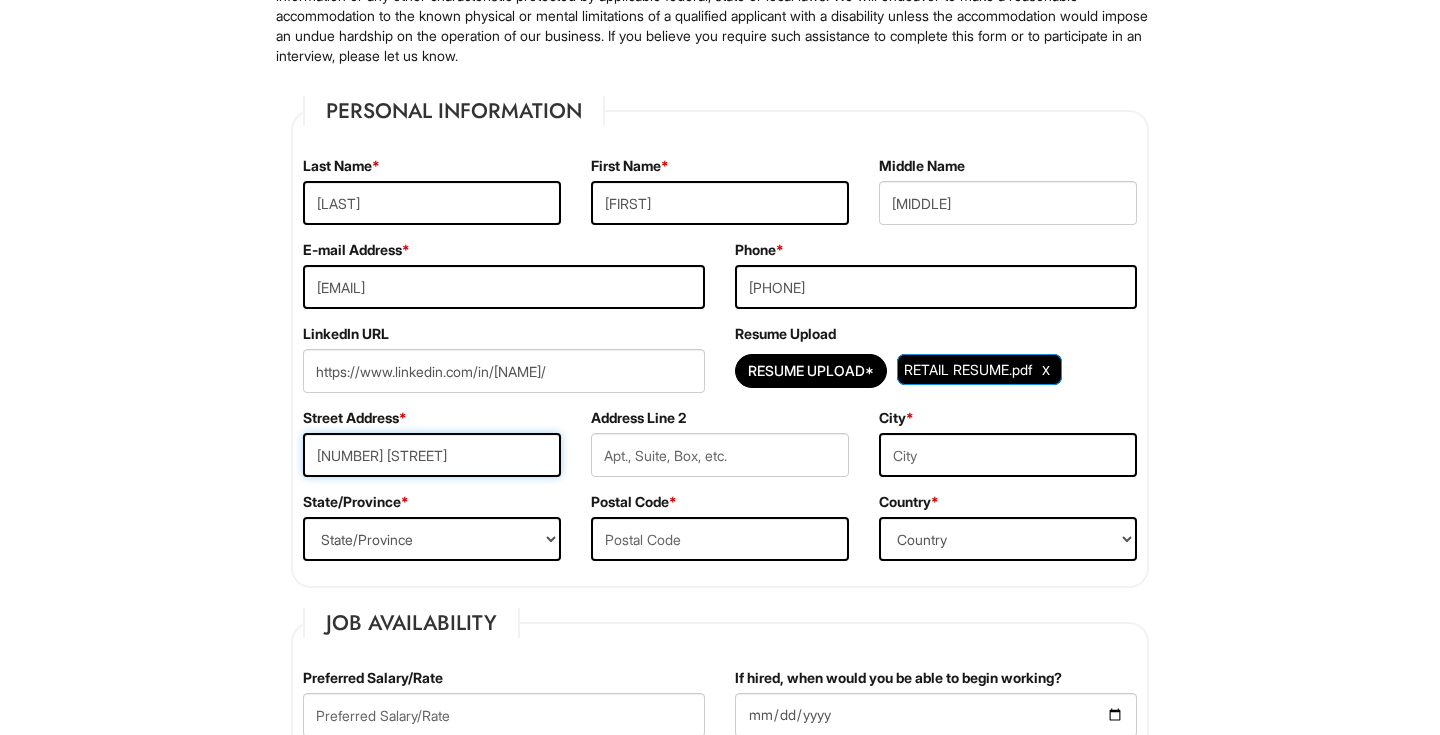 type on "[NUMBER] [STREET]" 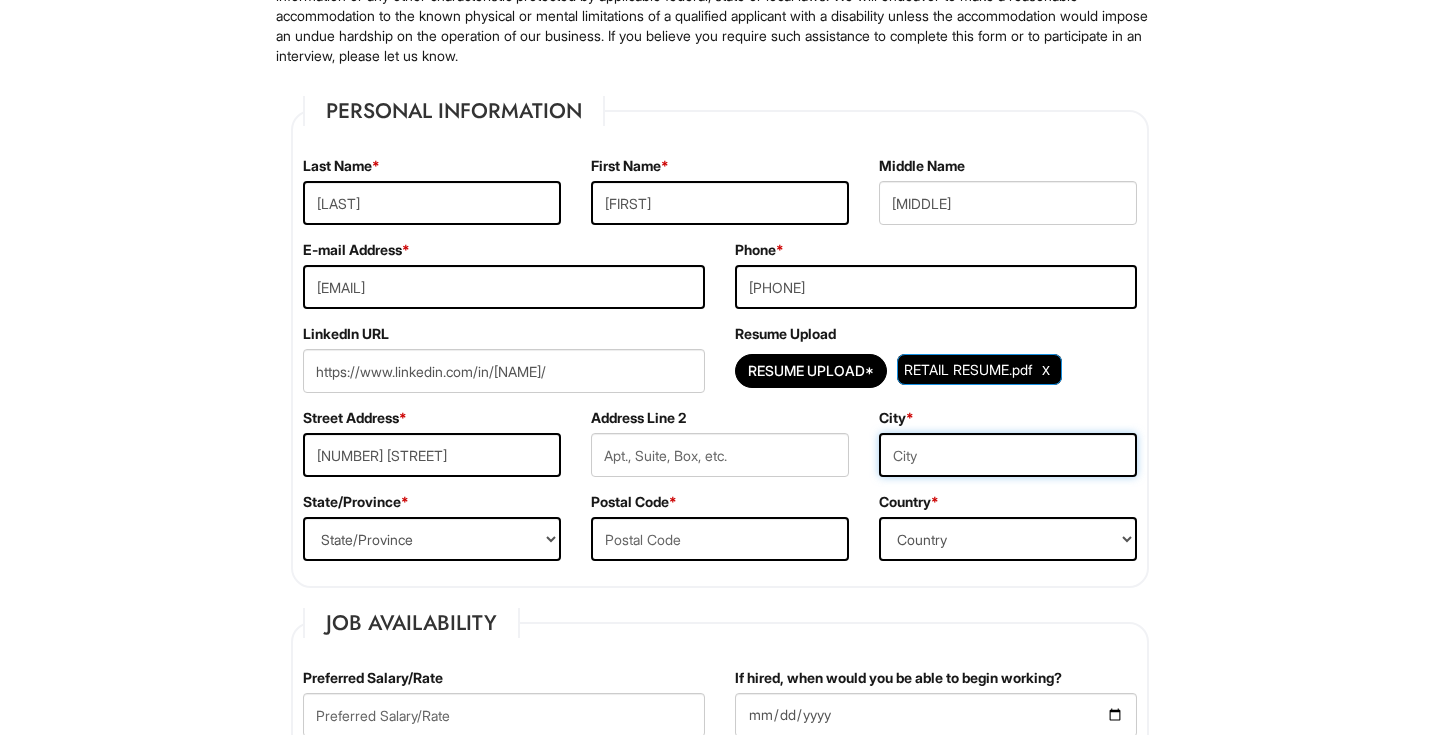 click at bounding box center [1008, 455] 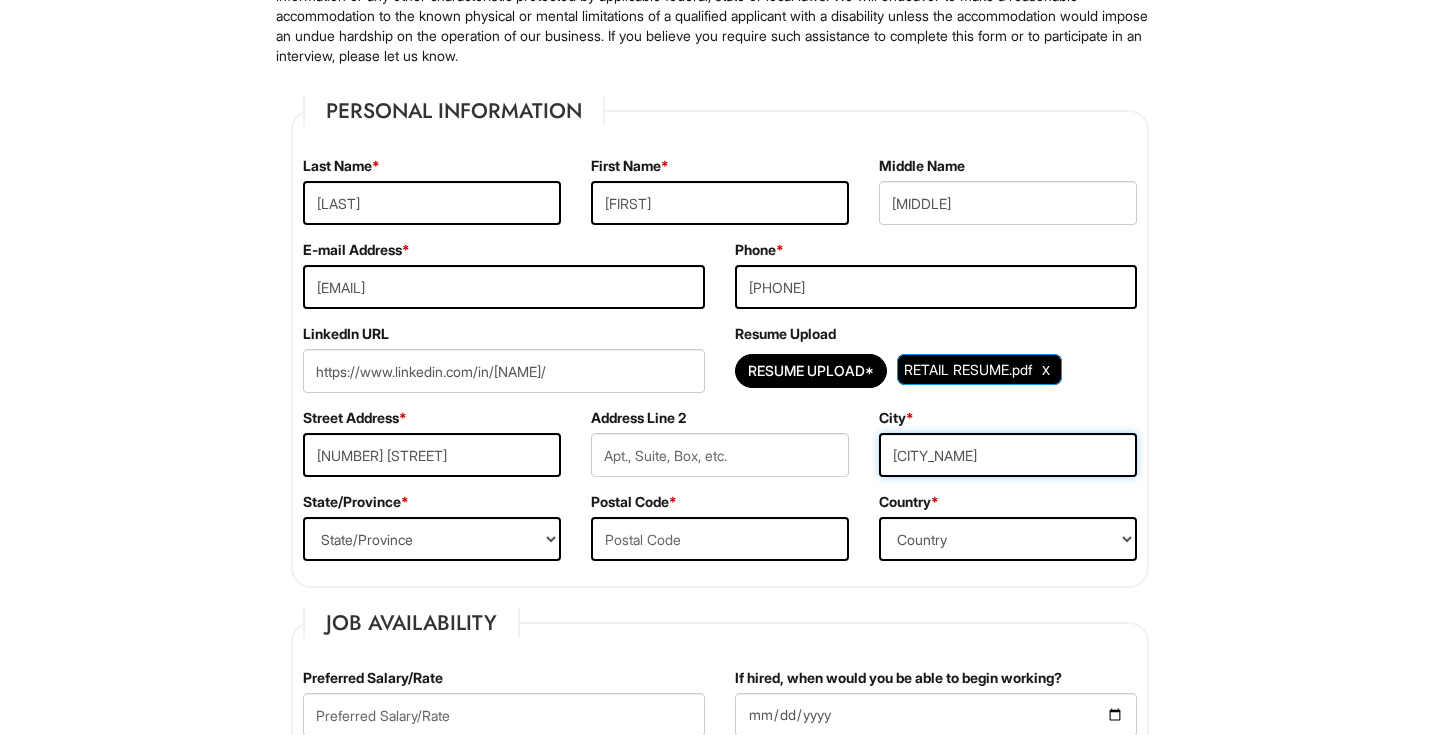 type on "[CITY_NAME]" 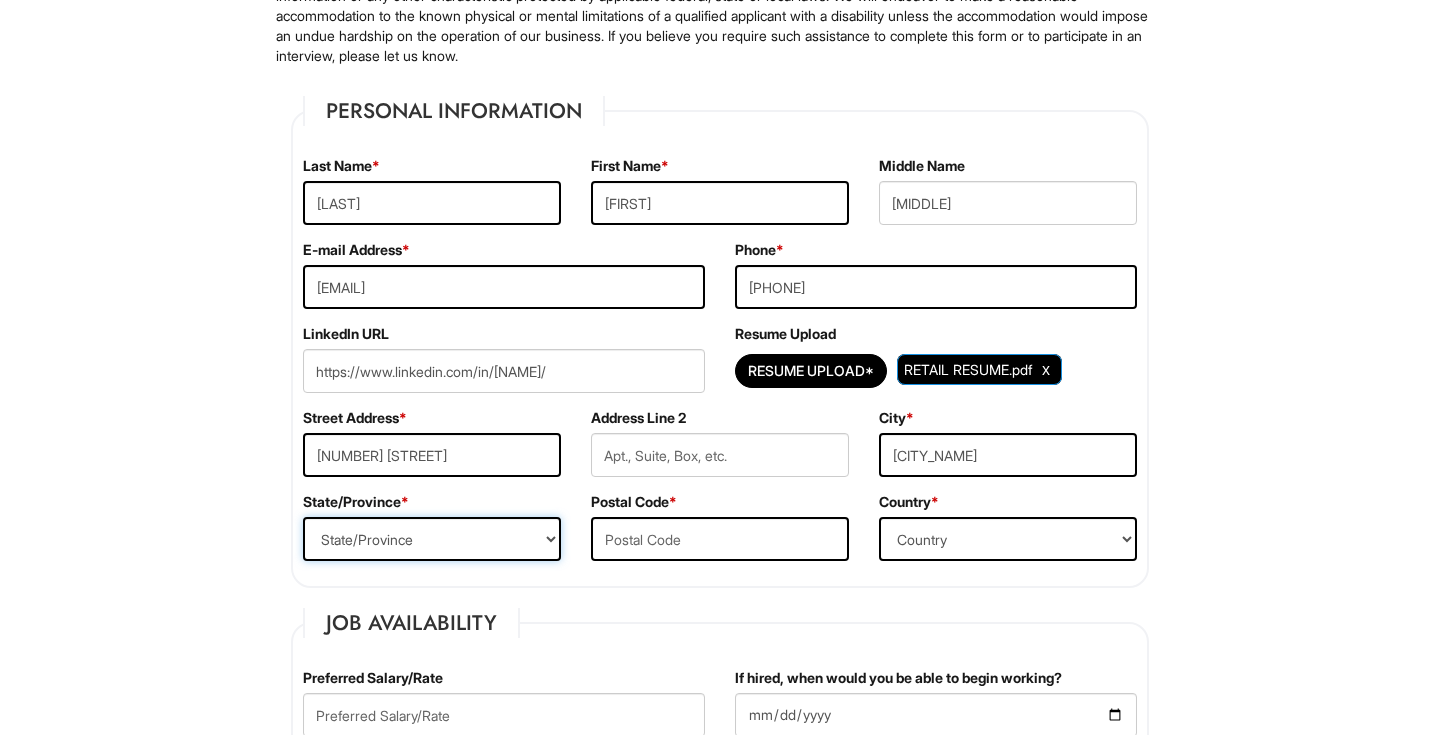 click on "State/Province ALABAMA ALASKA ARIZONA ARKANSAS CALIFORNIA COLORADO CONNECTICUT DELAWARE DISTRICT OF COLUMBIA FLORIDA GEORGIA HAWAII IDAHO ILLINOIS INDIANA IOWA KANSAS KENTUCKY LOUISIANA MAINE MARYLAND MASSACHUSETTS MICHIGAN MINNESOTA MISSISSIPPI MISSOURI MONTANA NEBRASKA NEVADA NEW HAMPSHIRE NEW JERSEY NEW MEXICO NEW YORK NORTH CAROLINA NORTH DAKOTA OHIO OKLAHOMA OREGON PENNSYLVANIA RHODE ISLAND SOUTH CAROLINA SOUTH DAKOTA TENNESSEE TEXAS UTAH VERMONT VIRGINIA WASHINGTON WEST VIRGINIA WISCONSIN WYOMING CA-ALBERTA CA-BRITISH COLUMBIA CA-MANITOBA CA-NEW BRUNSWICK CA-NEWFOUNDLAND CA-NOVA SCOTIA CA-NORTHWEST TERRITORIES CA-NUNAVUT CA-ONTARIO CA-PRINCE EDWARD ISLAND CA-QUEBEC CA-SASKATCHEWAN CA-YUKON TERRITORY US-AMERICAN SAMOA US-FEDERATED STATES OF MICRONESIA US-GUAM US-MARSHALL ISLANDS US-NORTHERN MARIANA ISLANDS US-PALAU US-PUERTO RICO" at bounding box center (432, 539) 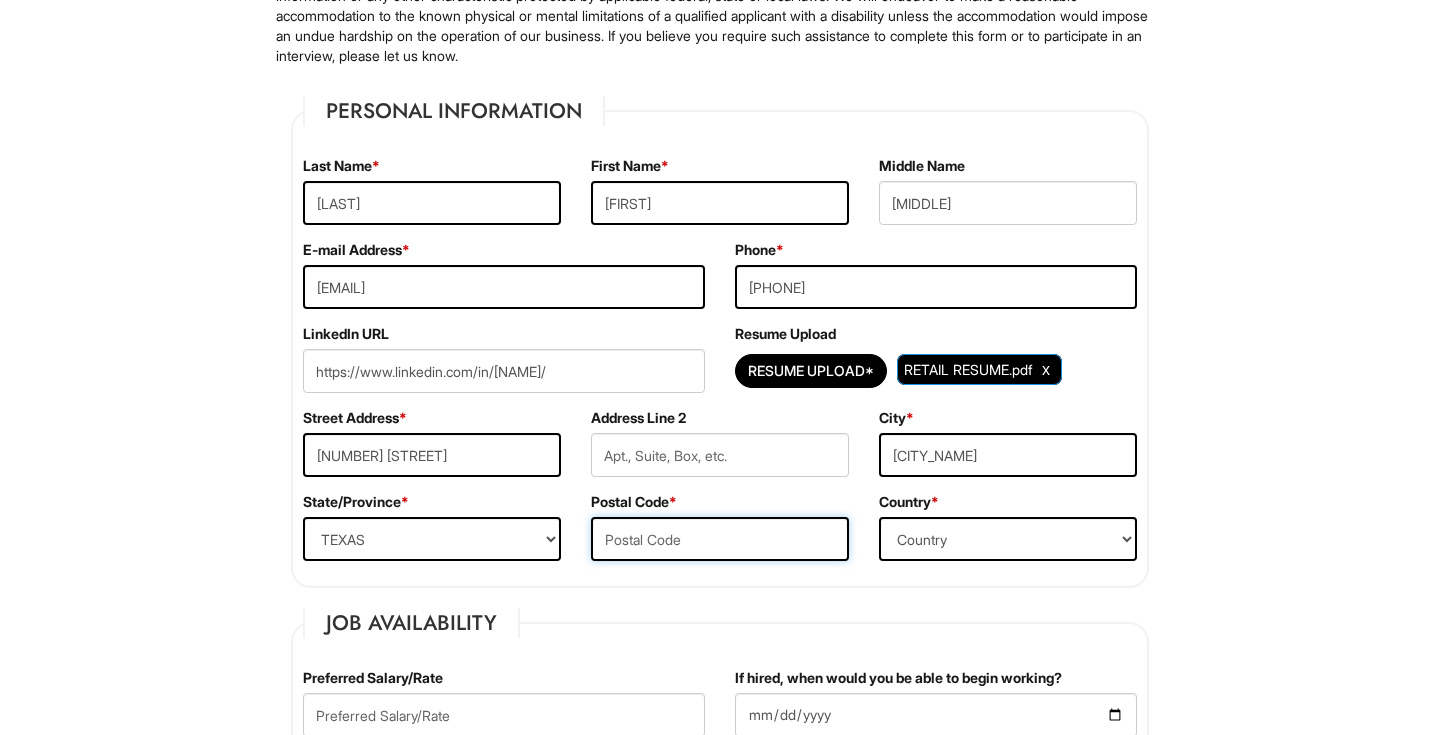 click at bounding box center (720, 539) 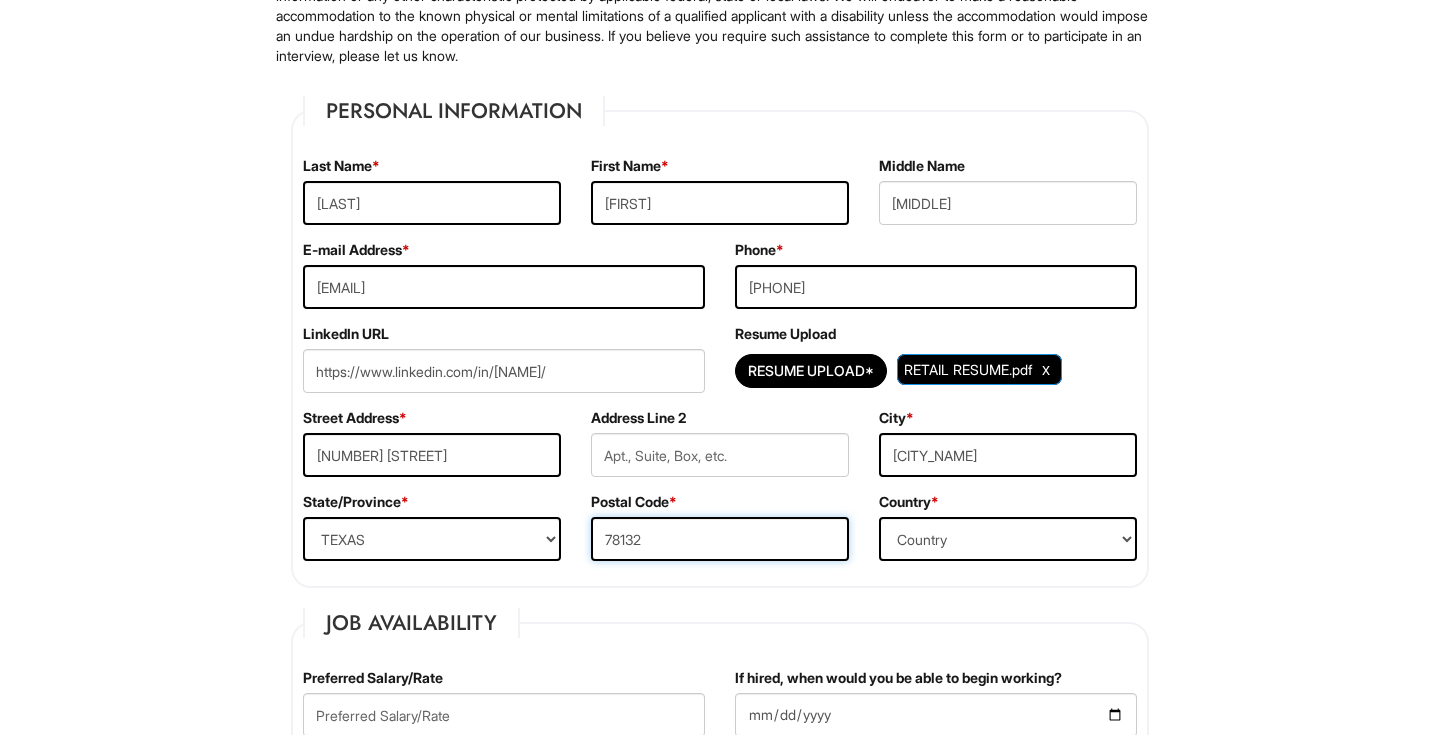 type on "78132" 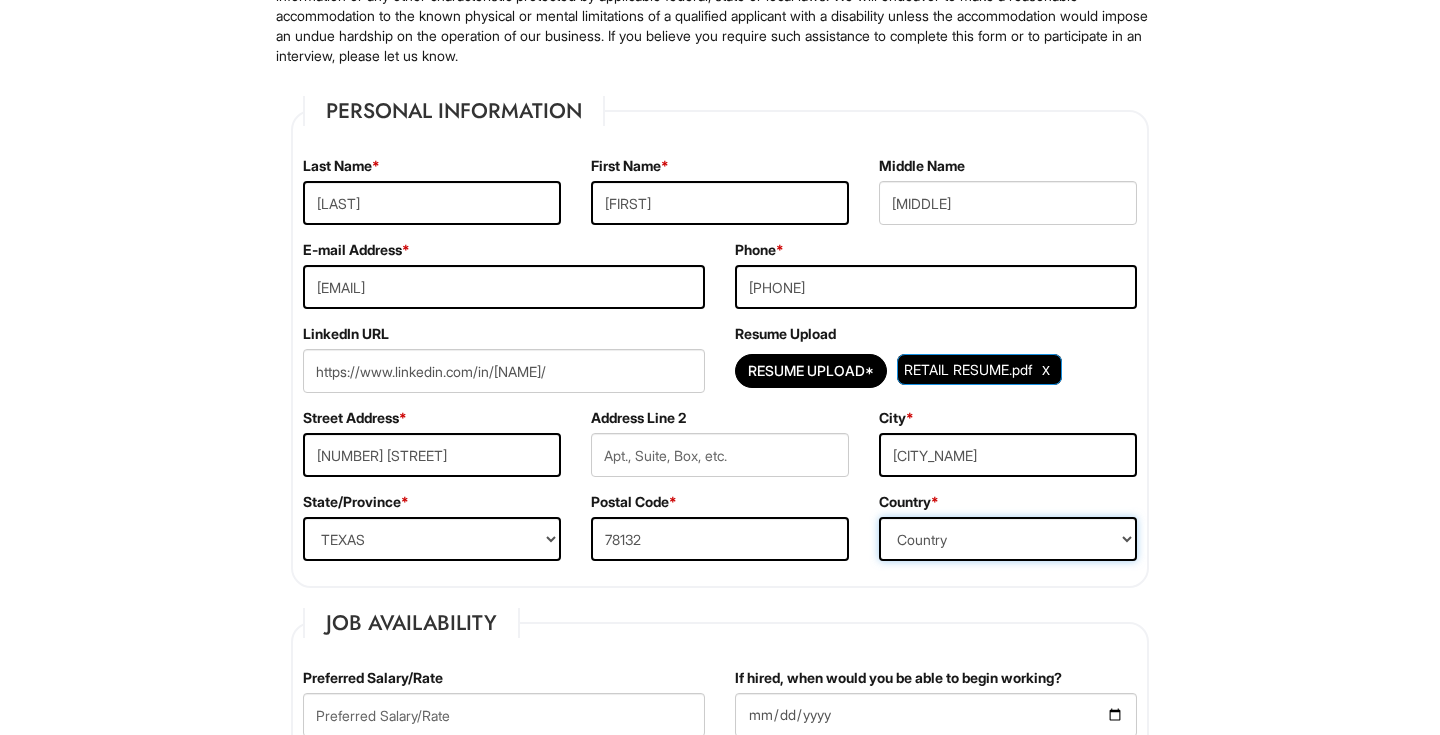 click on "Country Afghanistan Albania Algeria American Samoa Andorra Angola Anguilla Antarctica Antigua Argentina Armenia Aruba Ascension Australia Austria Azerbaijan Bahamas Bahrain Bangladesh Barbados Barbuda Belarus Belgium Belize Benin Bermuda Bhutan Bolivia Bosnia & Herzegovina Botswana Brazil British Virgin Islands Brunei Darussalam Bulgaria Burkina Faso Burundi Cambodia Cameroon Canada Cape Verde Islands Cayman Islands Central African Republic Chad Chatham Island Chile China Christmas Island Cocos-Keeling Islands Colombia Comoros Congo Cook Islands Costa Rica Croatia Cuba Curaçao Cyprus Czech Republic Democratic Republic of the Congo Denmark Diego Garcia Djibouti Dominica Dominican Republic East Timor Easter Island Ecuador Egypt El Salvador Ellipso (Mobile Satellite service) EMSAT (Mobile Satellite service) Equatorial Guinea Eritrea Estonia Ethiopia European Union Falkland Islands (Malvinas) Faroe Islands Fiji Islands Finland France French Antilles French Guiana French Polynesia Gabonese Republic Gambia Georgia" at bounding box center [1008, 539] 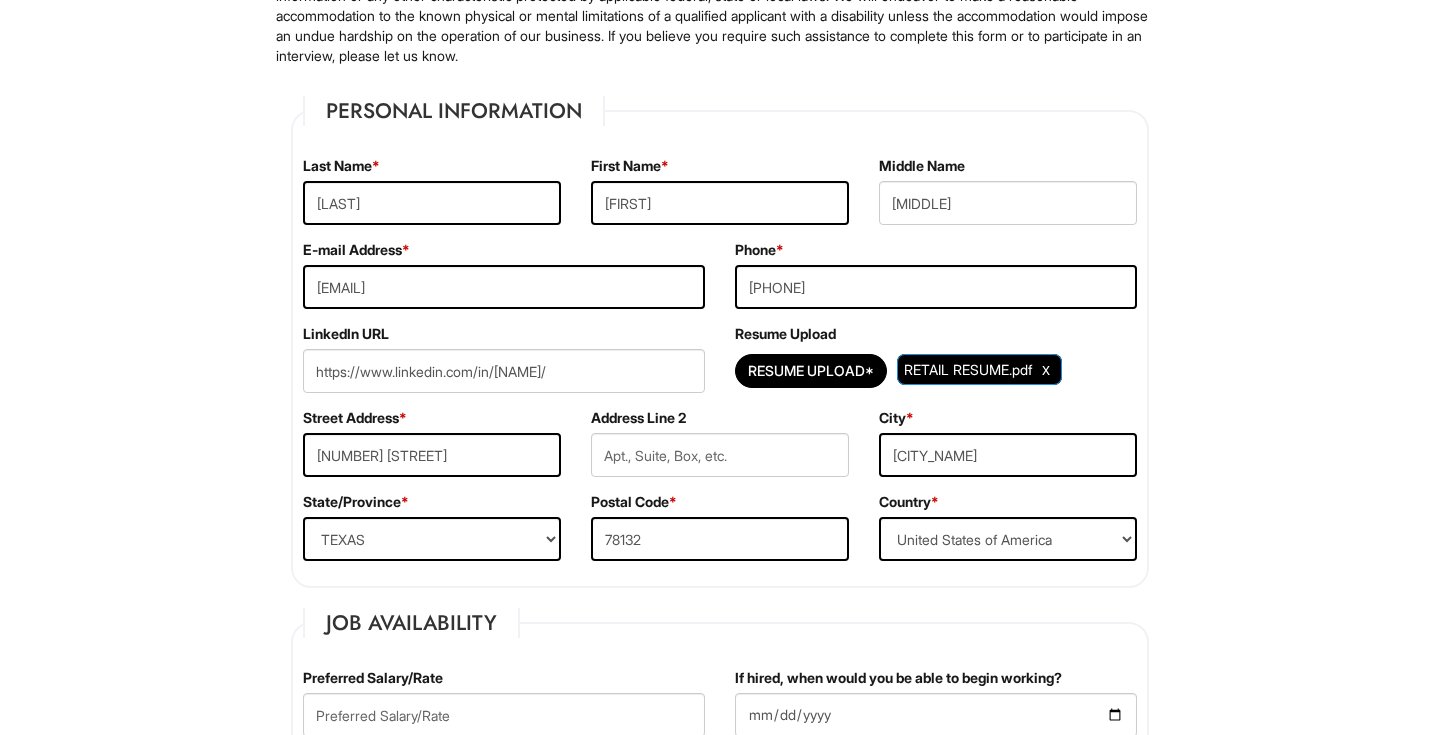 click on "Please Complete This Form 1 2 3 Sales Supervisor, Armani Outlet PLEASE COMPLETE ALL REQUIRED FIELDS
We are an Equal Opportunity Employer. All persons shall have the opportunity to be considered for employment without regard to their race, color, creed, religion, national origin, ancestry, citizenship status, age, disability, gender, sex, sexual orientation, veteran status, genetic information or any other characteristic protected by applicable federal, state or local laws. We will endeavor to make a reasonable accommodation to the known physical or mental limitations of a qualified applicant with a disability unless the accommodation would impose an undue hardship on the operation of our business. If you believe you require such assistance to complete this form or to participate in an interview, please let us know.
Personal Information
Last Name  *   [LAST]
First Name  *   [FIRST]
Middle Name   [MIDDLE]
E-mail Address  *   [EMAIL]
Phone  *   [PHONE]" at bounding box center [720, 1719] 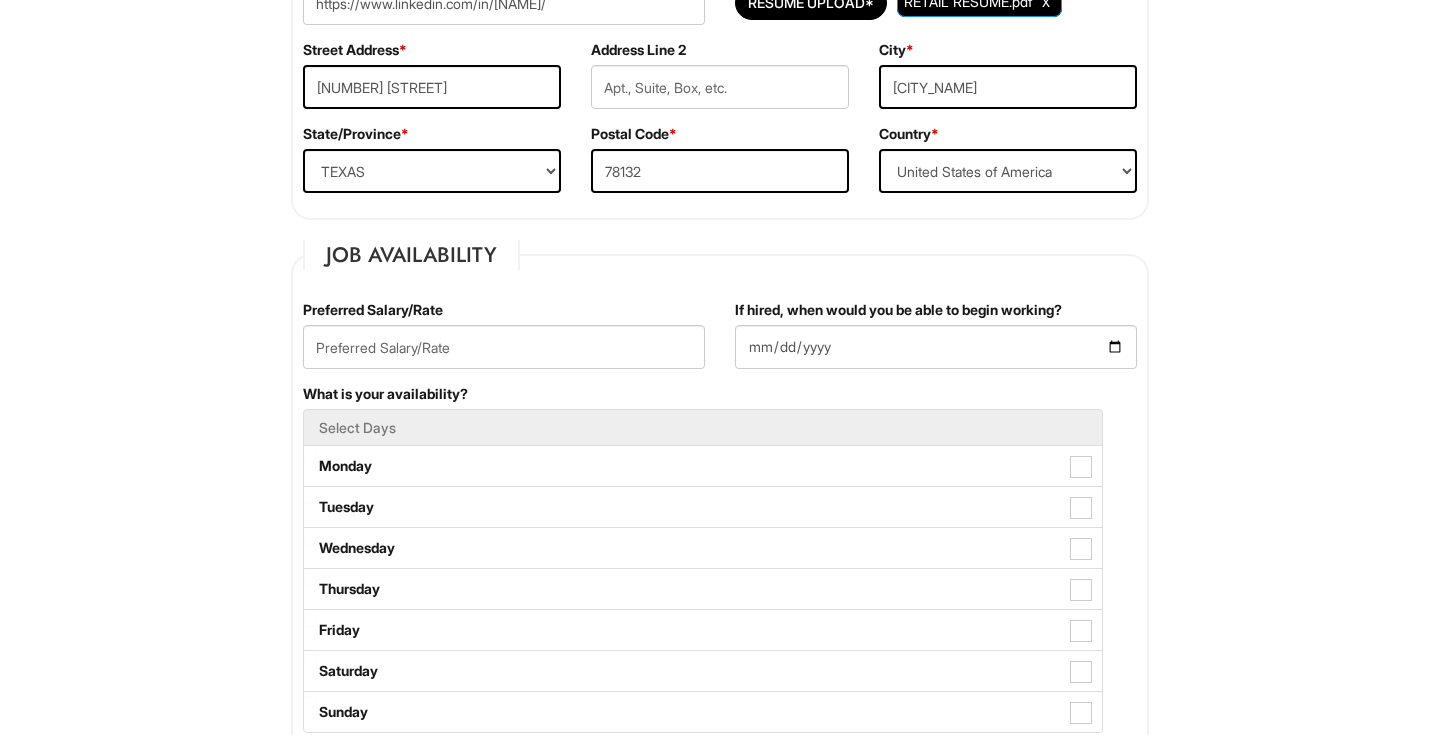scroll, scrollTop: 607, scrollLeft: 0, axis: vertical 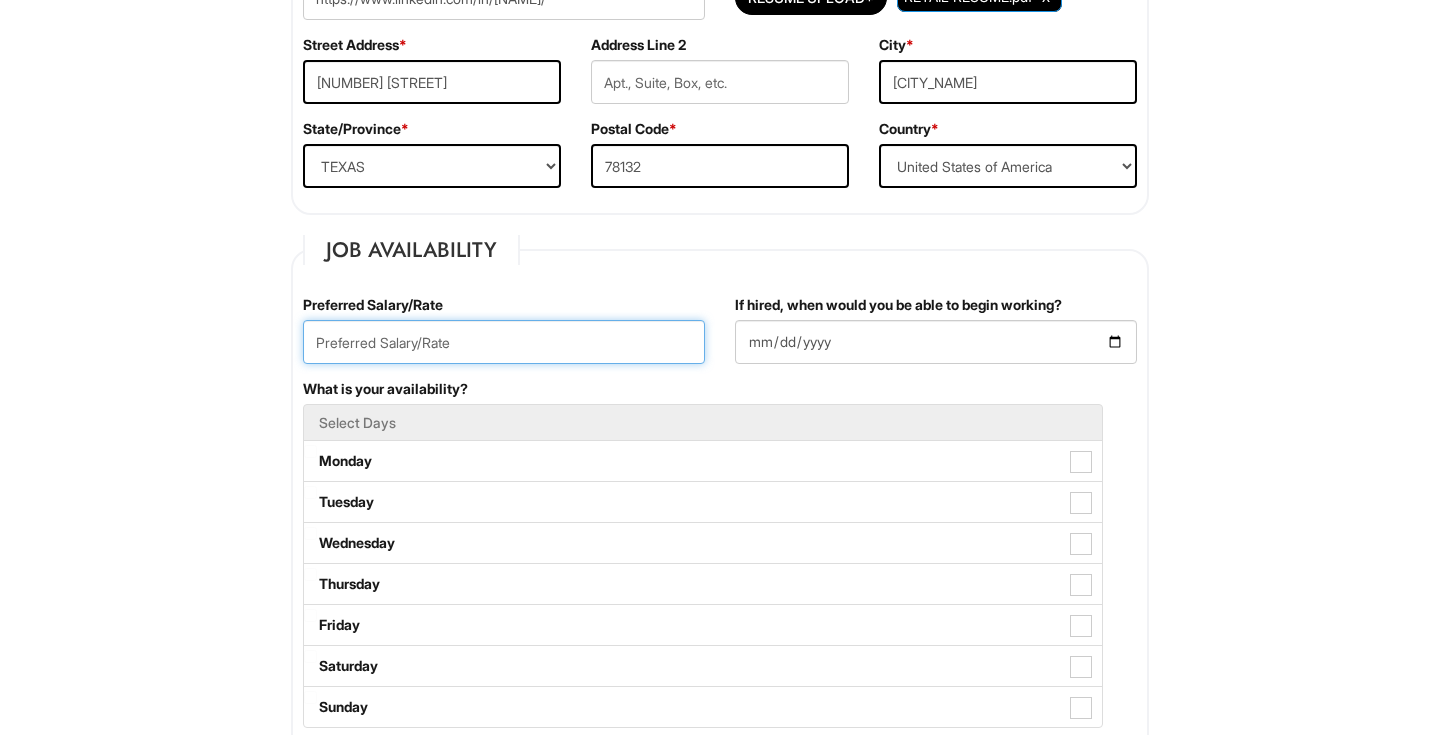 click at bounding box center (504, 342) 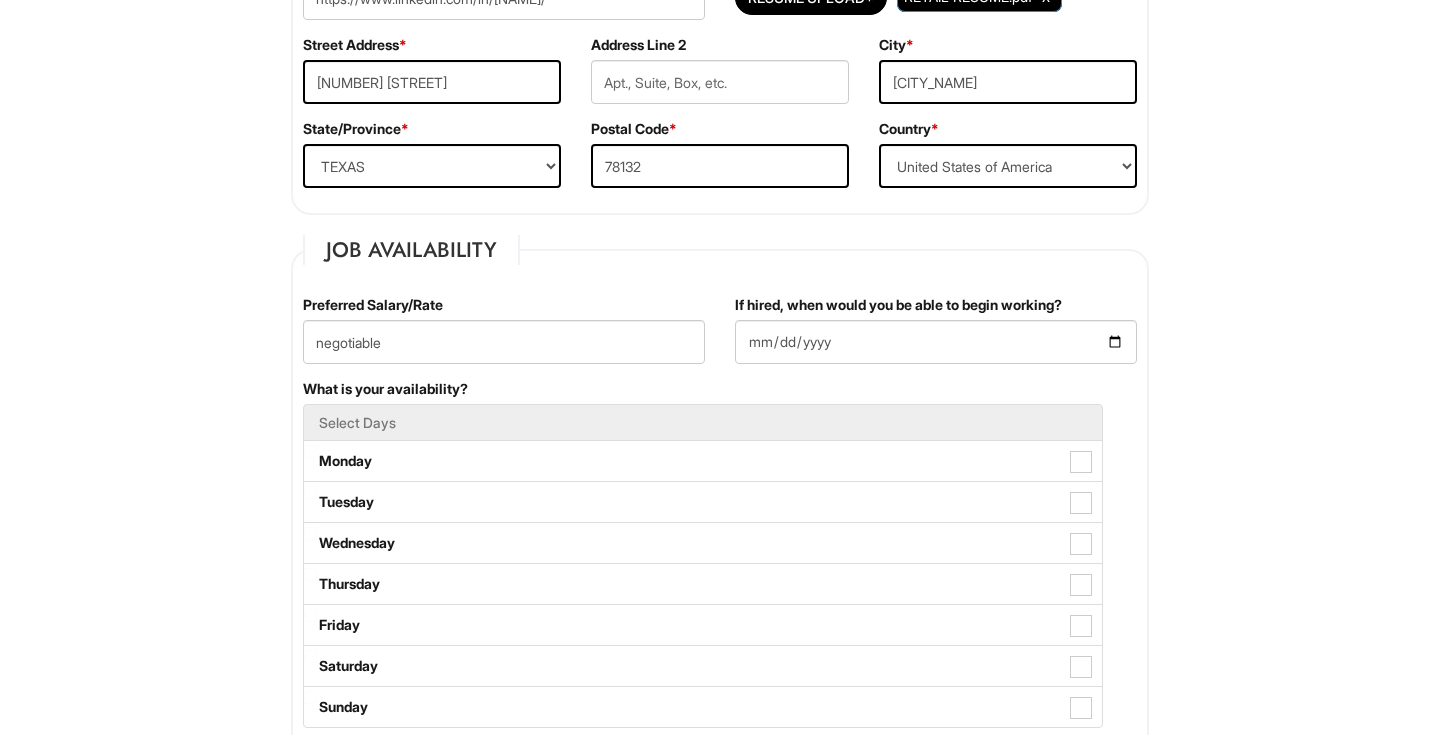 click on "Preferred Salary/Rate   negotiable" at bounding box center [504, 337] 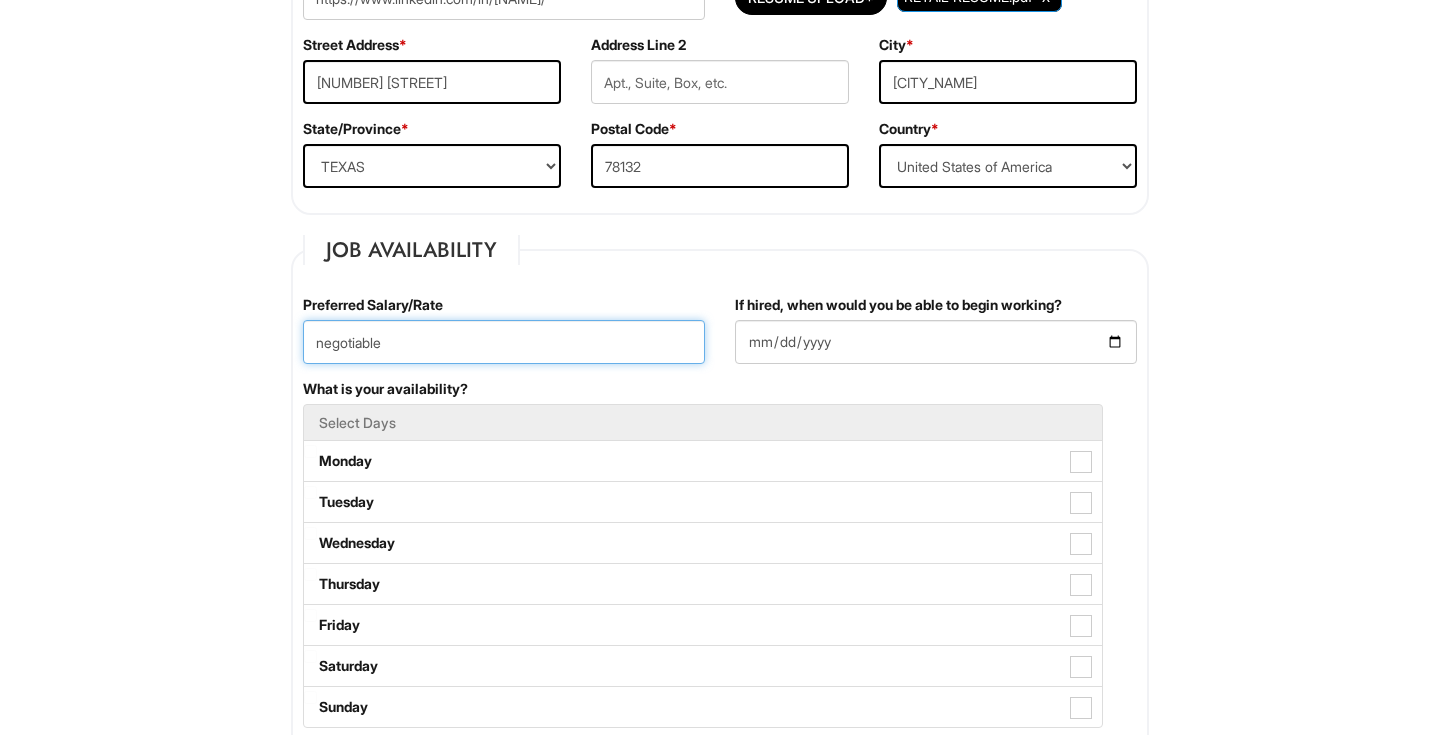 click on "negotiable" at bounding box center (504, 342) 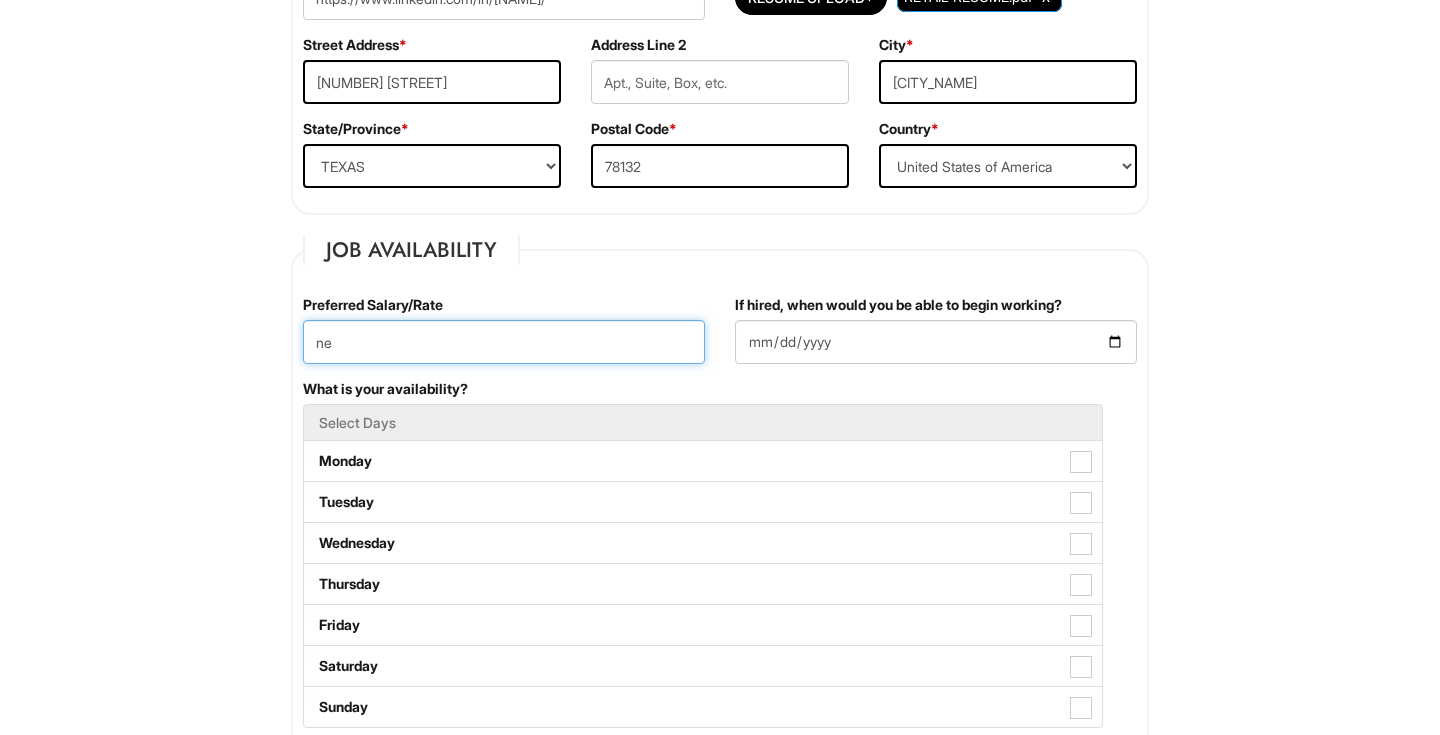 type on "n" 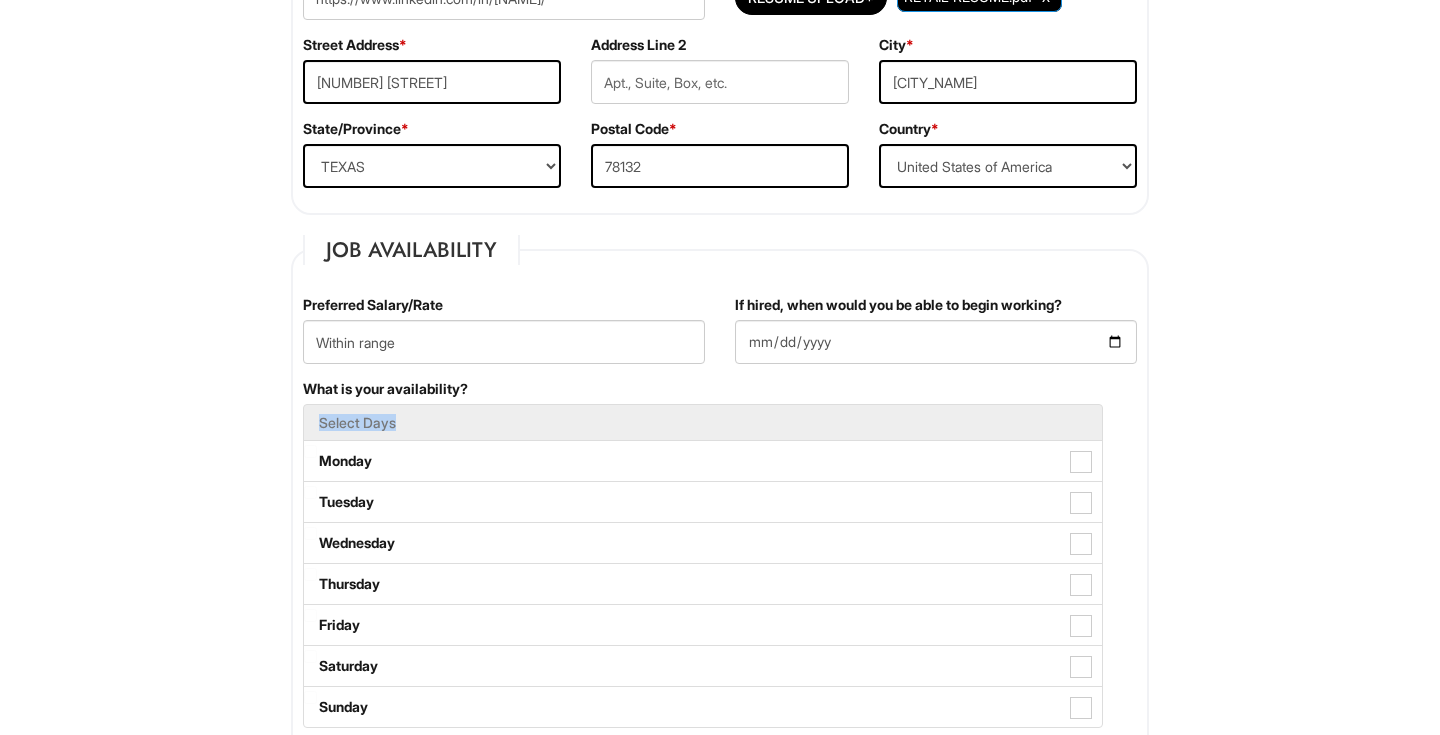 click on "Select Days" at bounding box center (703, 422) 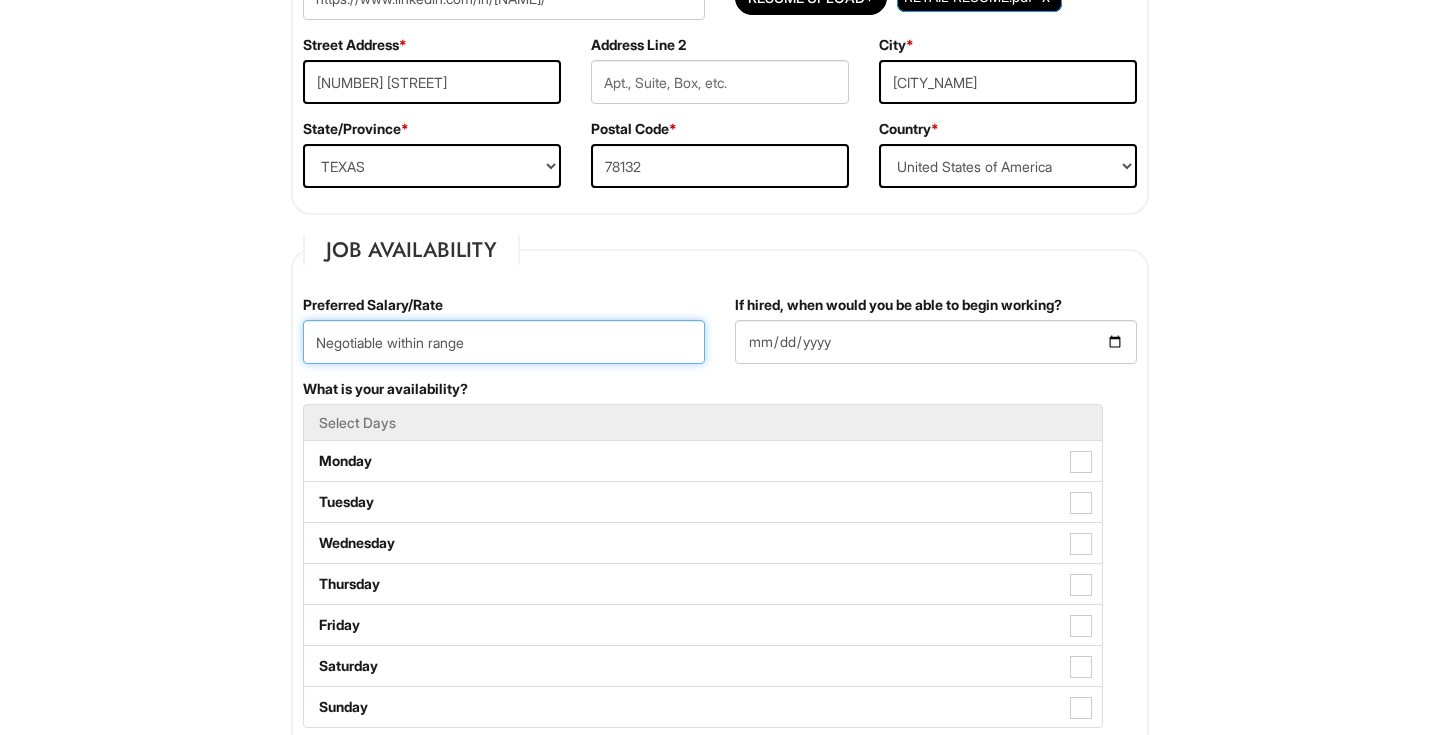 type on "Negotiable within range" 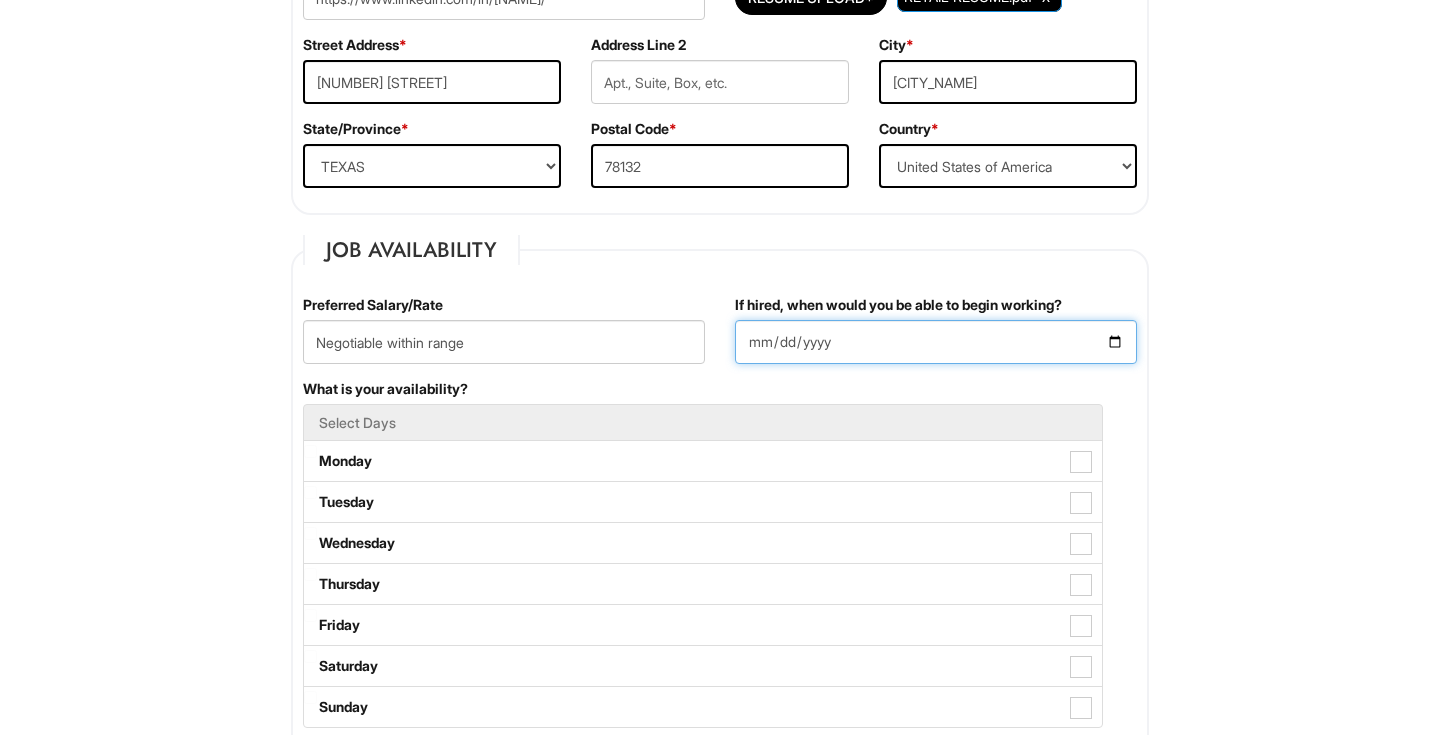 click on "If hired, when would you be able to begin working?" at bounding box center [936, 342] 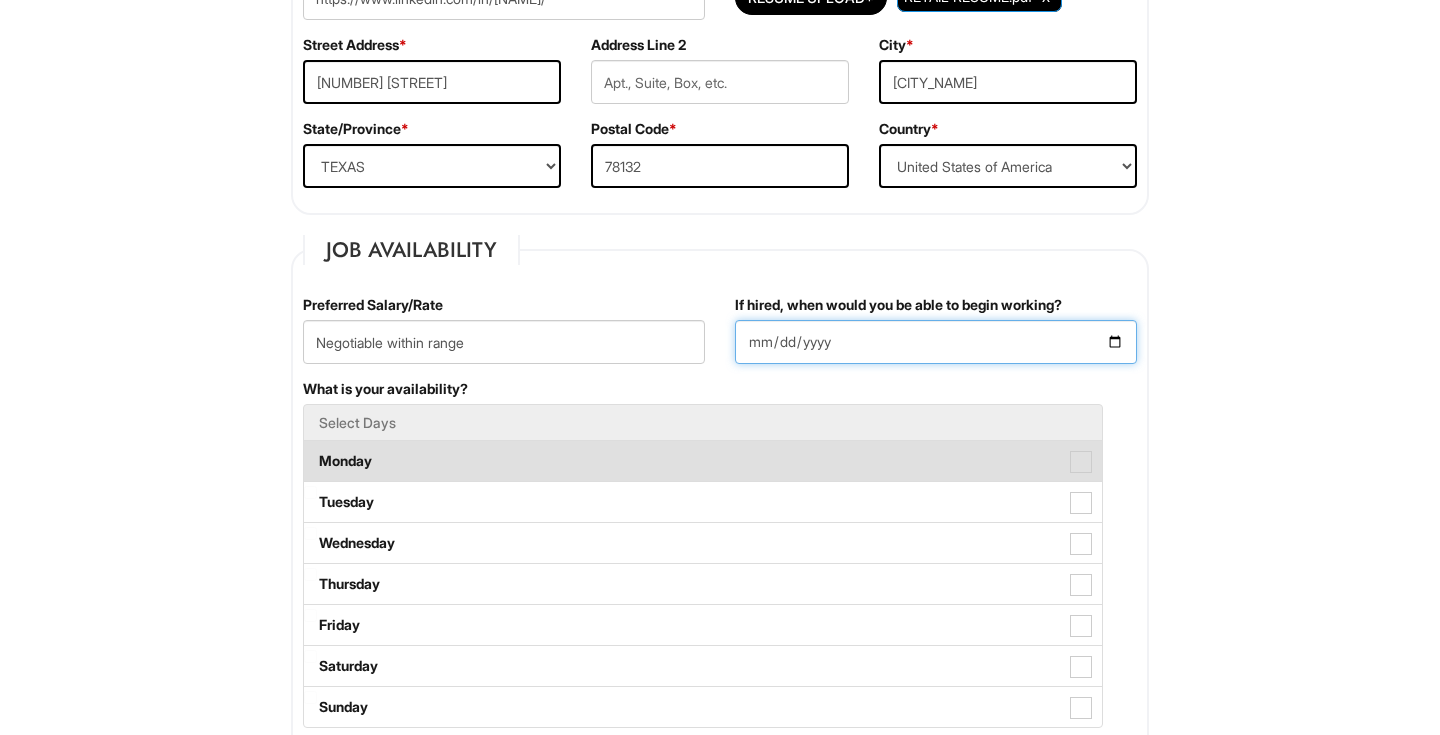 type on "[DATE]" 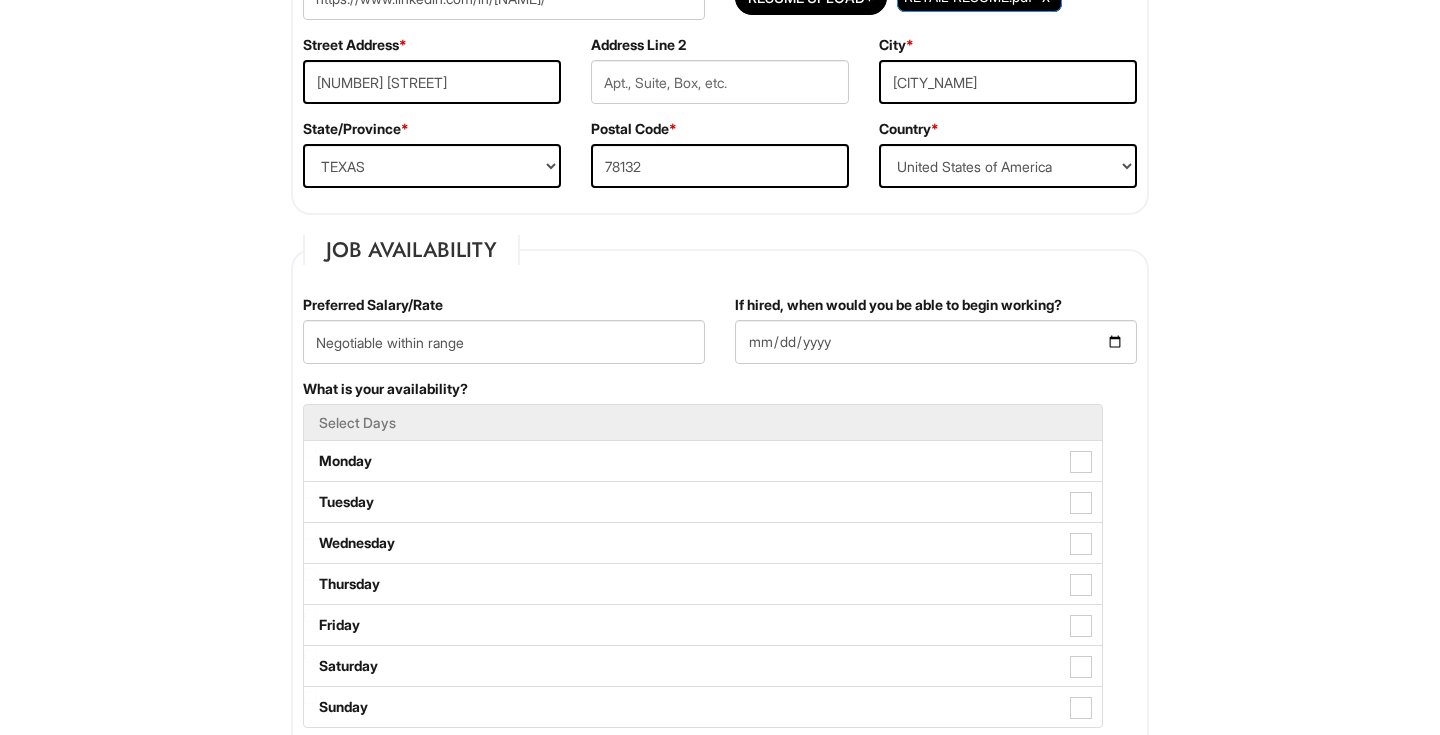 click on "Please Complete This Form 1 2 3 Sales Supervisor, Armani Outlet PLEASE COMPLETE ALL REQUIRED FIELDS
We are an Equal Opportunity Employer. All persons shall have the opportunity to be considered for employment without regard to their race, color, creed, religion, national origin, ancestry, citizenship status, age, disability, gender, sex, sexual orientation, veteran status, genetic information or any other characteristic protected by applicable federal, state or local laws. We will endeavor to make a reasonable accommodation to the known physical or mental limitations of a qualified applicant with a disability unless the accommodation would impose an undue hardship on the operation of our business. If you believe you require such assistance to complete this form or to participate in an interview, please let us know.
Personal Information
Last Name  *   [LAST]
First Name  *   [FIRST]
Middle Name   [MIDDLE]
E-mail Address  *   [EMAIL]
Phone  *   [PHONE]" at bounding box center (720, 1346) 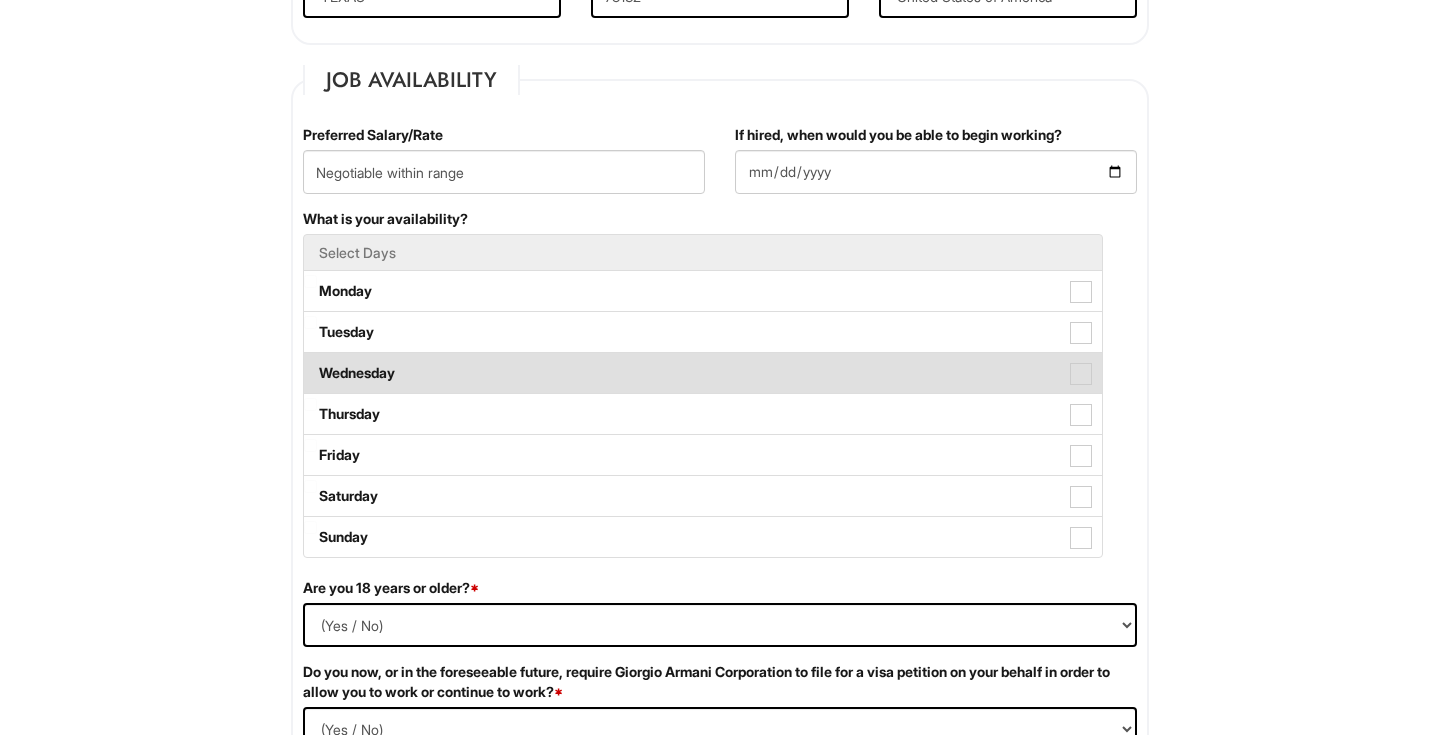 scroll, scrollTop: 790, scrollLeft: 0, axis: vertical 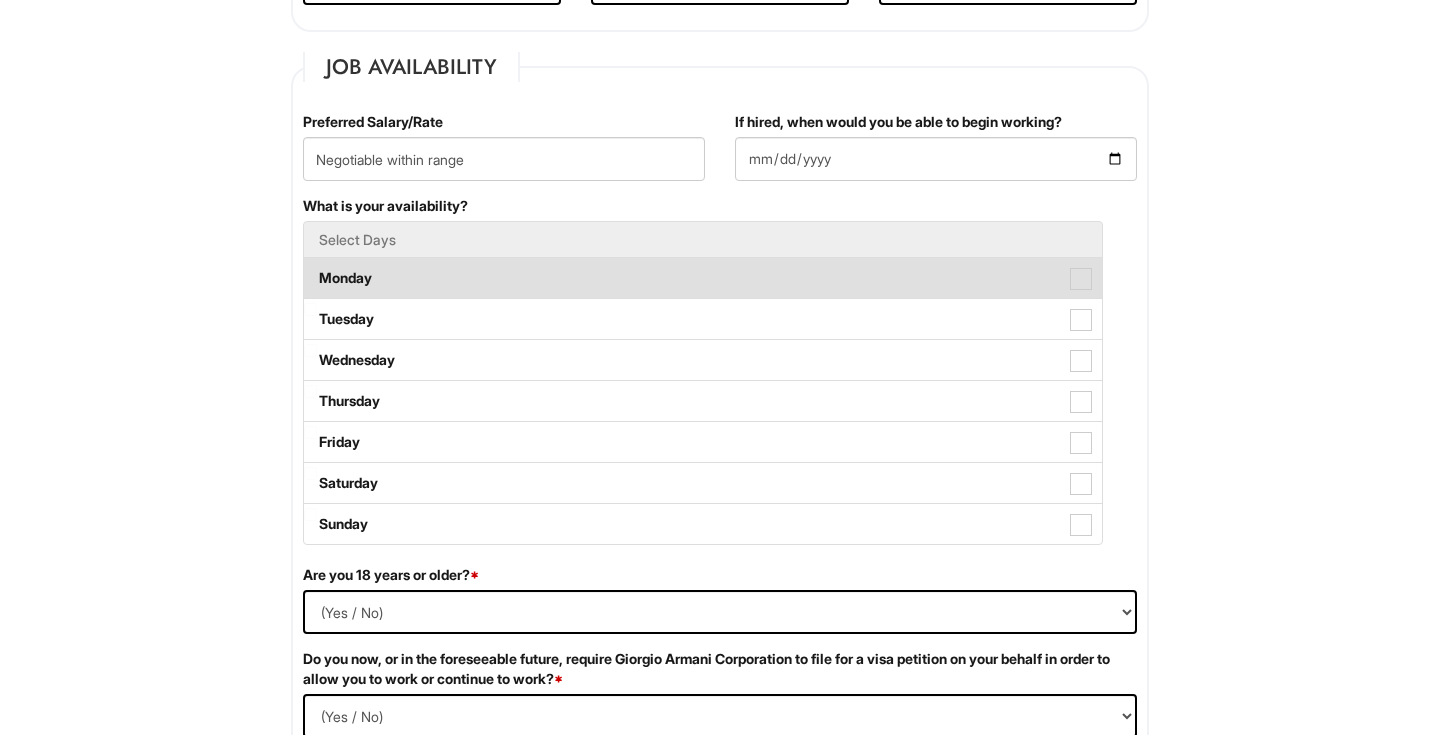 click on "Monday" at bounding box center (703, 278) 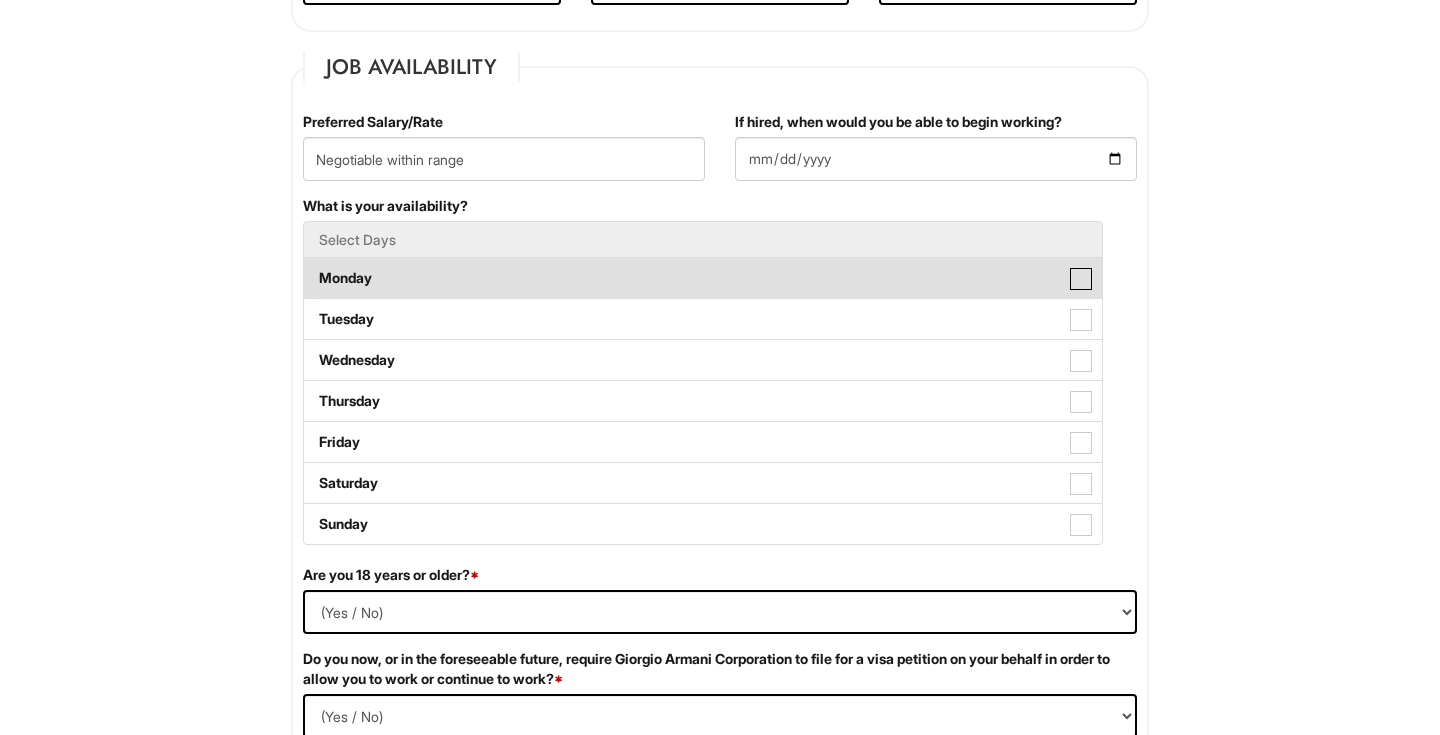 click on "Monday" at bounding box center (310, 268) 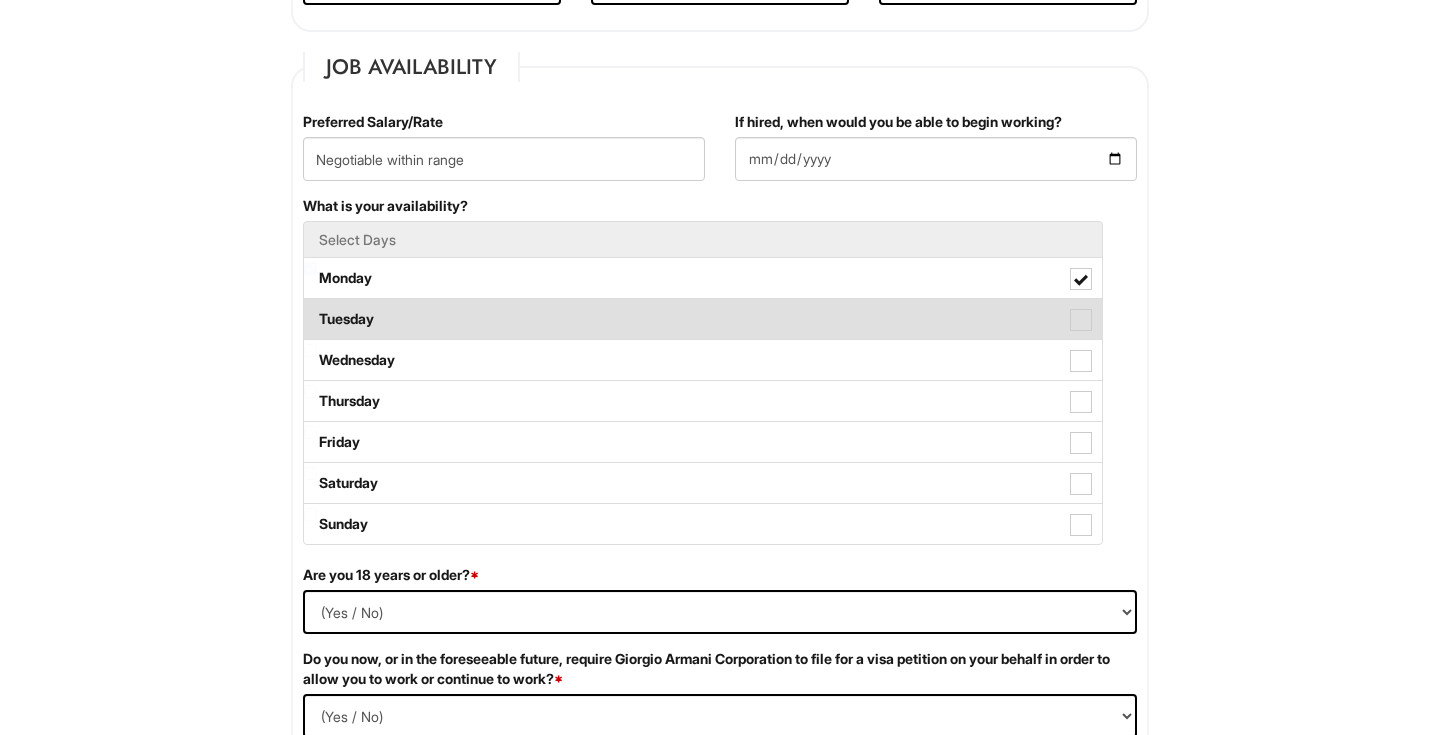 click on "Tuesday" at bounding box center (703, 319) 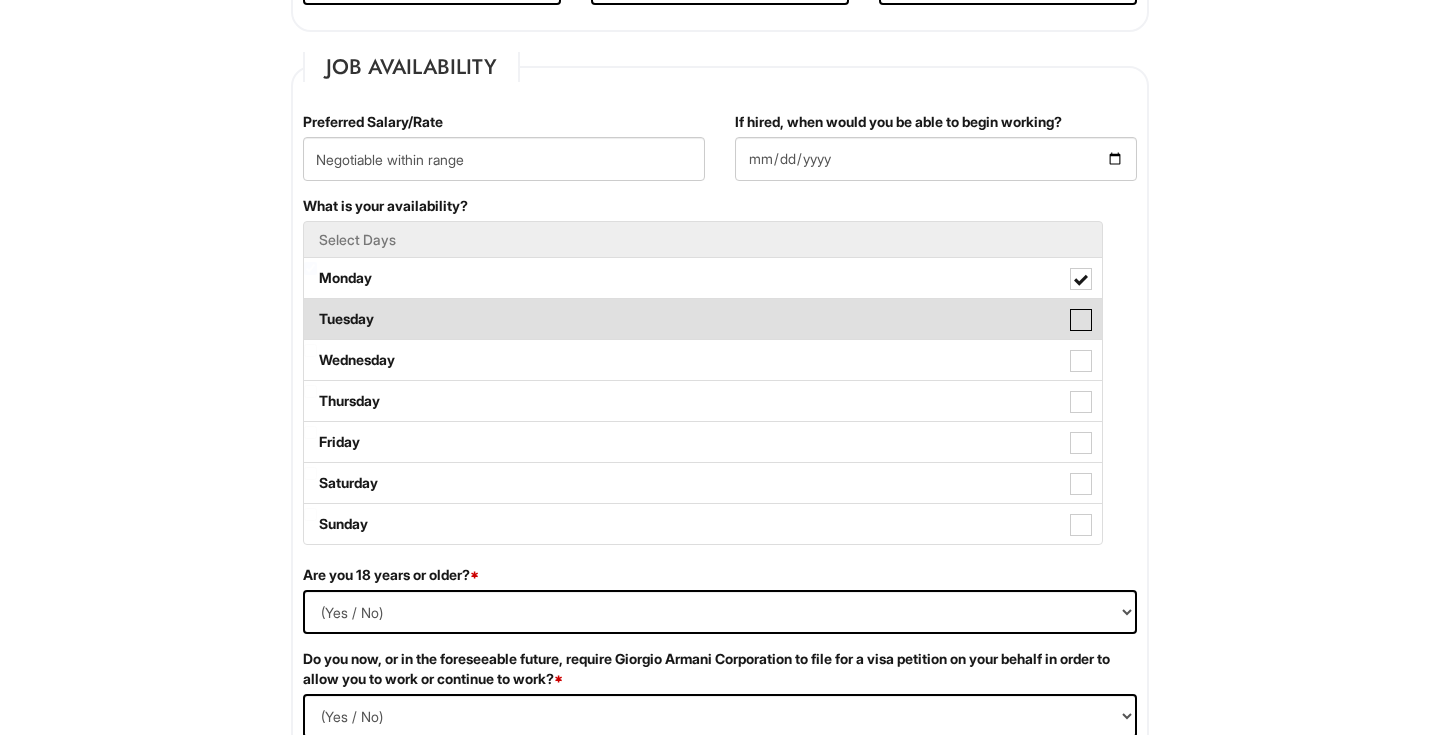 click on "Tuesday" at bounding box center (310, 309) 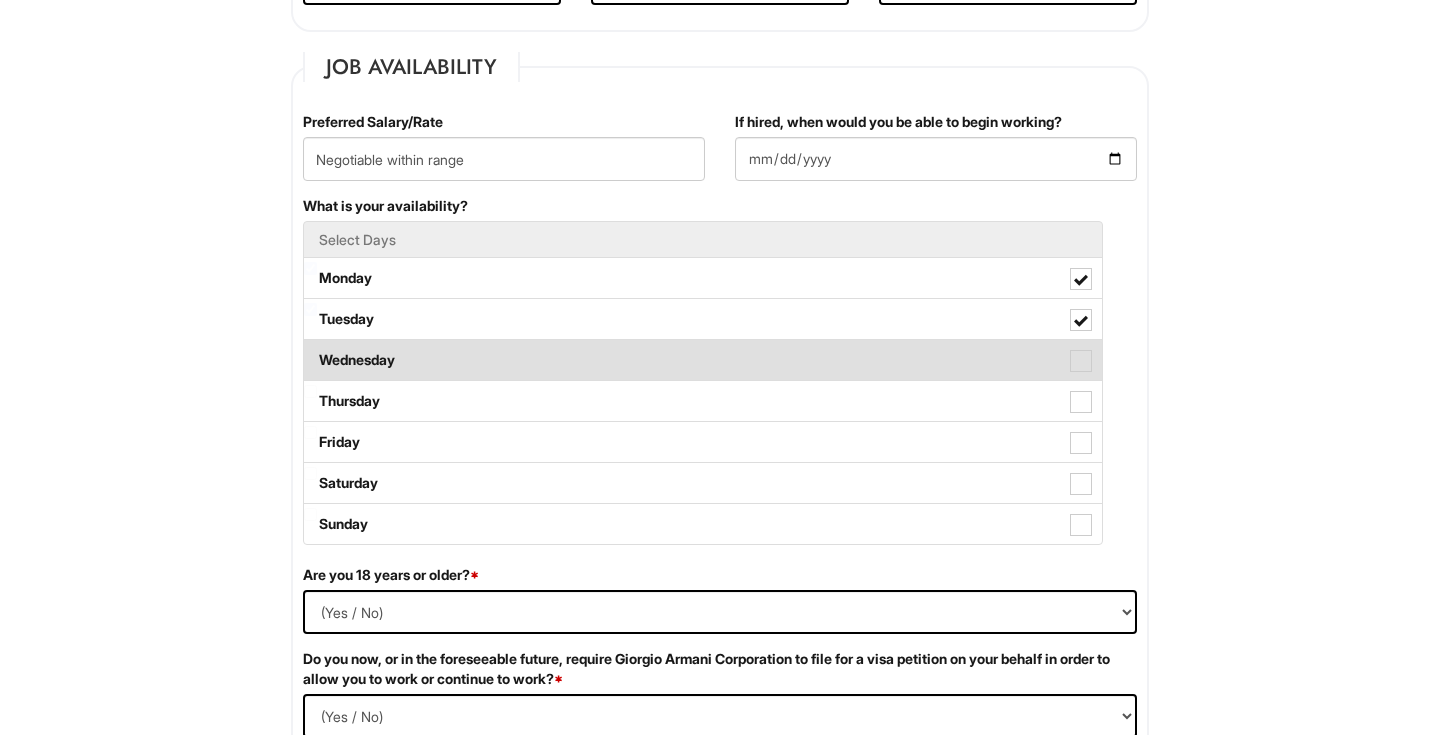 click on "Wednesday" at bounding box center (703, 360) 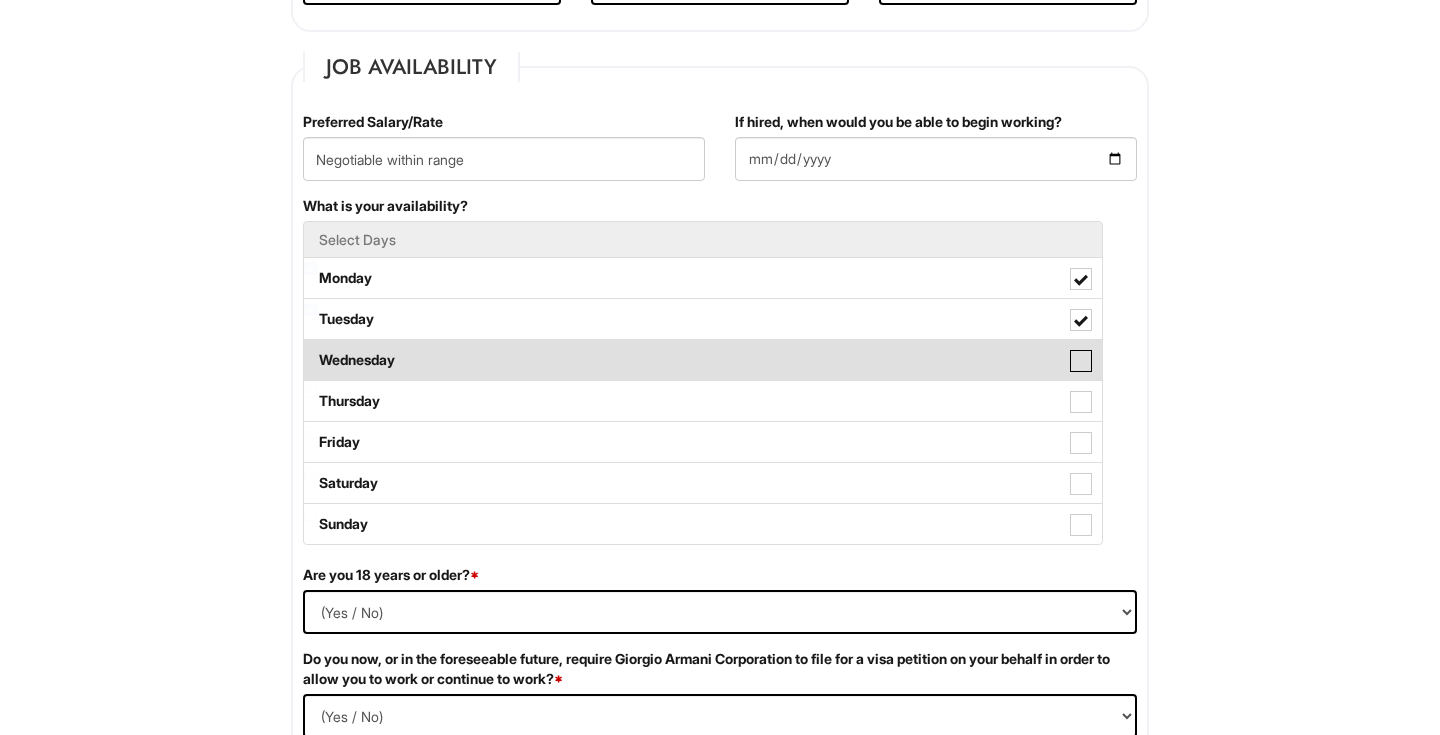 click on "Wednesday" at bounding box center (310, 350) 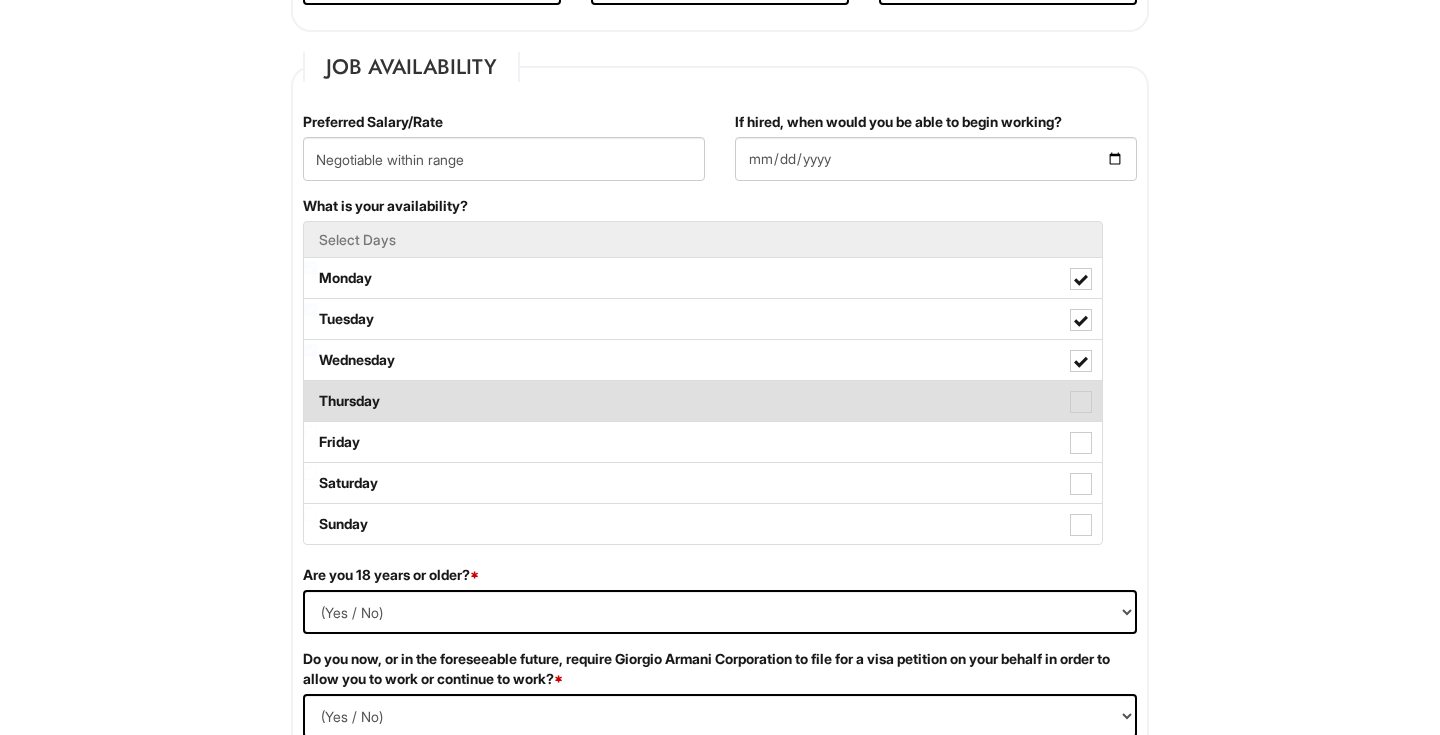 click on "Thursday" at bounding box center [703, 401] 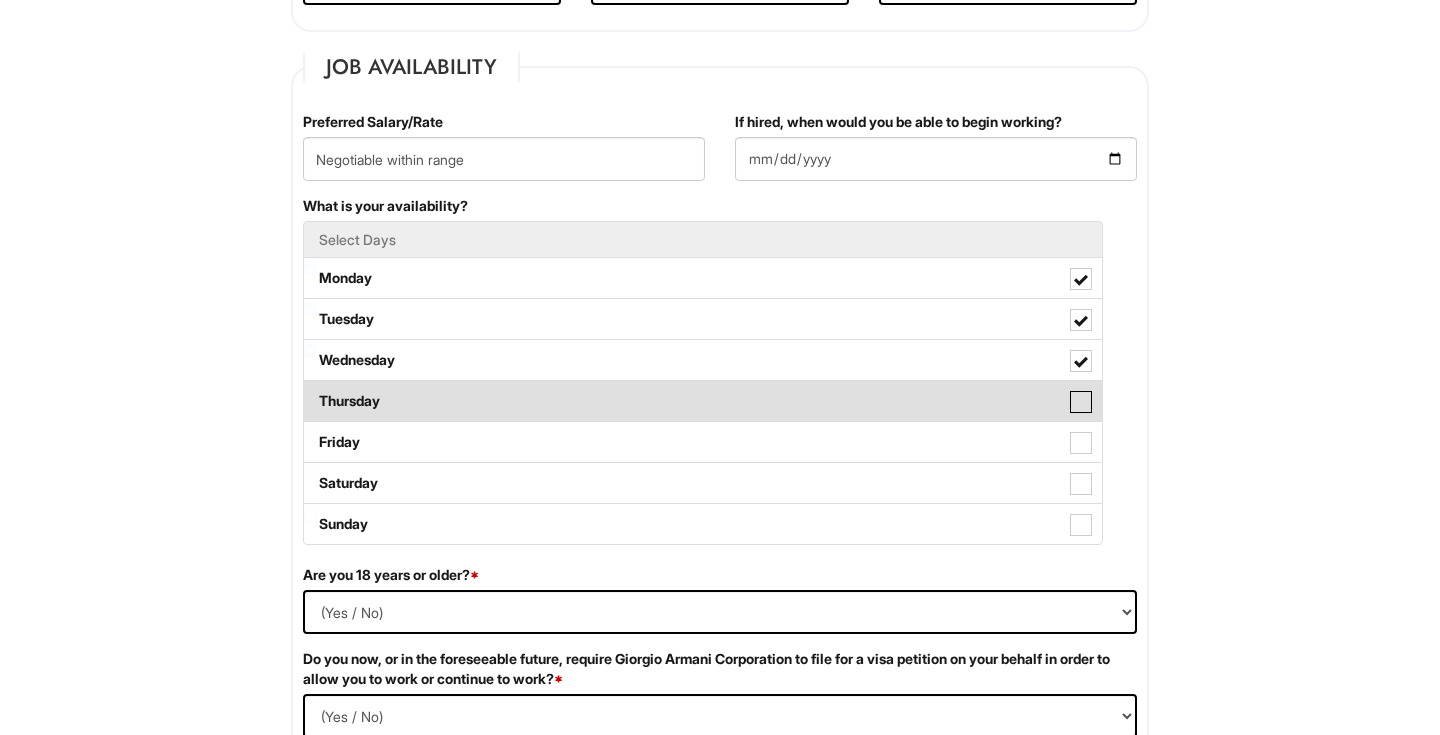 click on "Thursday" at bounding box center (310, 391) 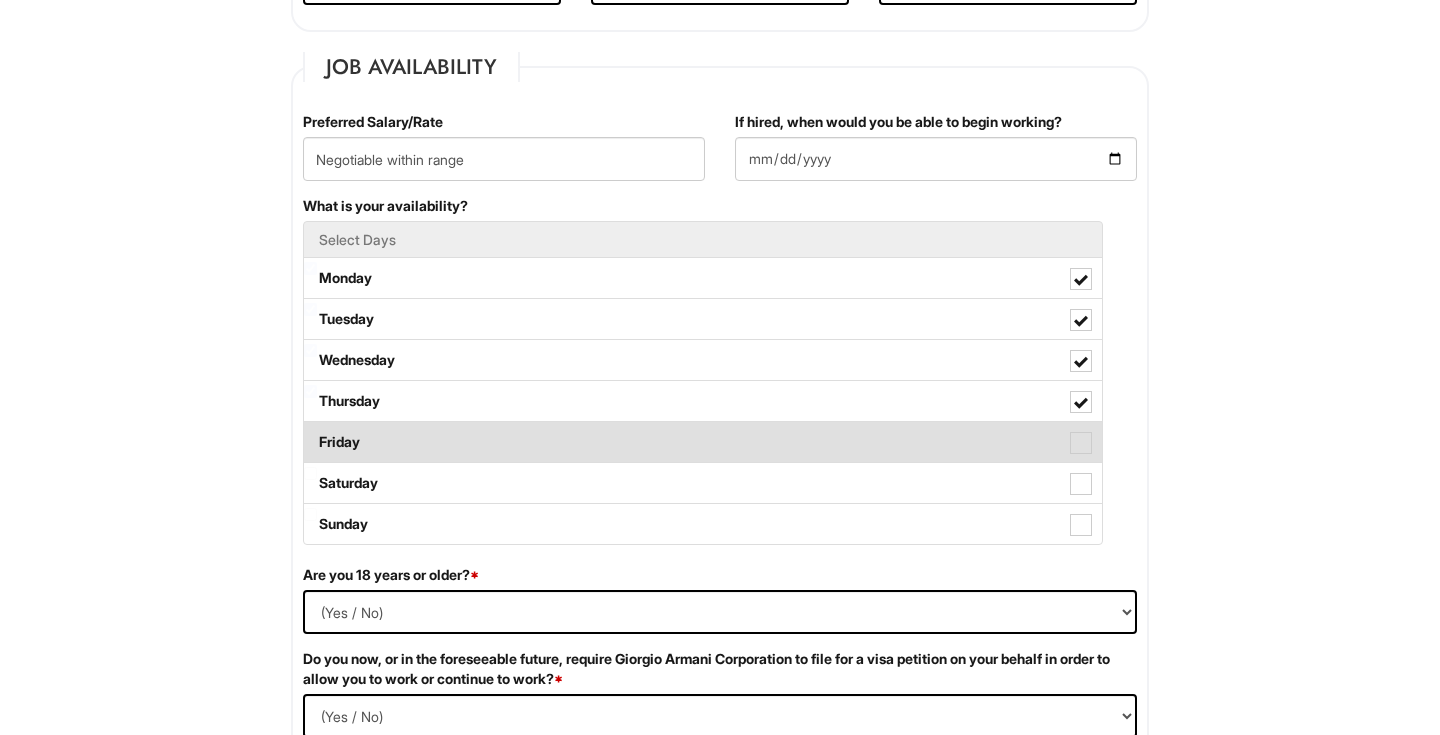 click on "Friday" at bounding box center [703, 442] 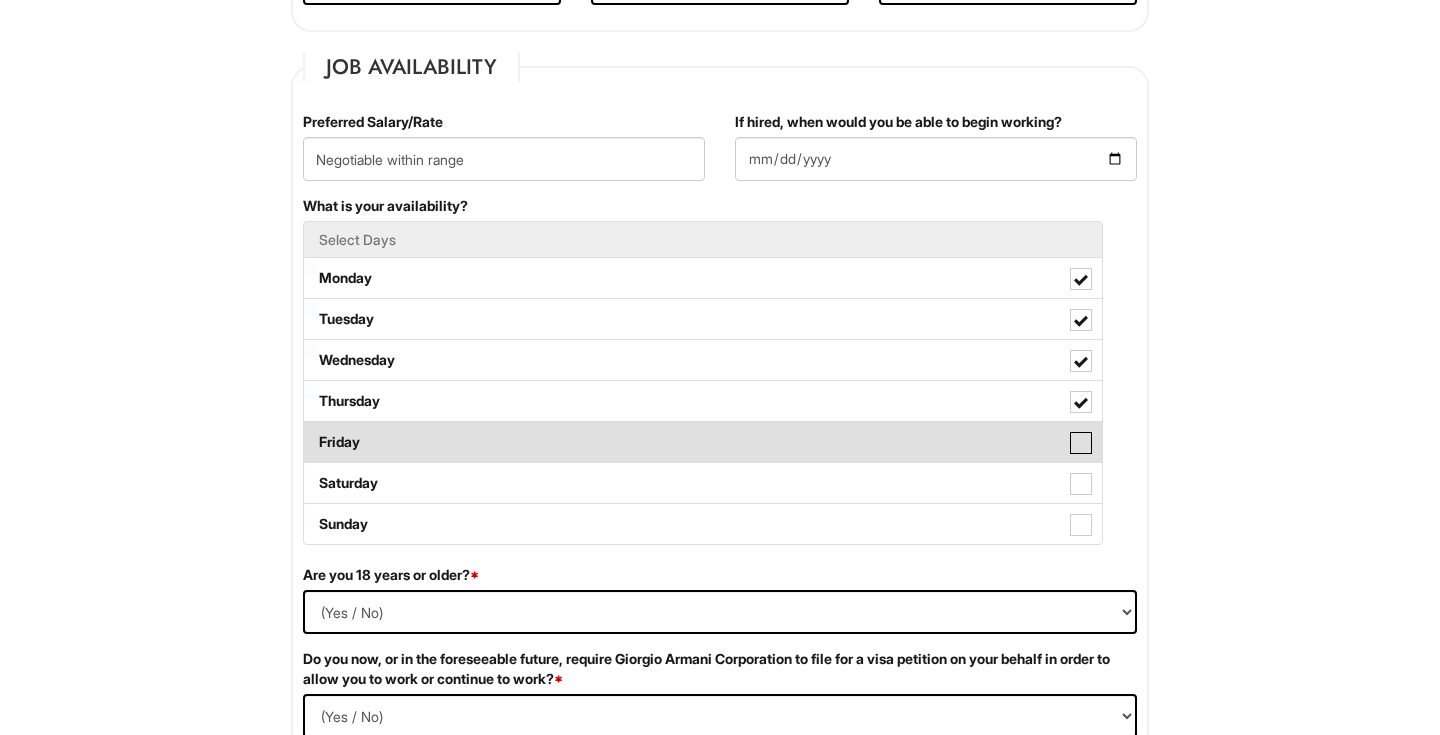 click on "Friday" at bounding box center [310, 432] 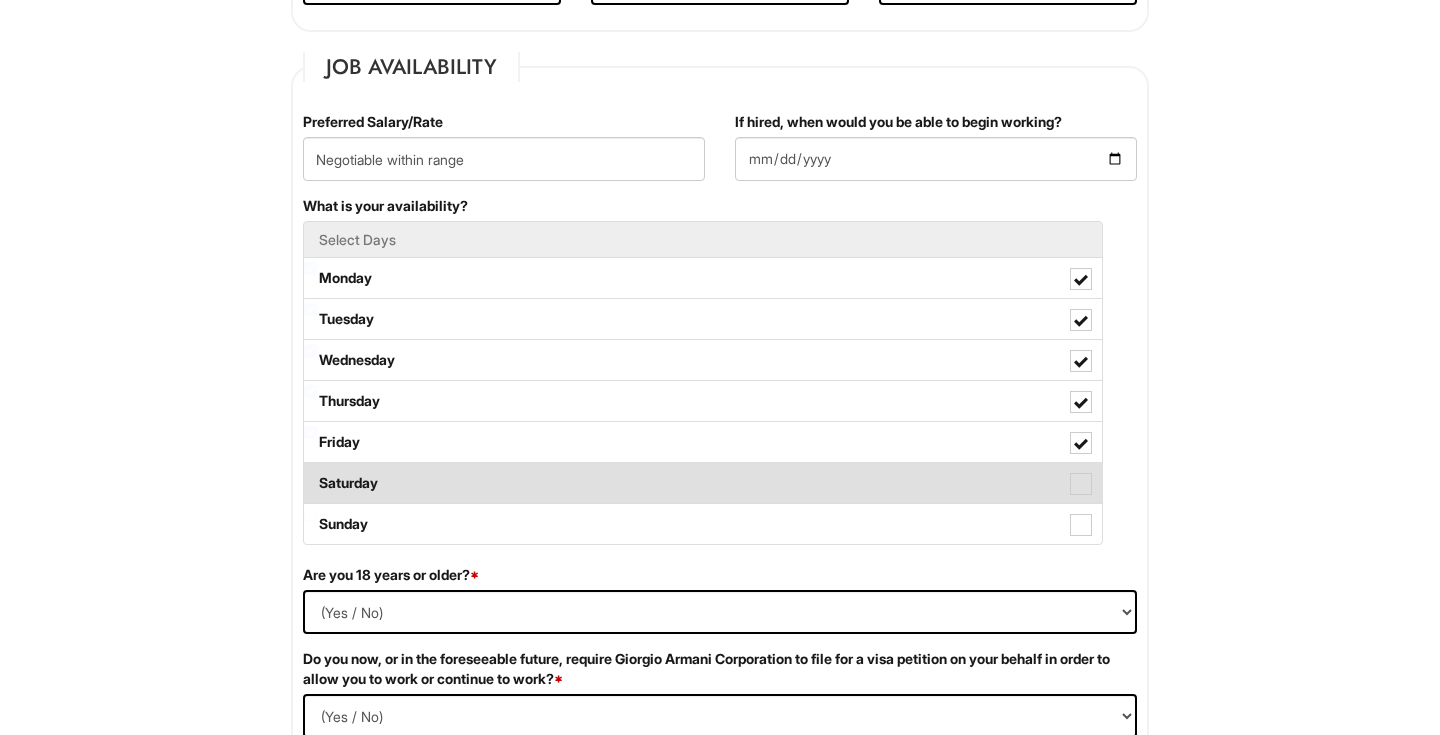 click on "Saturday" at bounding box center [703, 483] 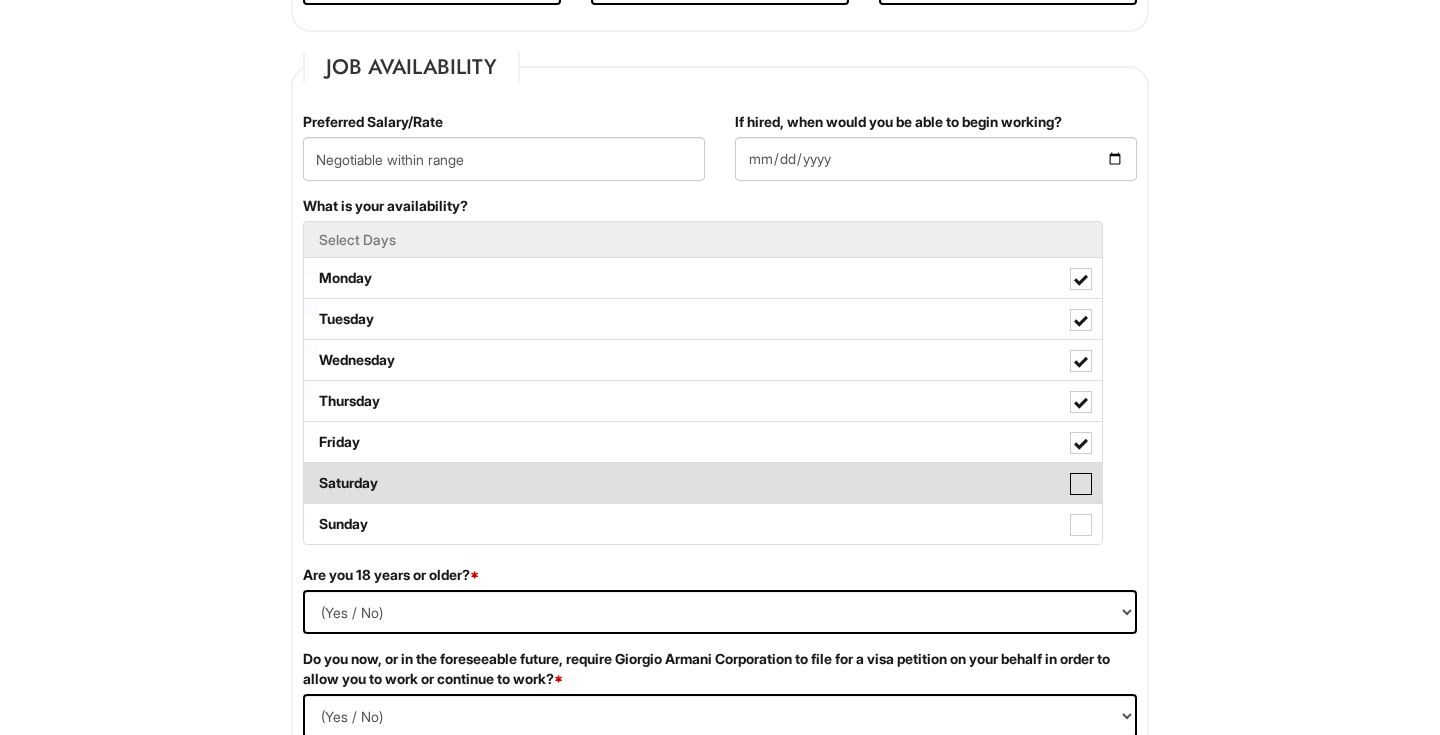 click on "Saturday" at bounding box center [310, 473] 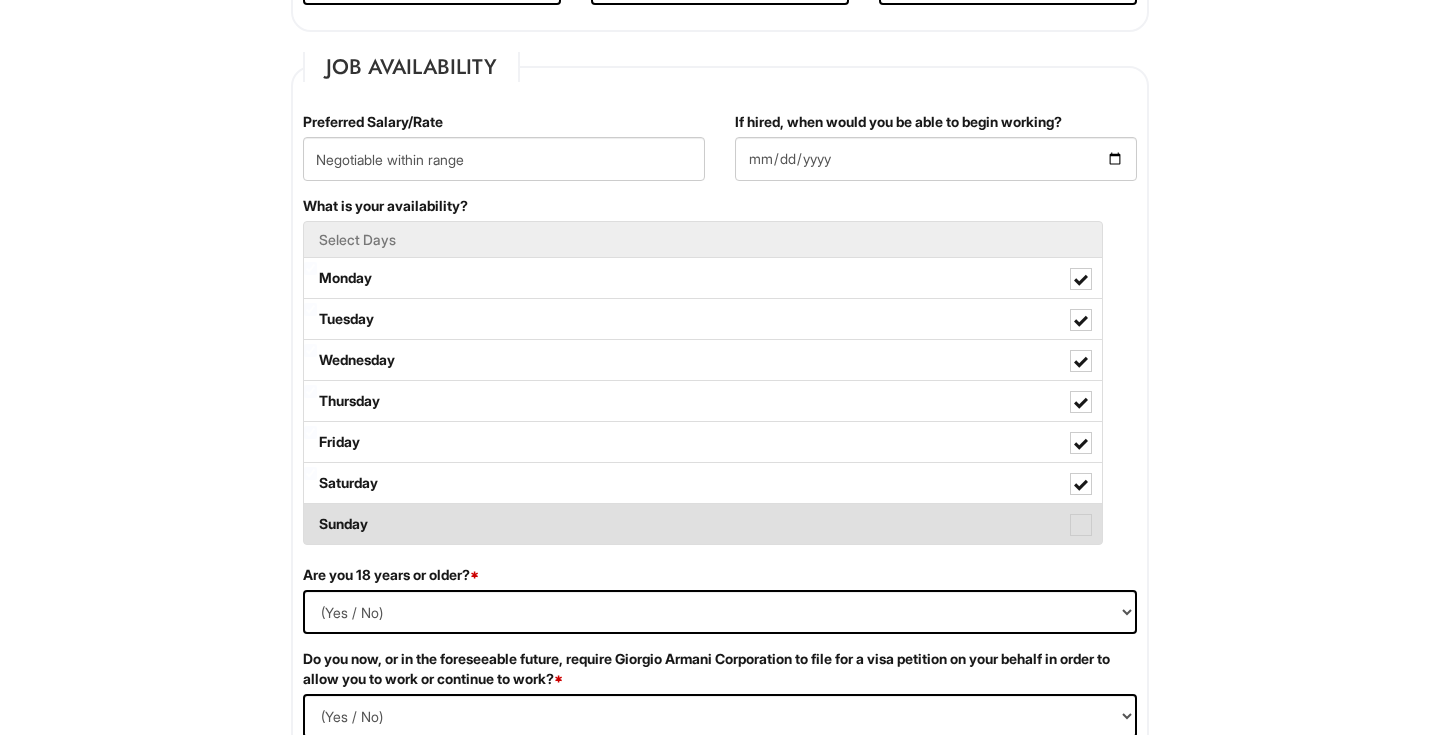 click on "Sunday" at bounding box center (703, 524) 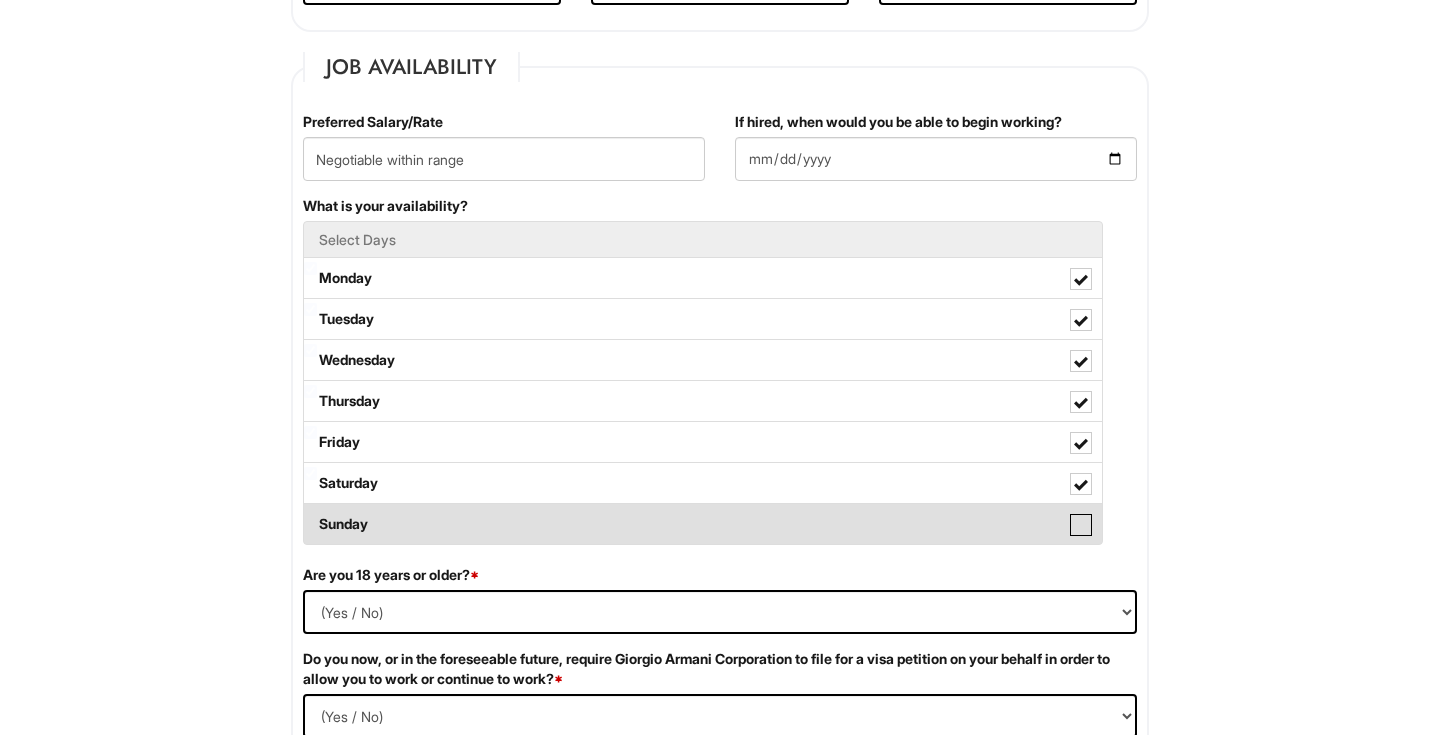 click on "Sunday" at bounding box center [310, 514] 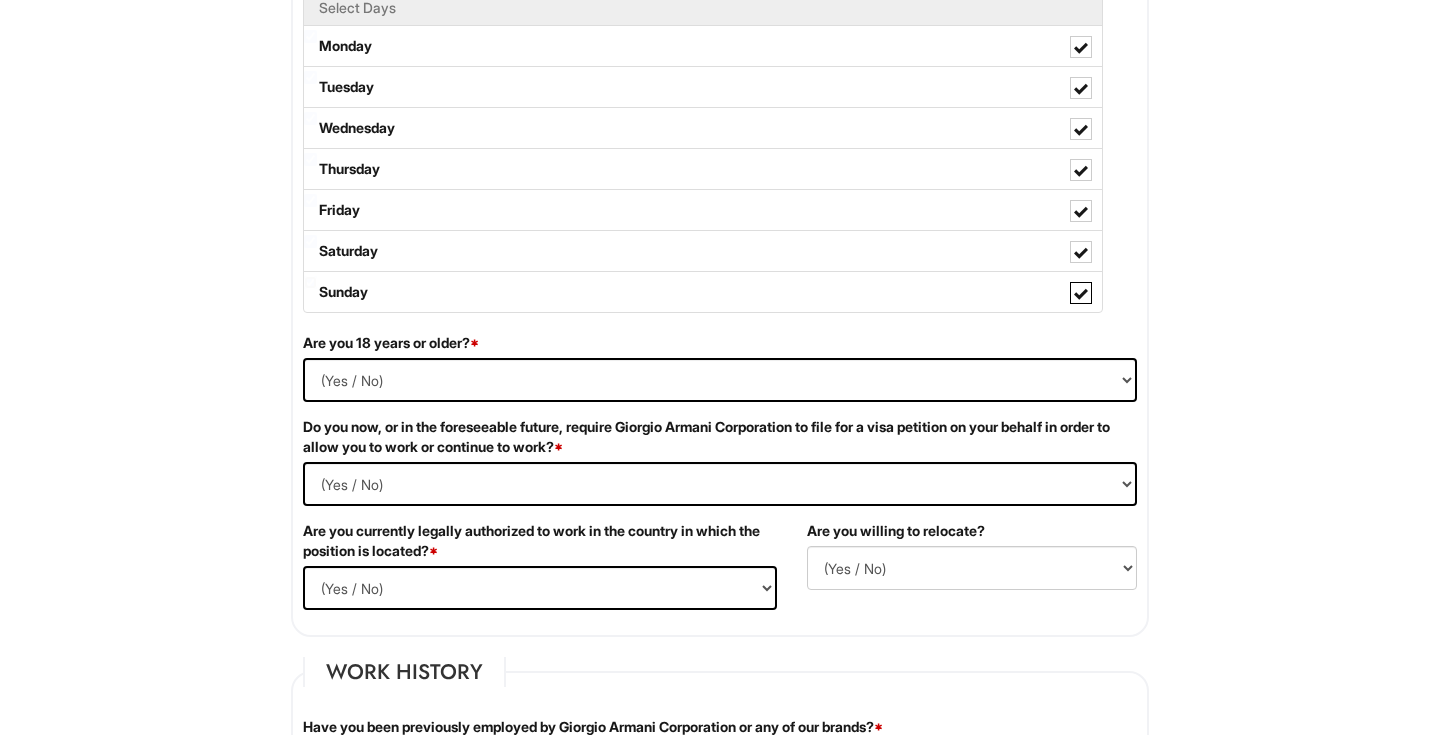 scroll, scrollTop: 1027, scrollLeft: 0, axis: vertical 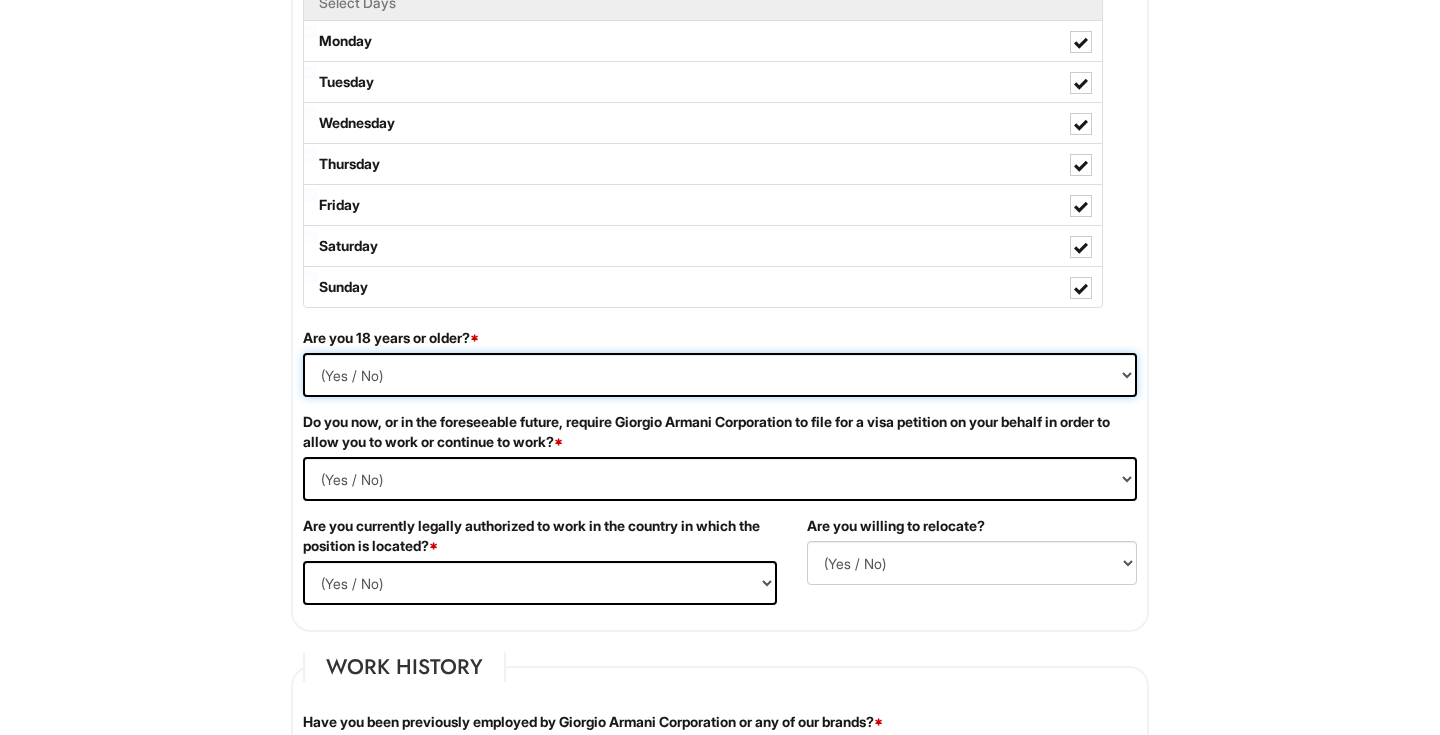 click on "(Yes / No) Yes No" at bounding box center (720, 375) 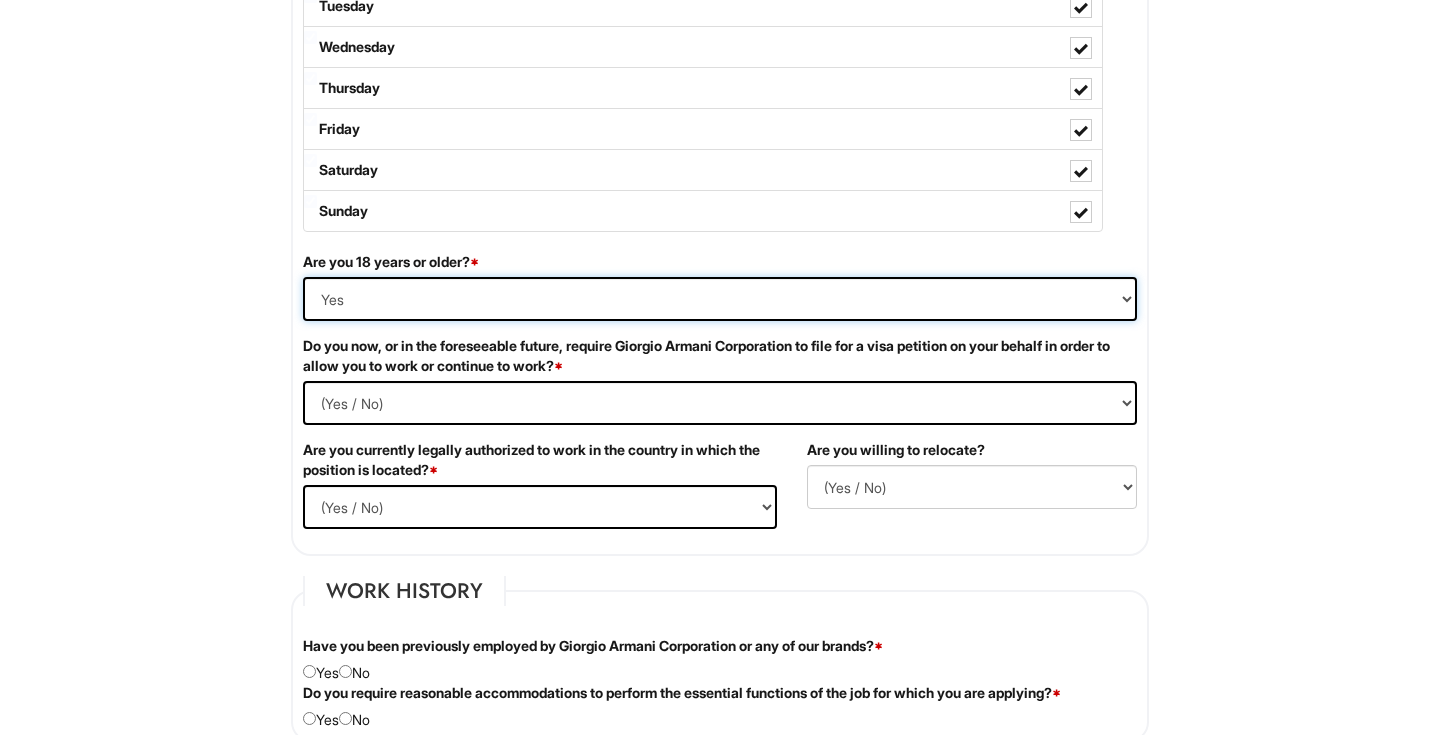 scroll, scrollTop: 1135, scrollLeft: 0, axis: vertical 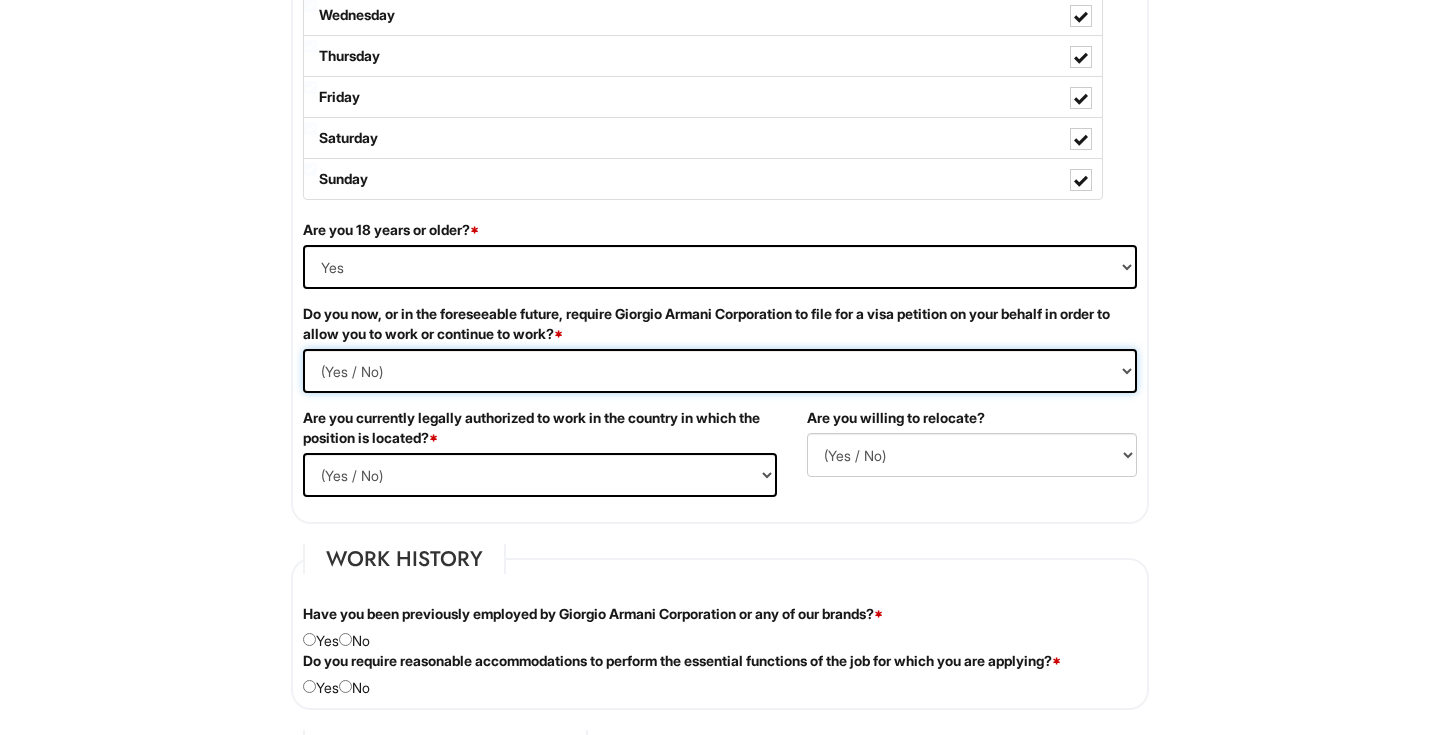 click on "(Yes / No) Yes No" at bounding box center (720, 371) 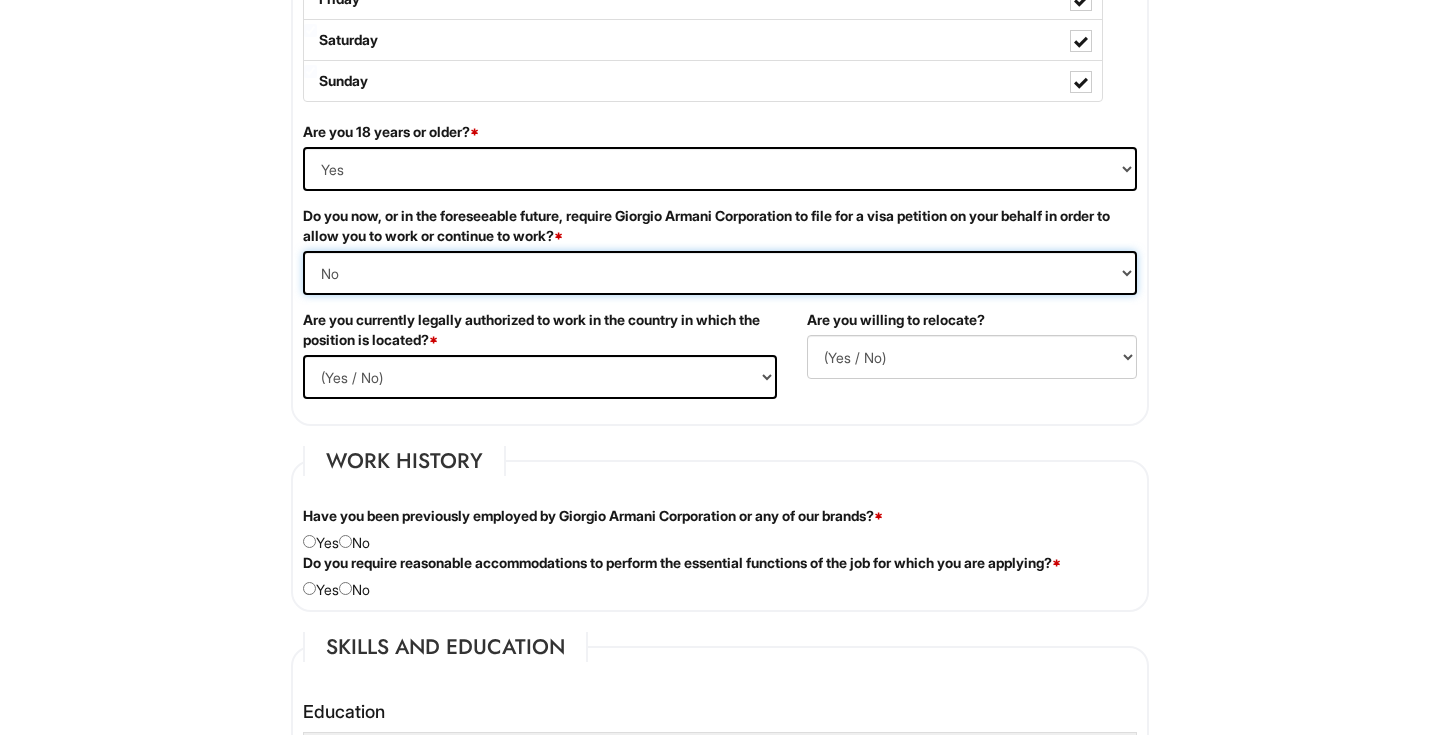 scroll, scrollTop: 1236, scrollLeft: 0, axis: vertical 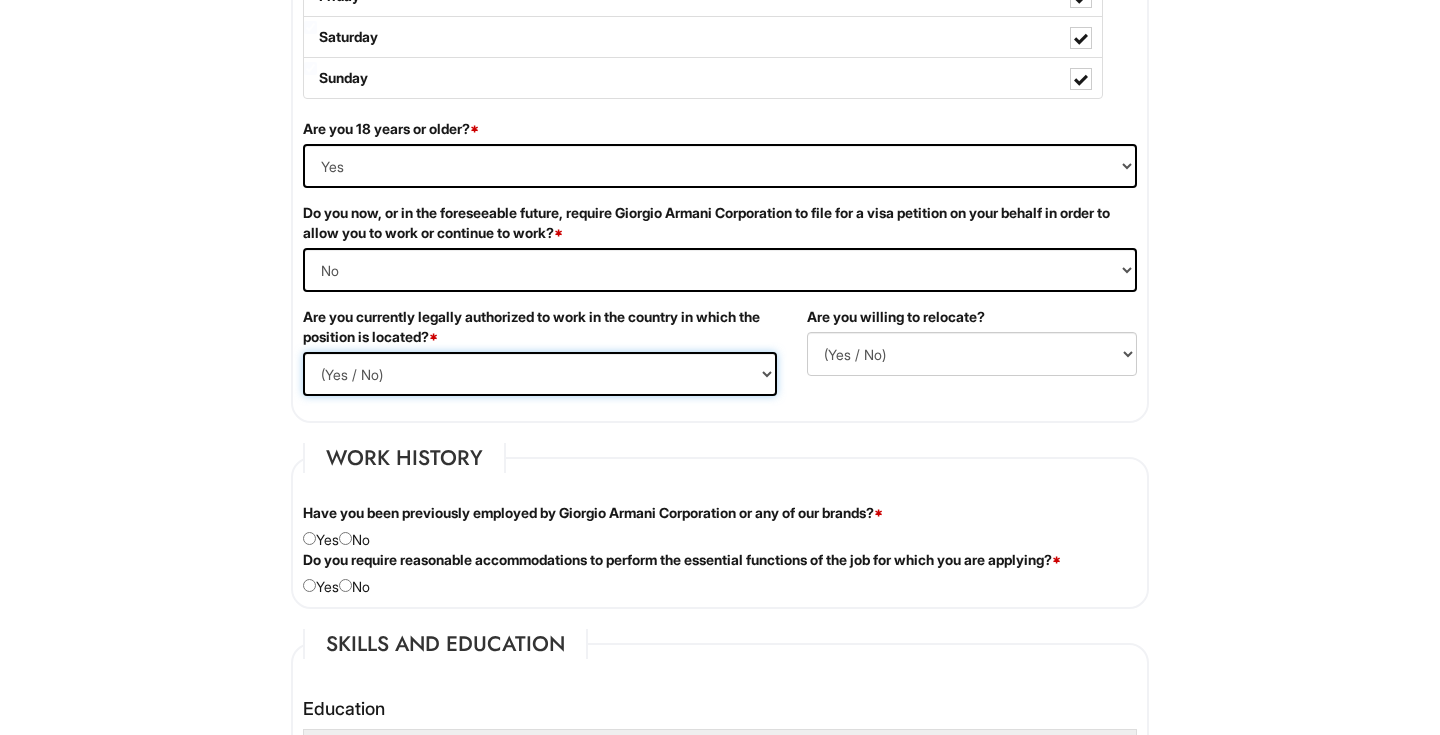 click on "(Yes / No) Yes No" at bounding box center [540, 374] 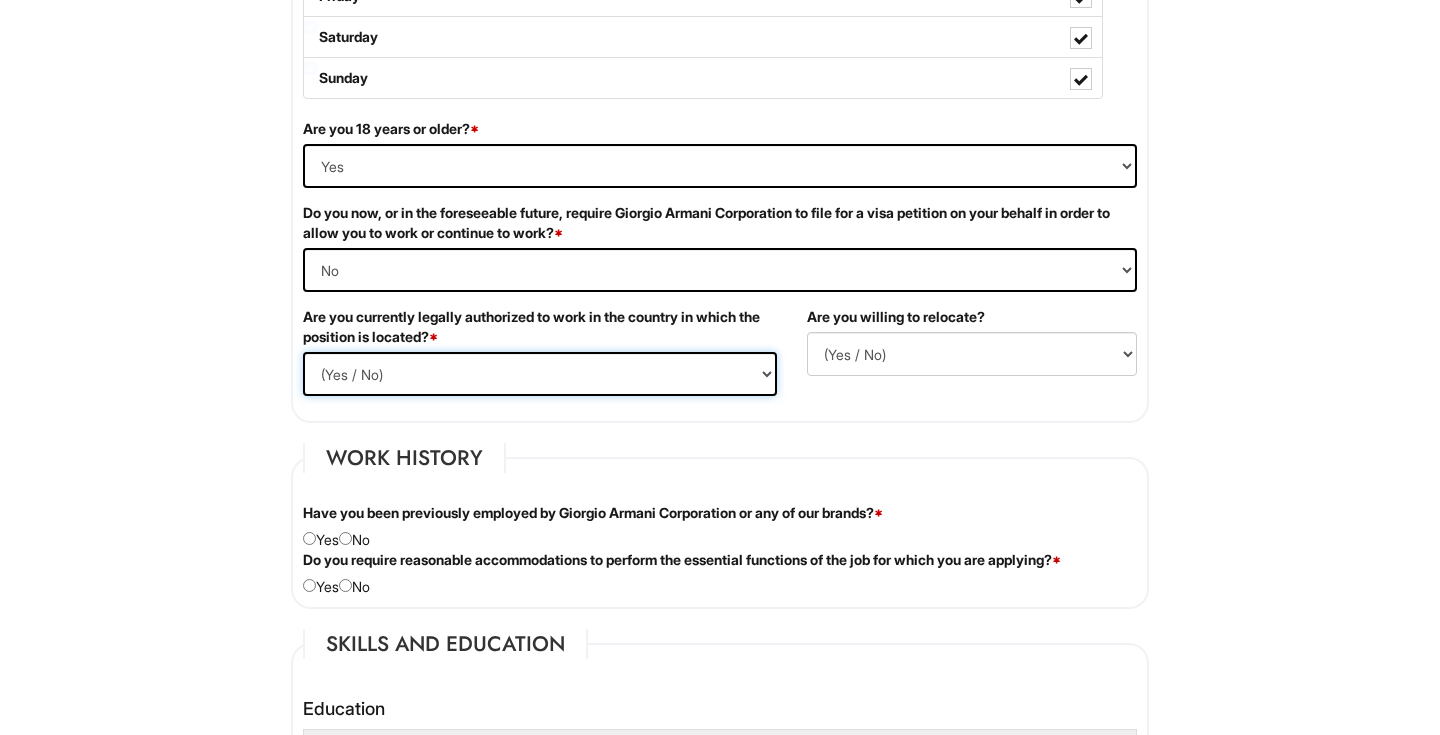 select on "Yes" 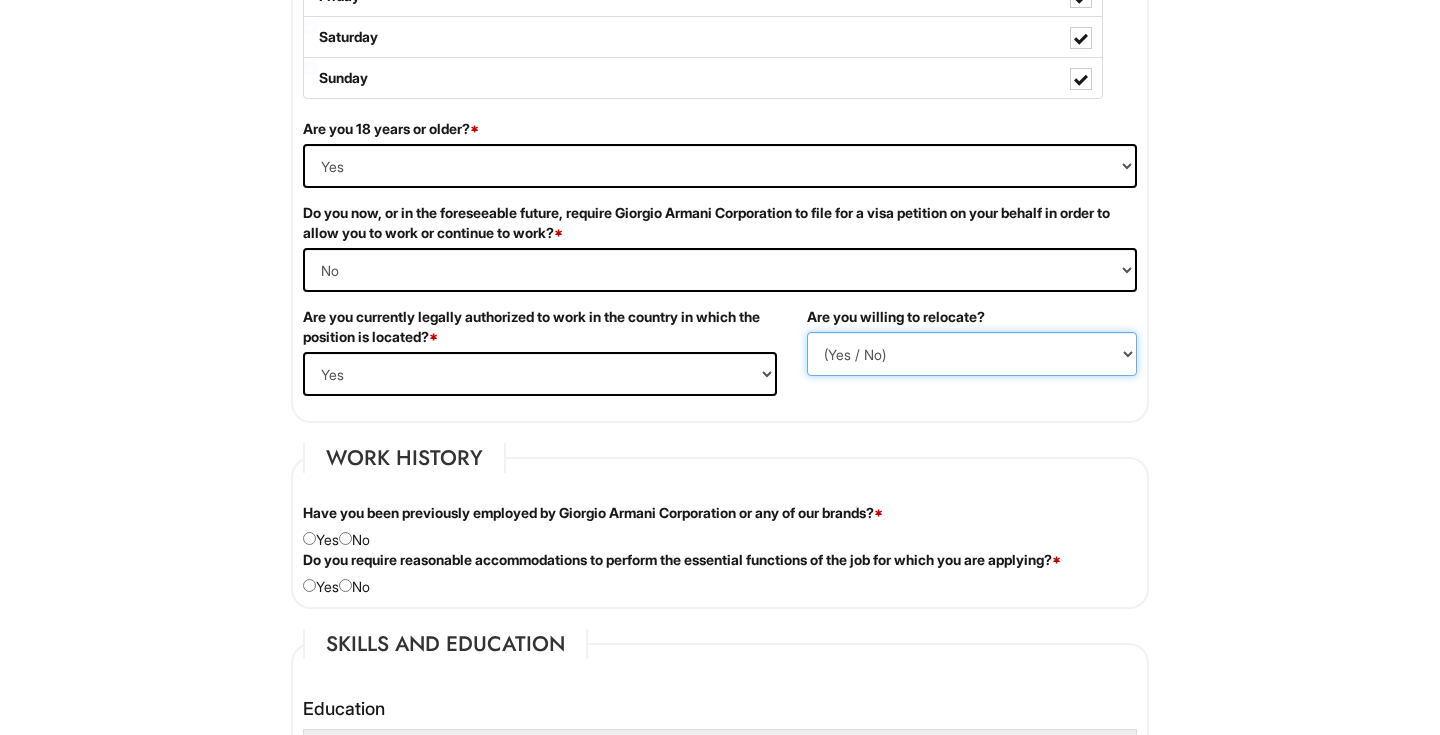 click on "(Yes / No) No Yes" at bounding box center (972, 354) 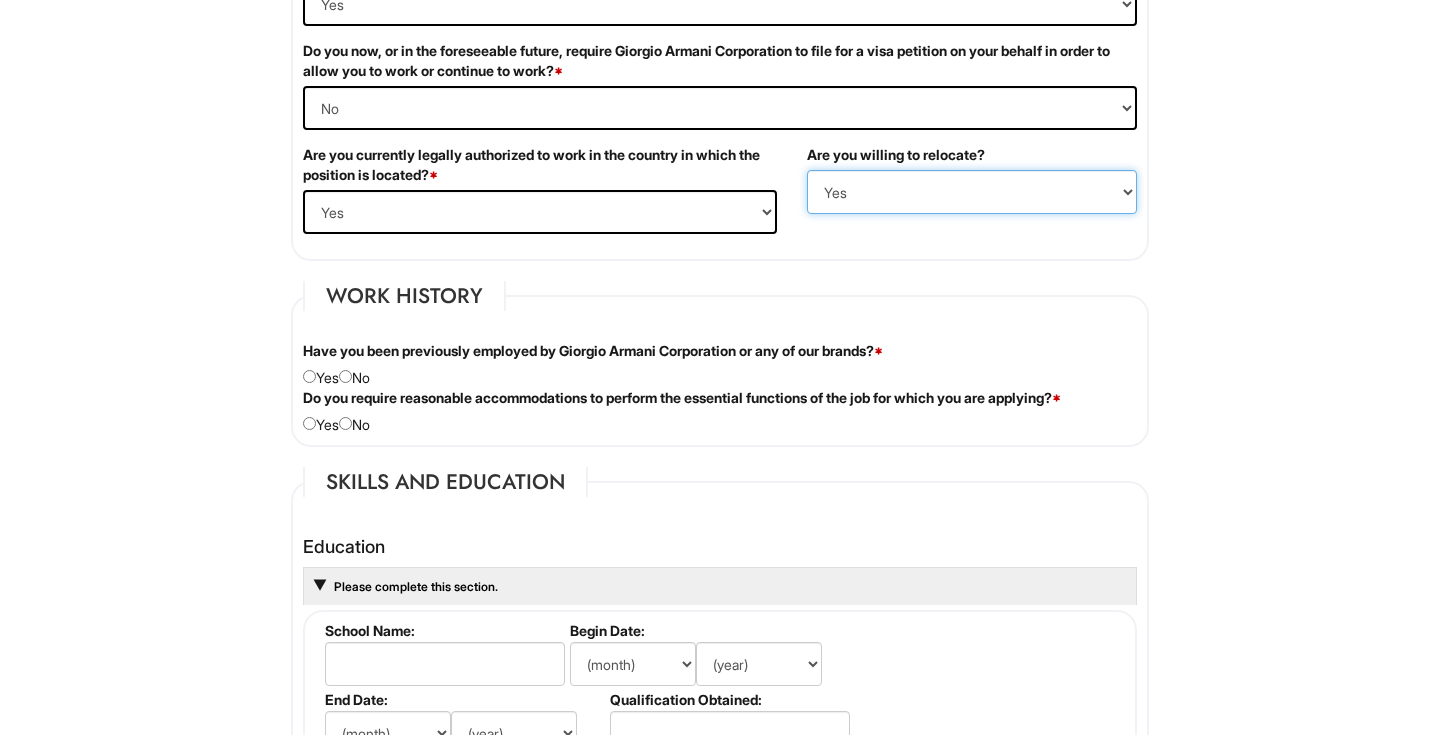 scroll, scrollTop: 1452, scrollLeft: 0, axis: vertical 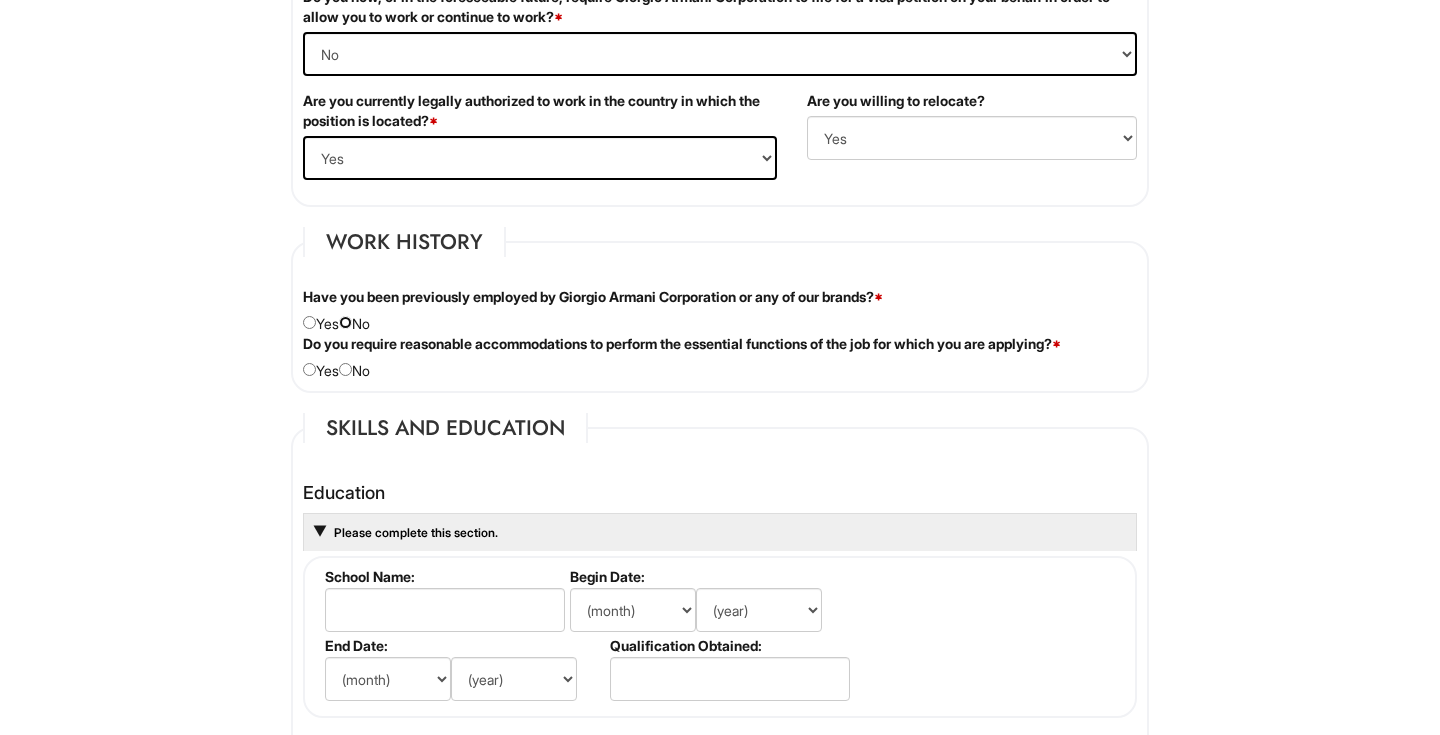 click at bounding box center [345, 322] 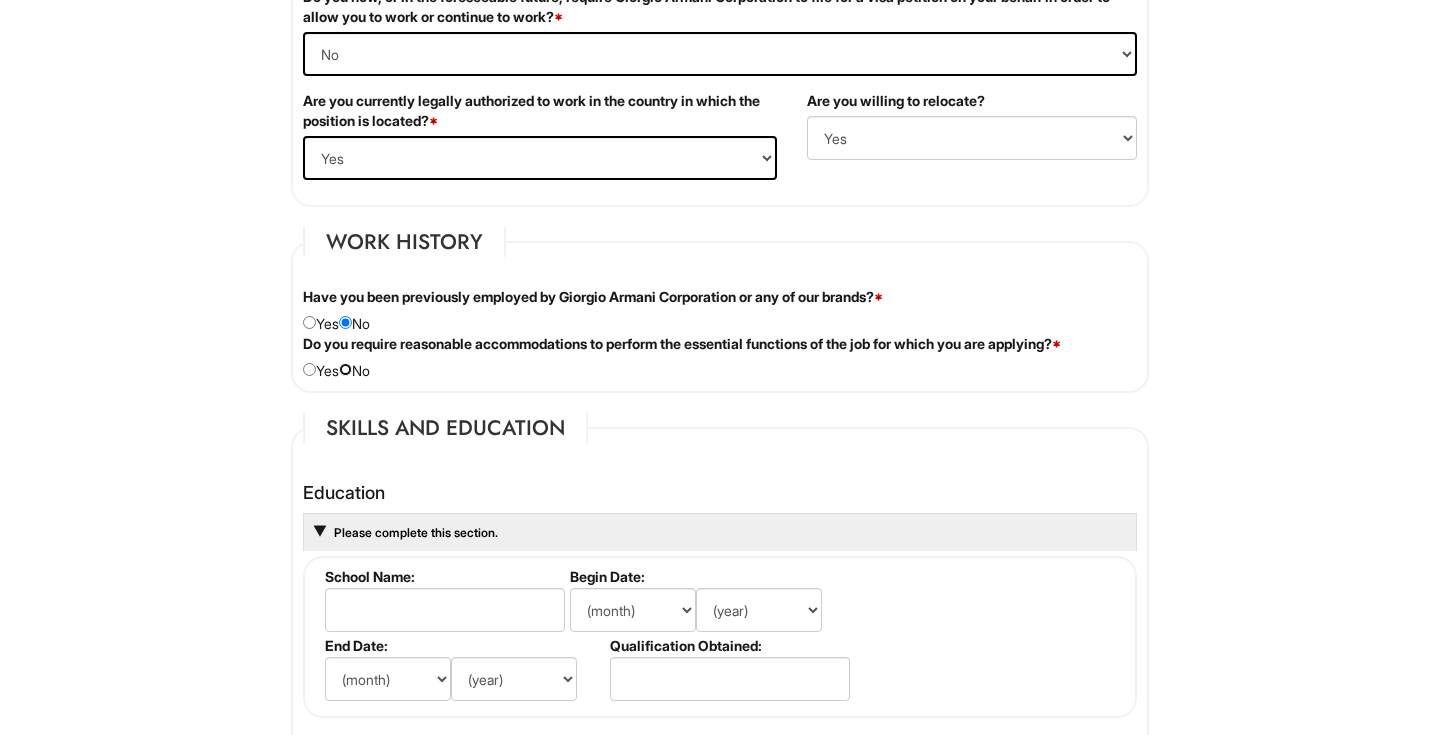 click at bounding box center (345, 369) 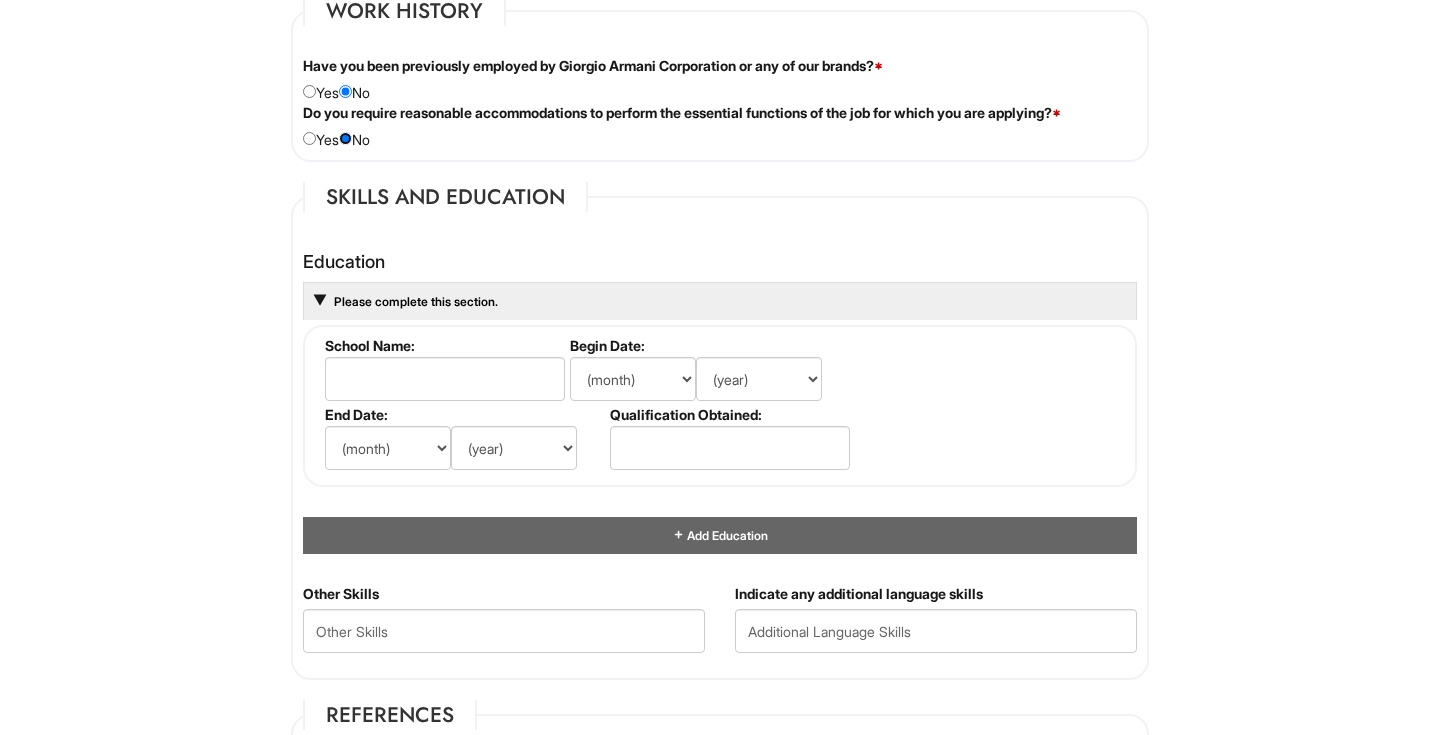 scroll, scrollTop: 1688, scrollLeft: 0, axis: vertical 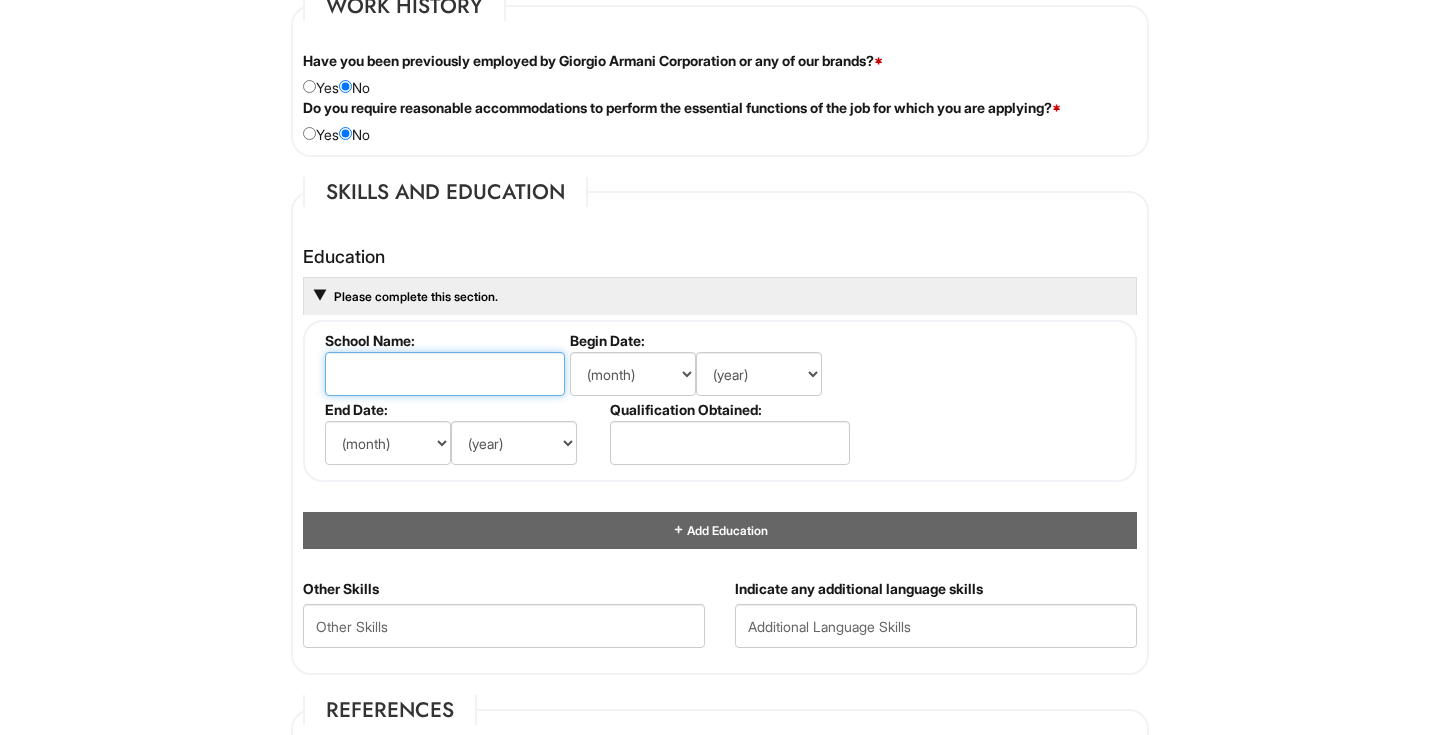 click at bounding box center [445, 374] 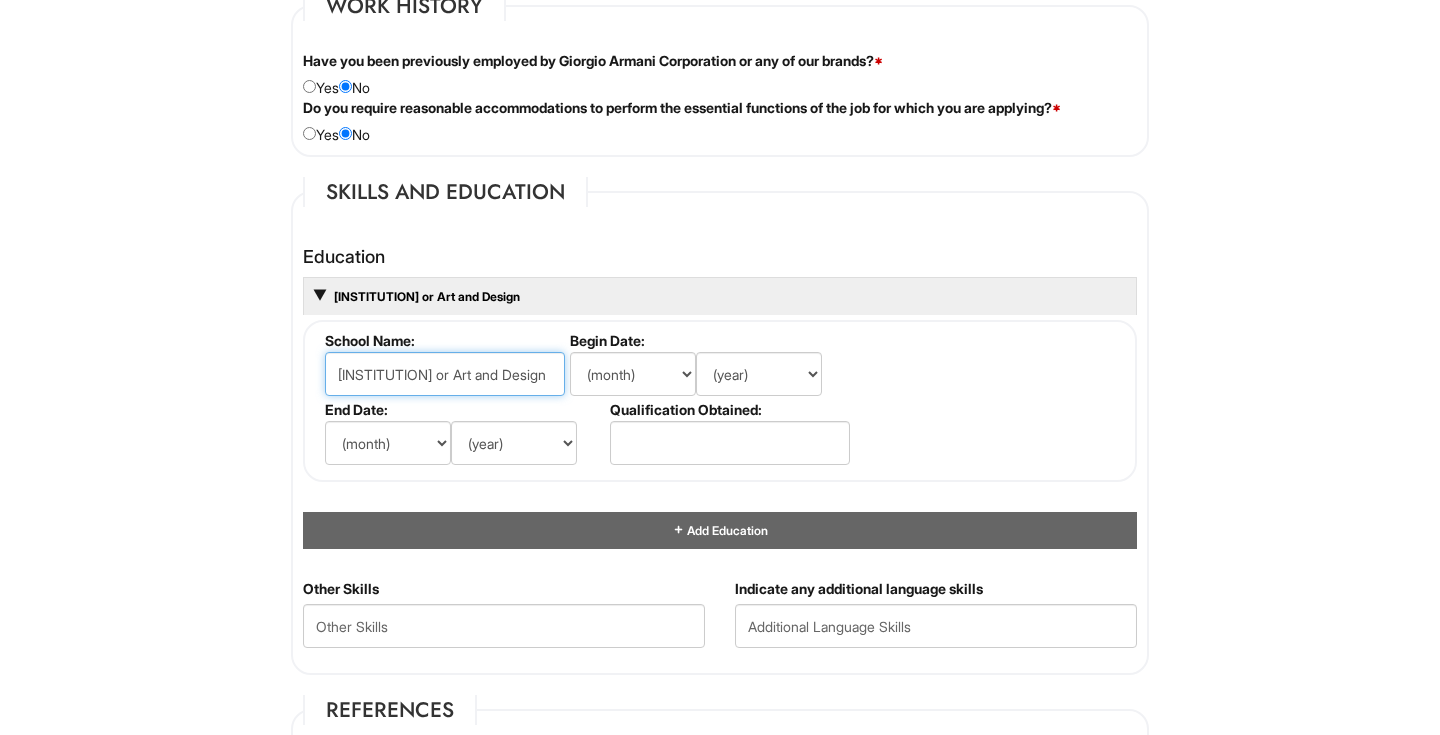type on "[INSTITUTION] or Art and Design" 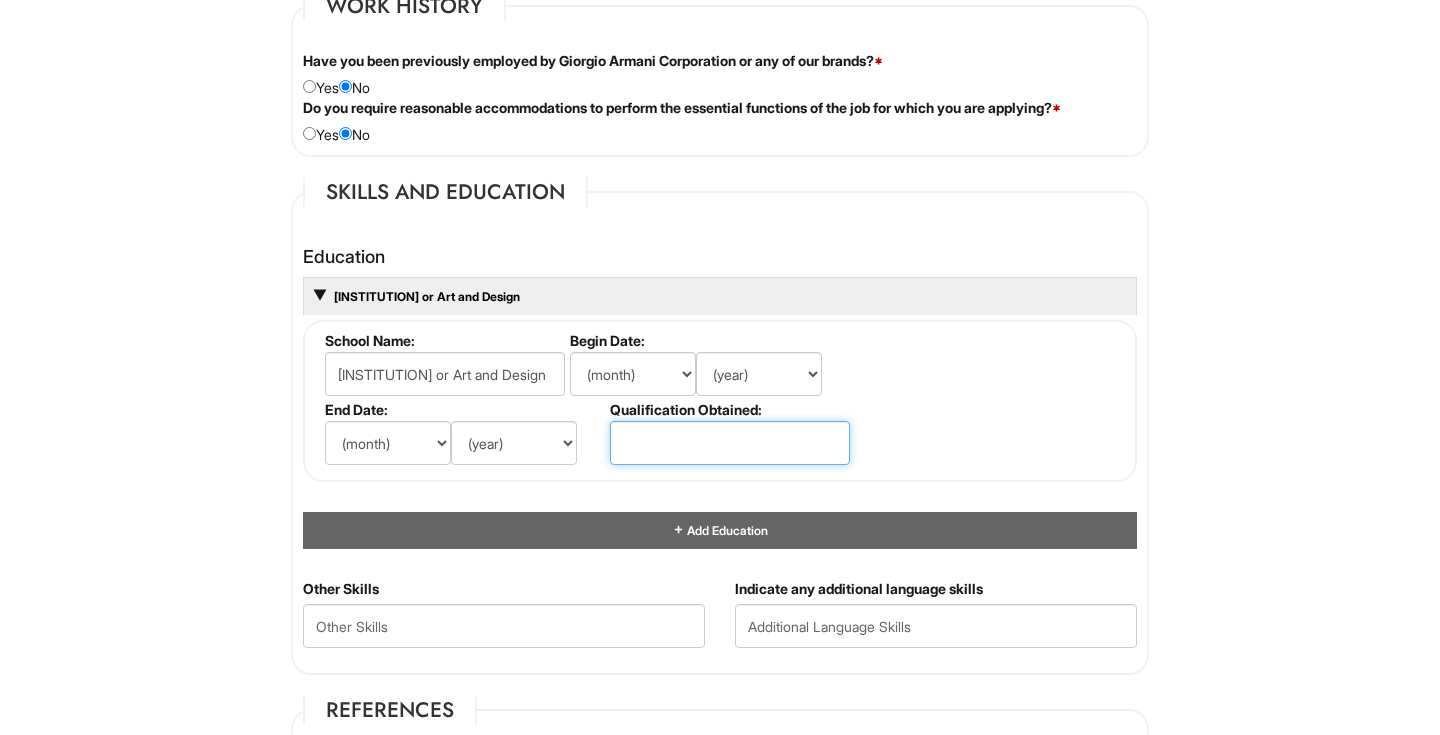 click at bounding box center (730, 443) 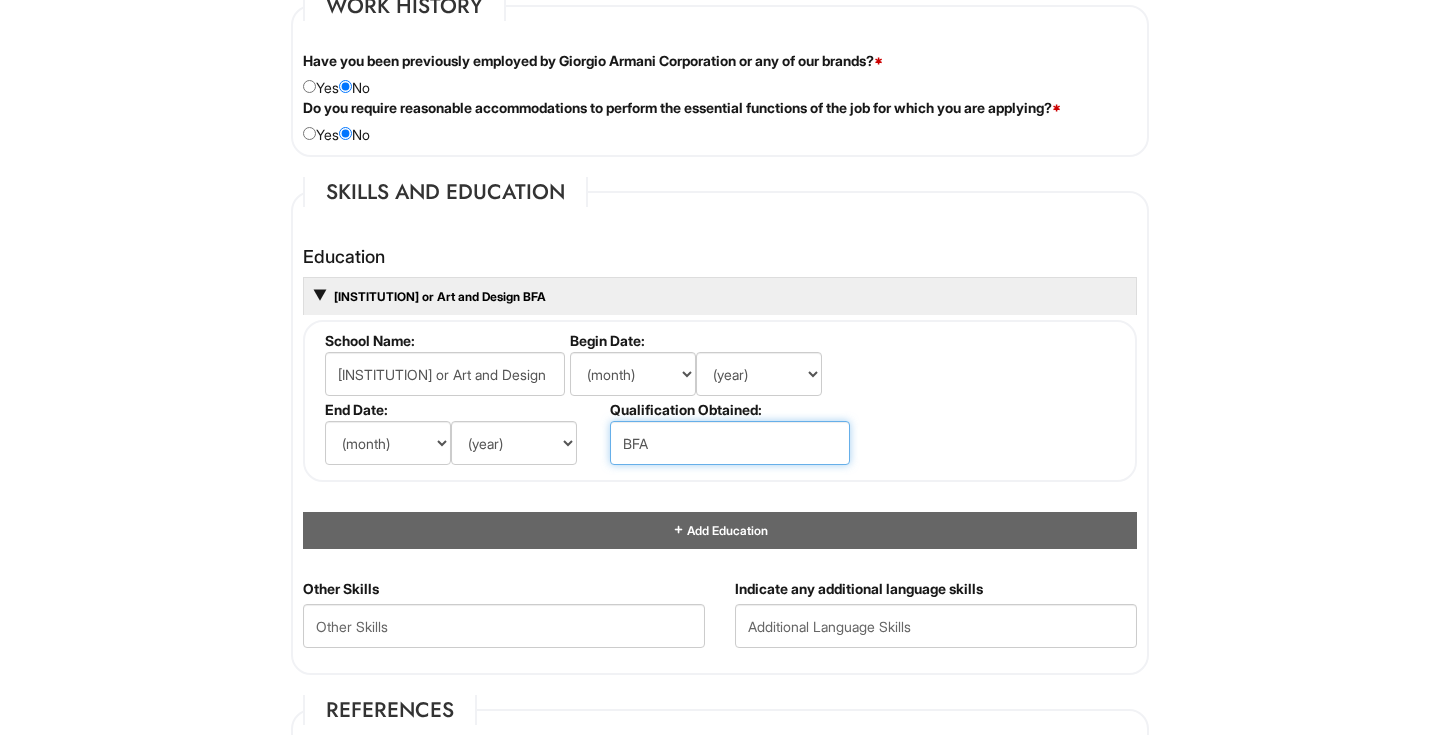 type on "BFA" 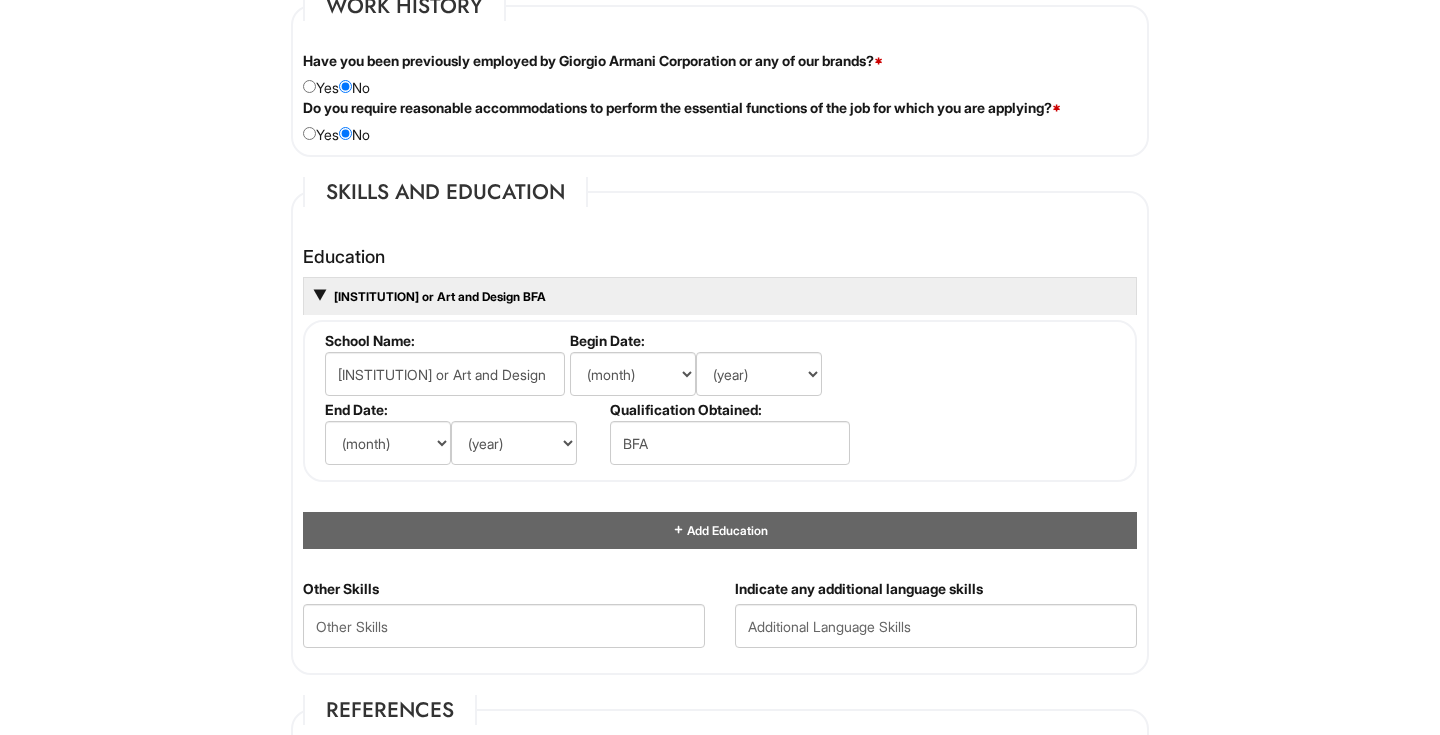 click on "Please Complete This Form 1 2 3 Sales Supervisor, Armani Outlet PLEASE COMPLETE ALL REQUIRED FIELDS
We are an Equal Opportunity Employer. All persons shall have the opportunity to be considered for employment without regard to their race, color, creed, religion, national origin, ancestry, citizenship status, age, disability, gender, sex, sexual orientation, veteran status, genetic information or any other characteristic protected by applicable federal, state or local laws. We will endeavor to make a reasonable accommodation to the known physical or mental limitations of a qualified applicant with a disability unless the accommodation would impose an undue hardship on the operation of our business. If you believe you require such assistance to complete this form or to participate in an interview, please let us know.
Personal Information
Last Name  *   [LAST]
First Name  *   [FIRST]
Middle Name   [MIDDLE]
E-mail Address  *   [EMAIL]
Phone  *   [PHONE]" at bounding box center [720, 265] 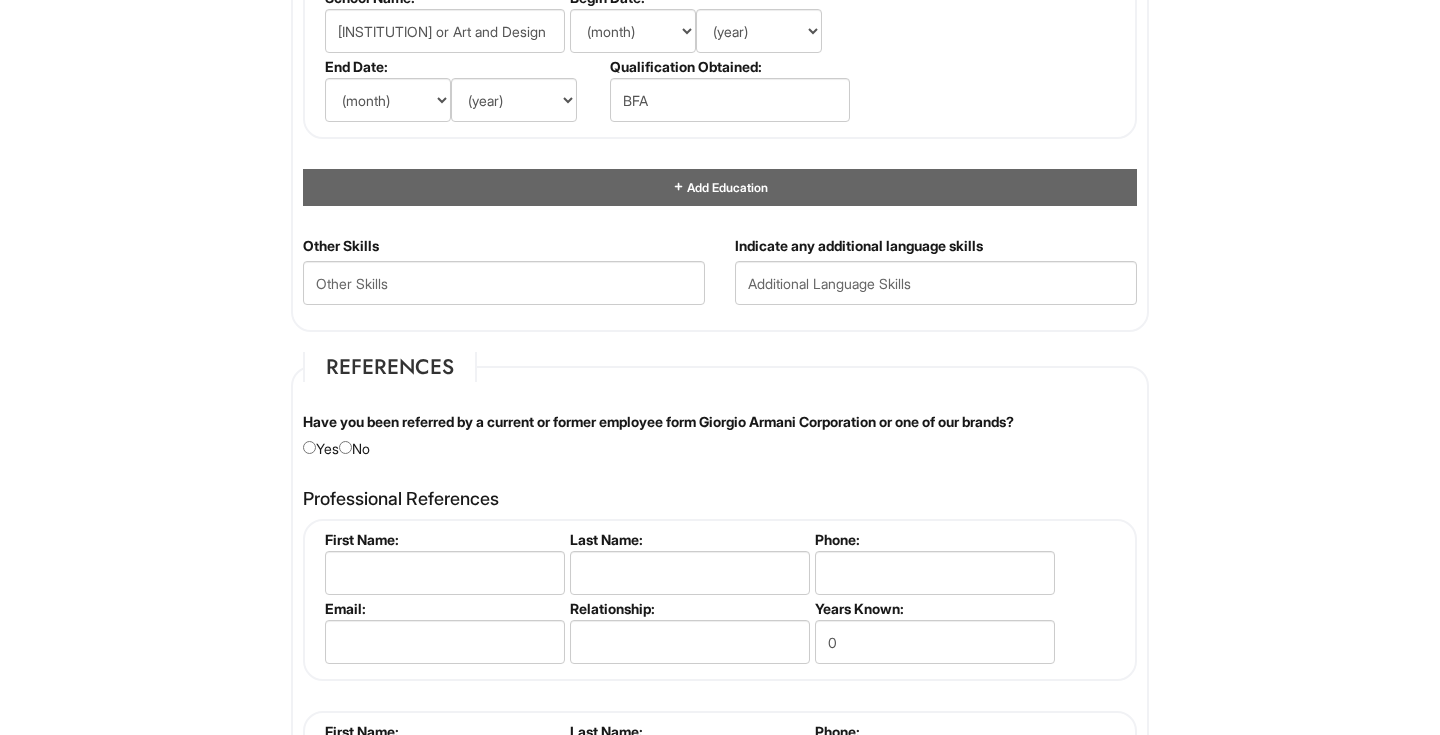 scroll, scrollTop: 2036, scrollLeft: 0, axis: vertical 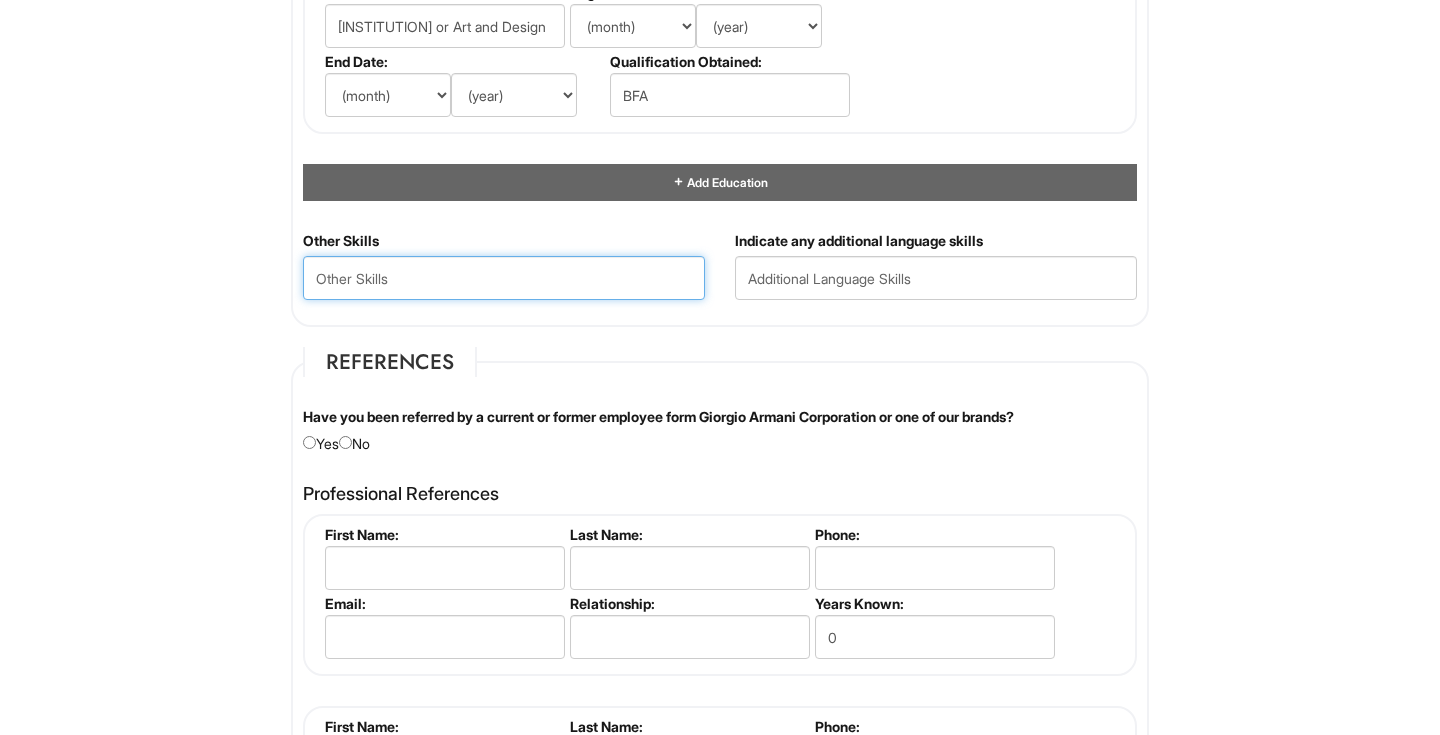 click at bounding box center [504, 278] 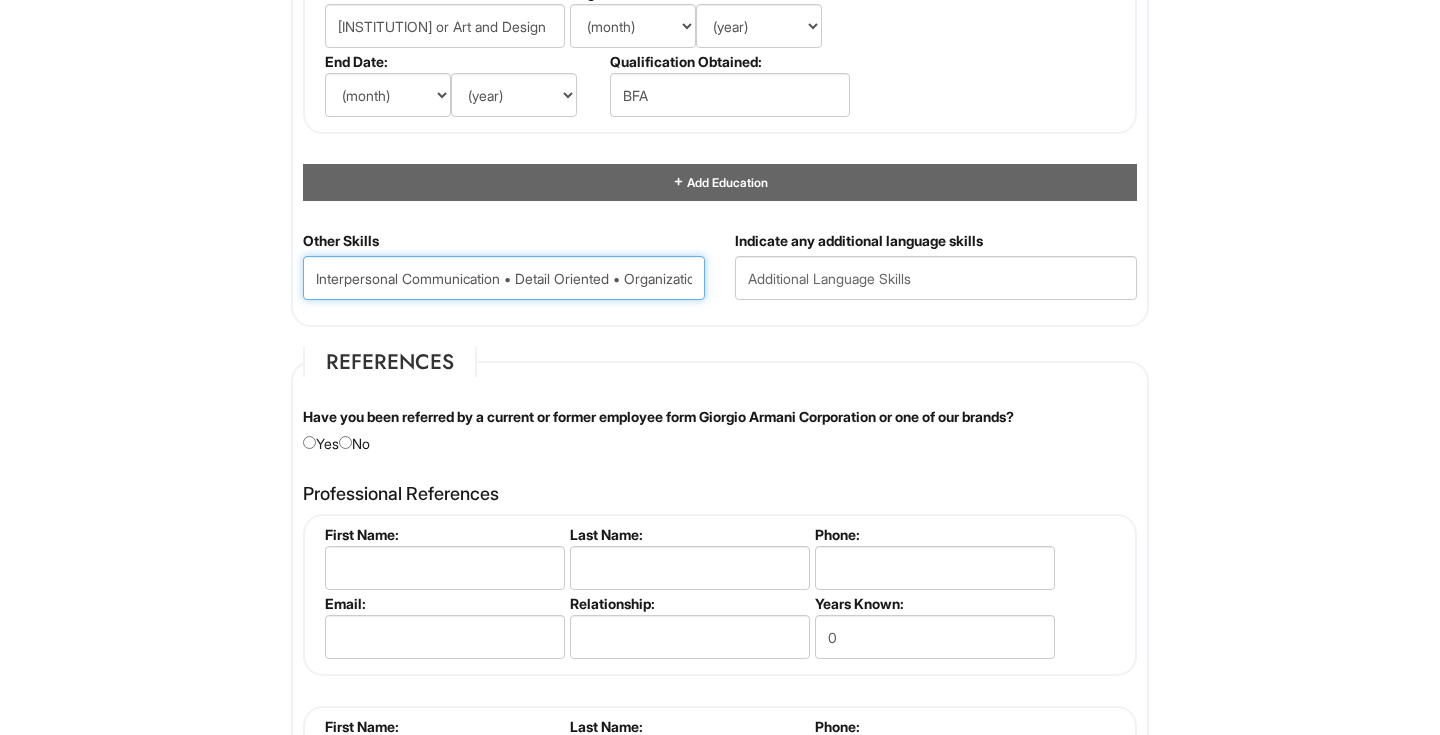 scroll, scrollTop: 0, scrollLeft: 2388, axis: horizontal 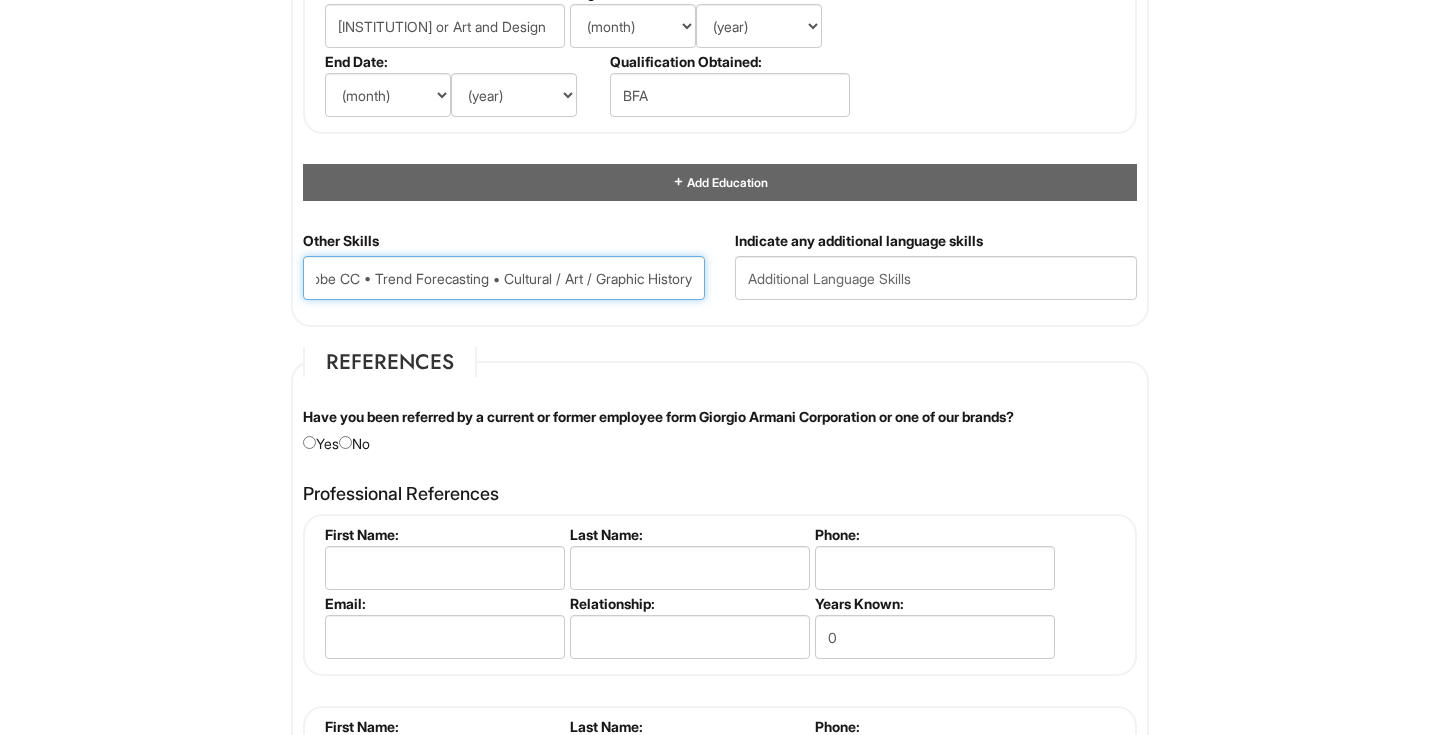 type on "Interpersonal Communication • Detail Oriented • Organization • Multitasking • Problem Solving • Conflict Resolution • Time Management • Financial Management • Project Management • Leadership • Emotional Intelligence • Product Knowledge • NewStore • Yoobic • Graphic Design • Textile Design • Hand Drawn Illustration • Painting • Photography • Adobe CC • Trend Forecasting • Cultural / Art / Graphic History" 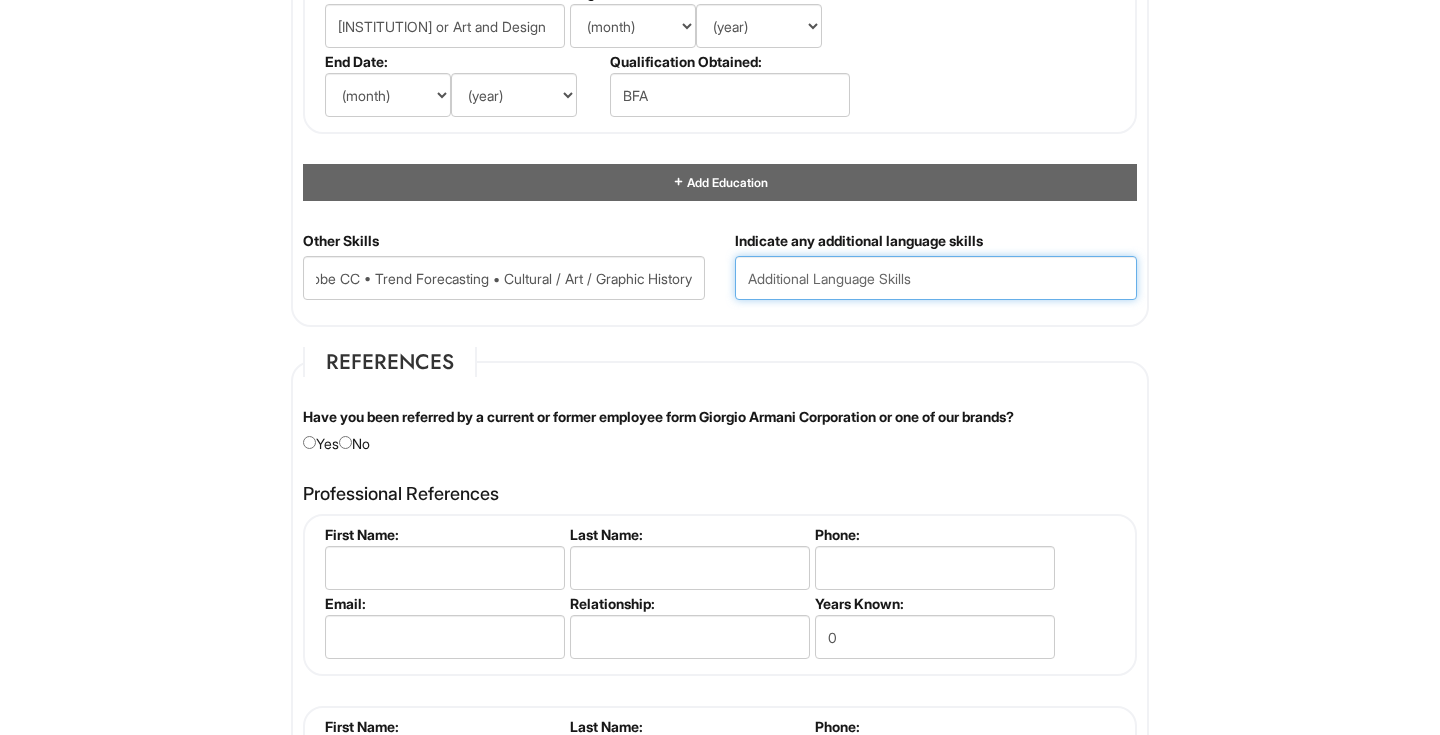 scroll, scrollTop: 0, scrollLeft: 0, axis: both 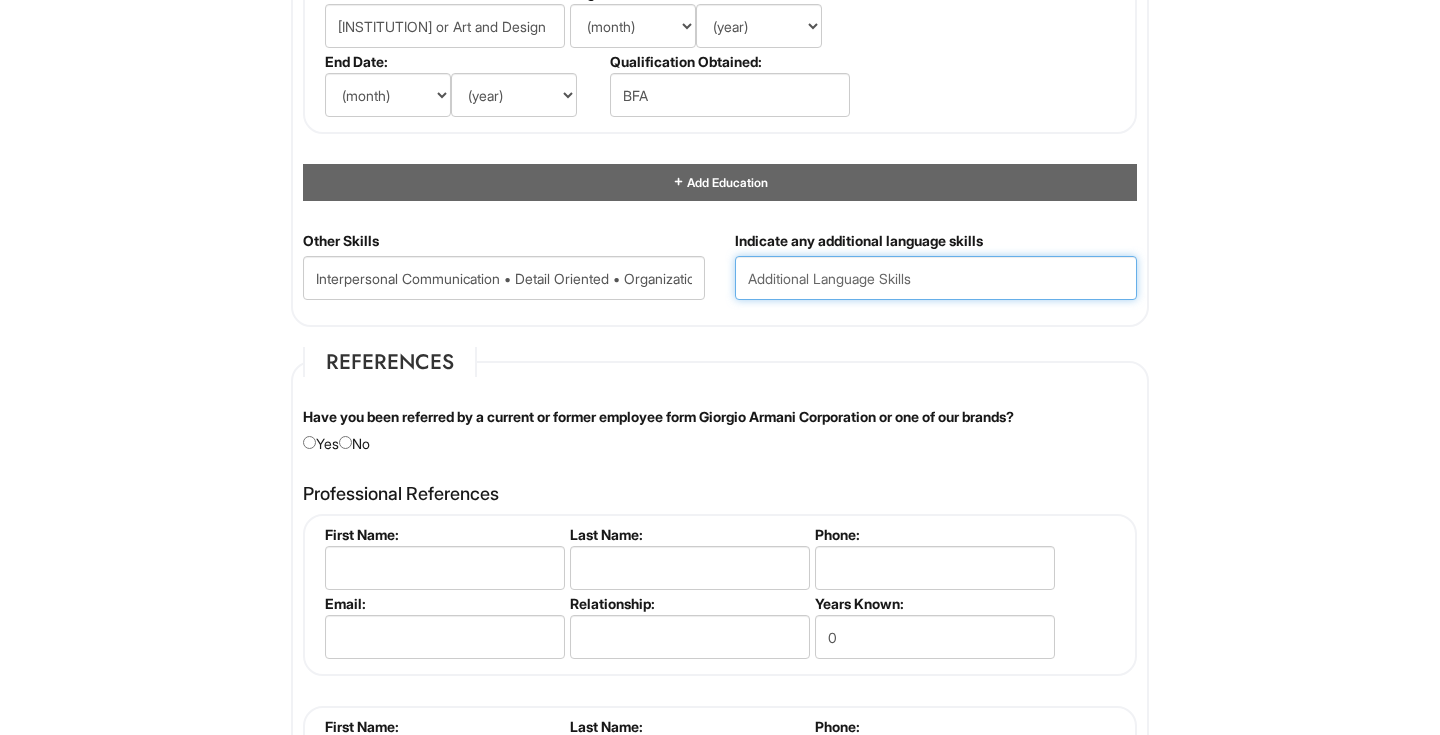 click at bounding box center [936, 278] 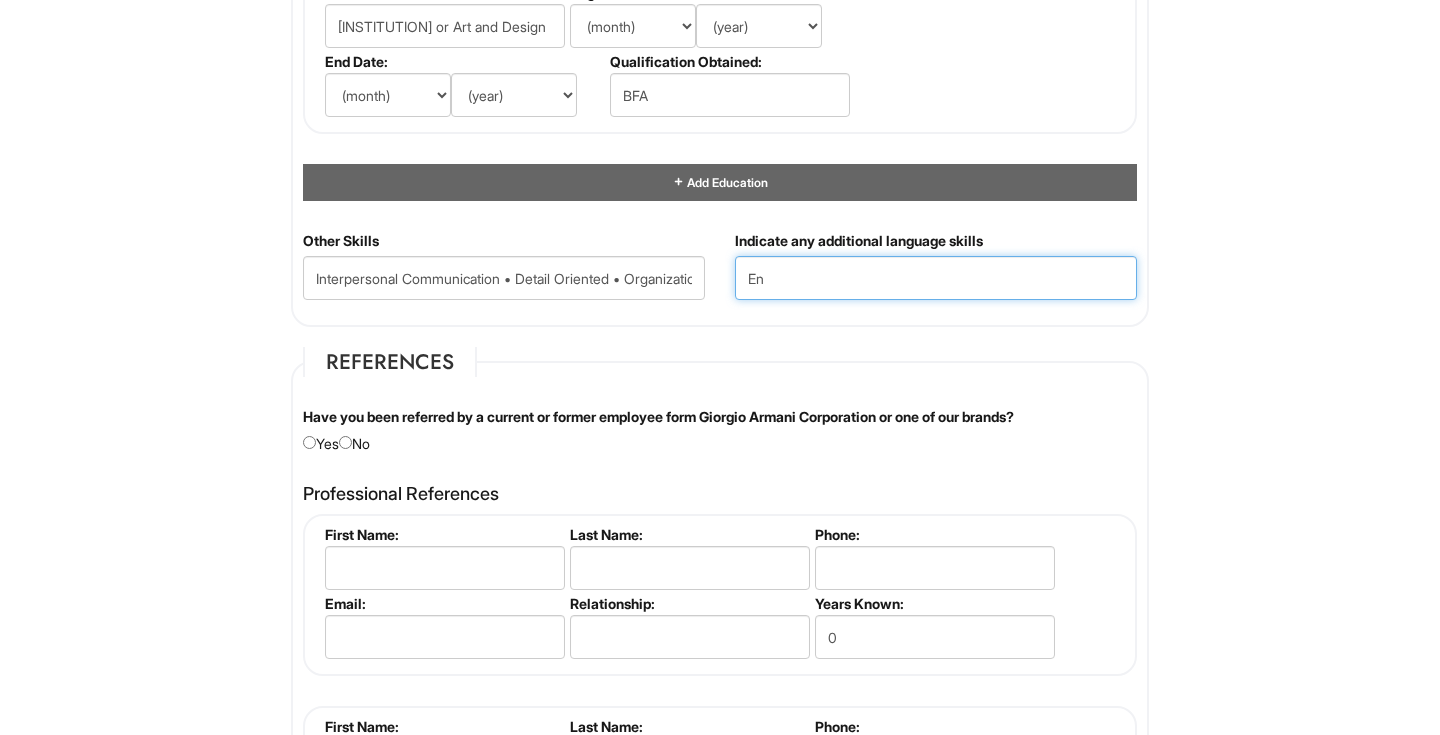 type on "E" 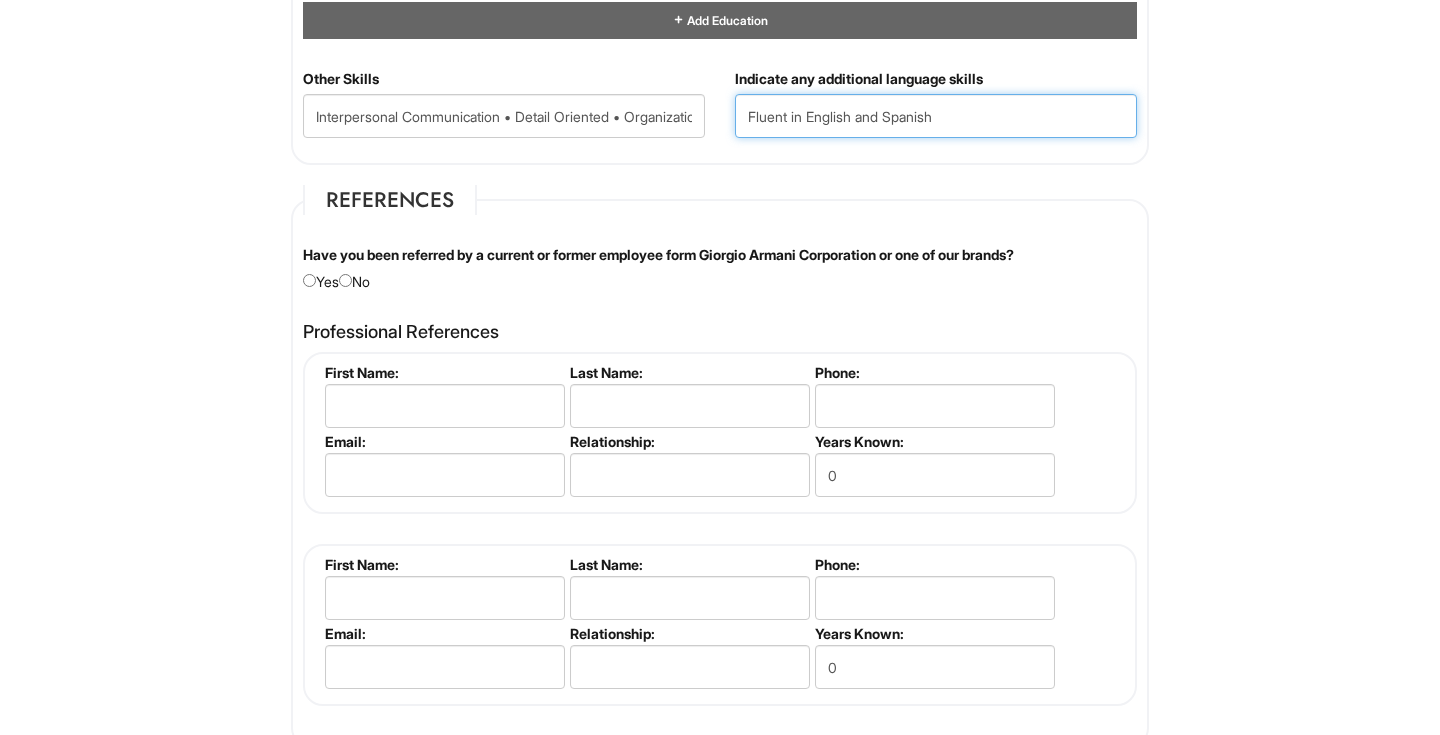 scroll, scrollTop: 2210, scrollLeft: 0, axis: vertical 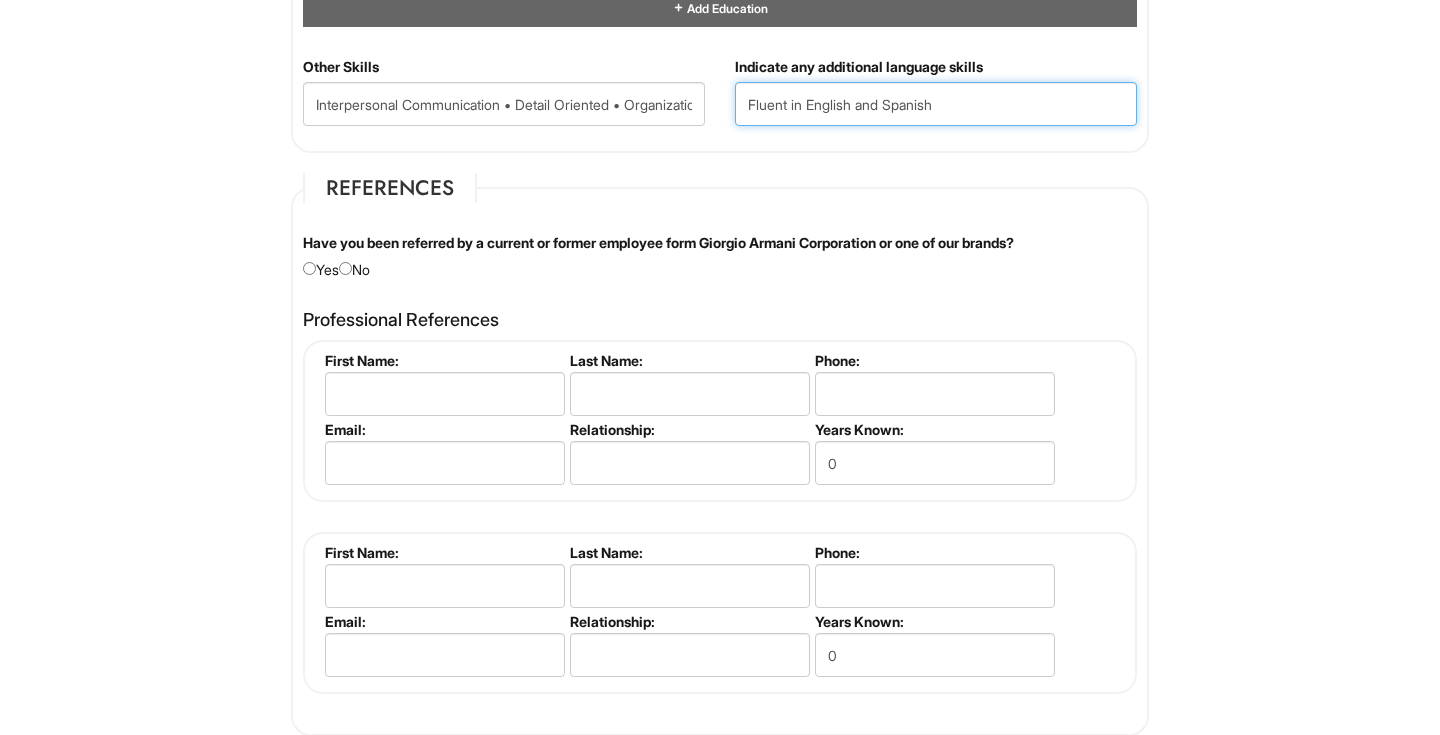 type on "Fluent in English and Spanish" 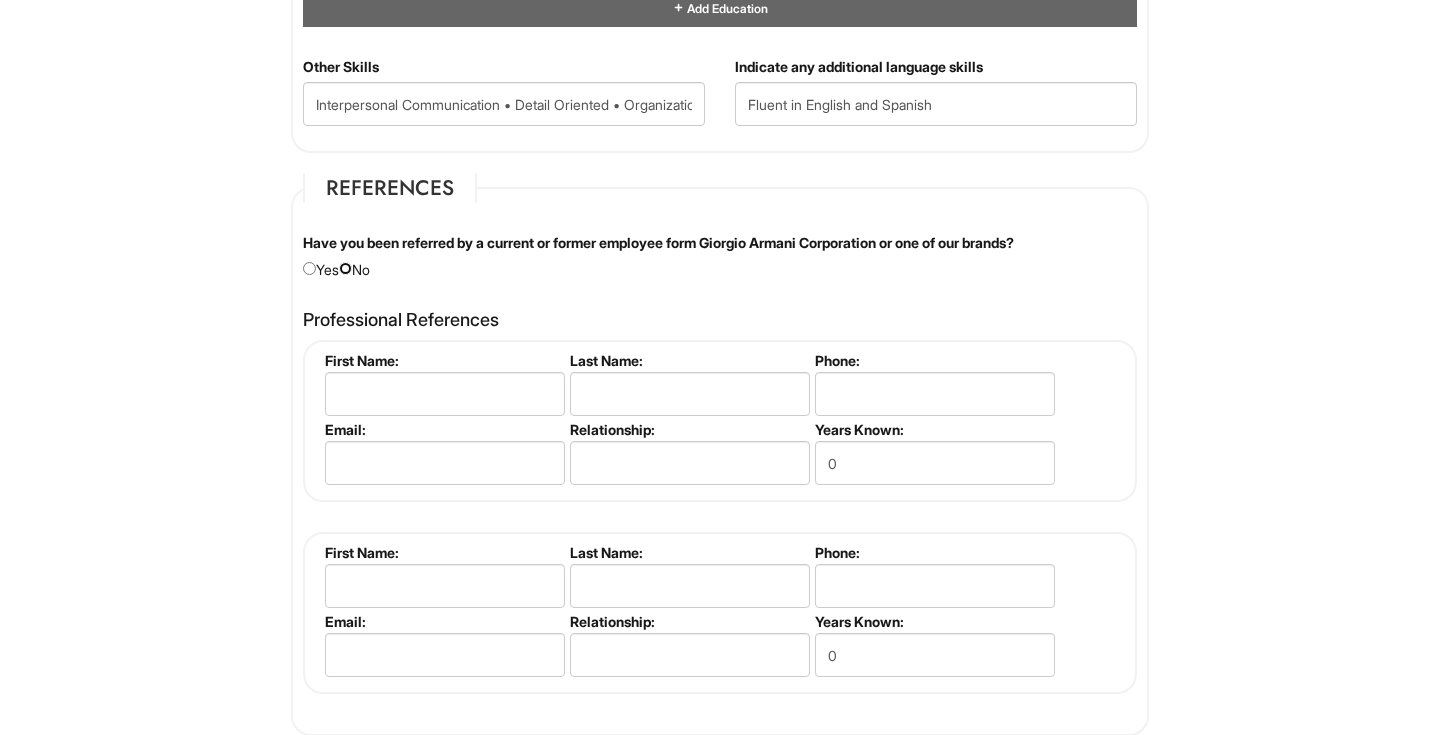 click at bounding box center (345, 268) 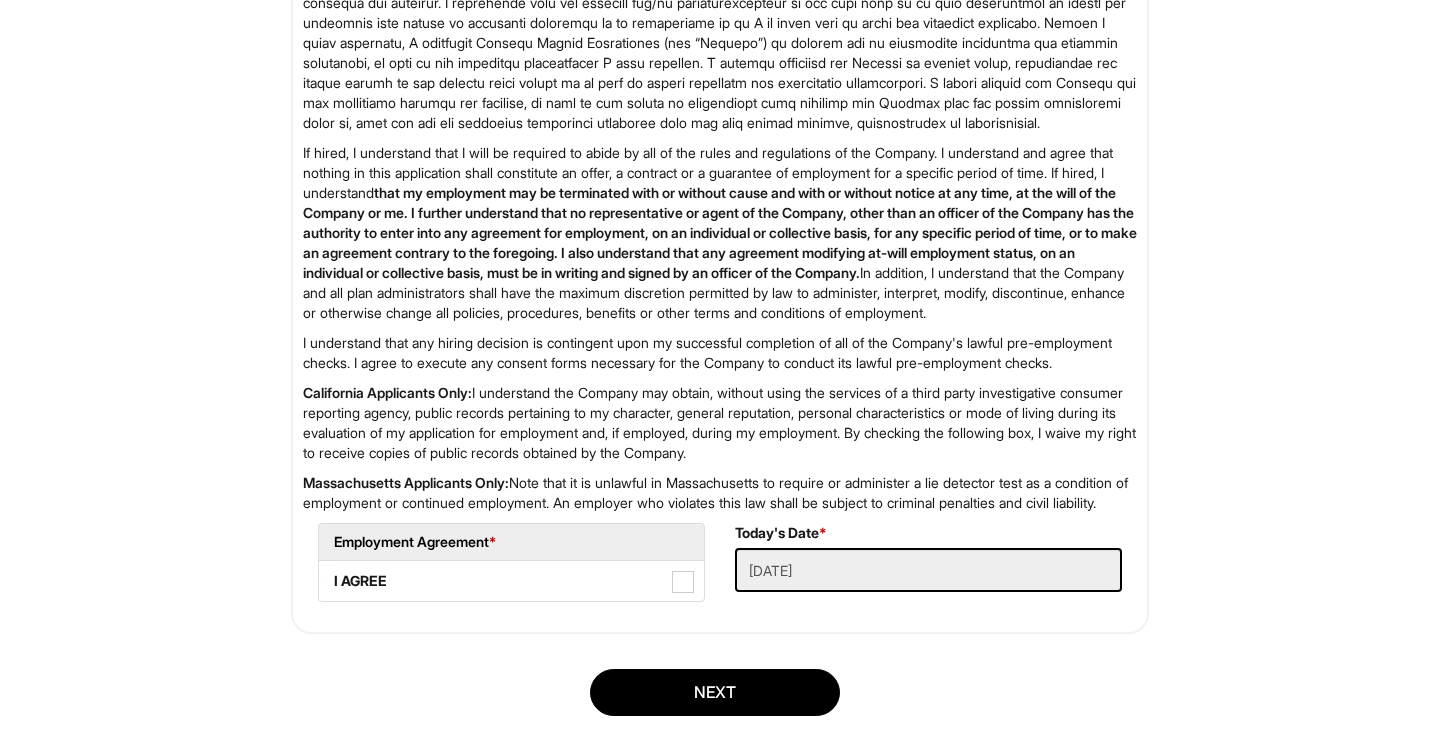 scroll, scrollTop: 3144, scrollLeft: 0, axis: vertical 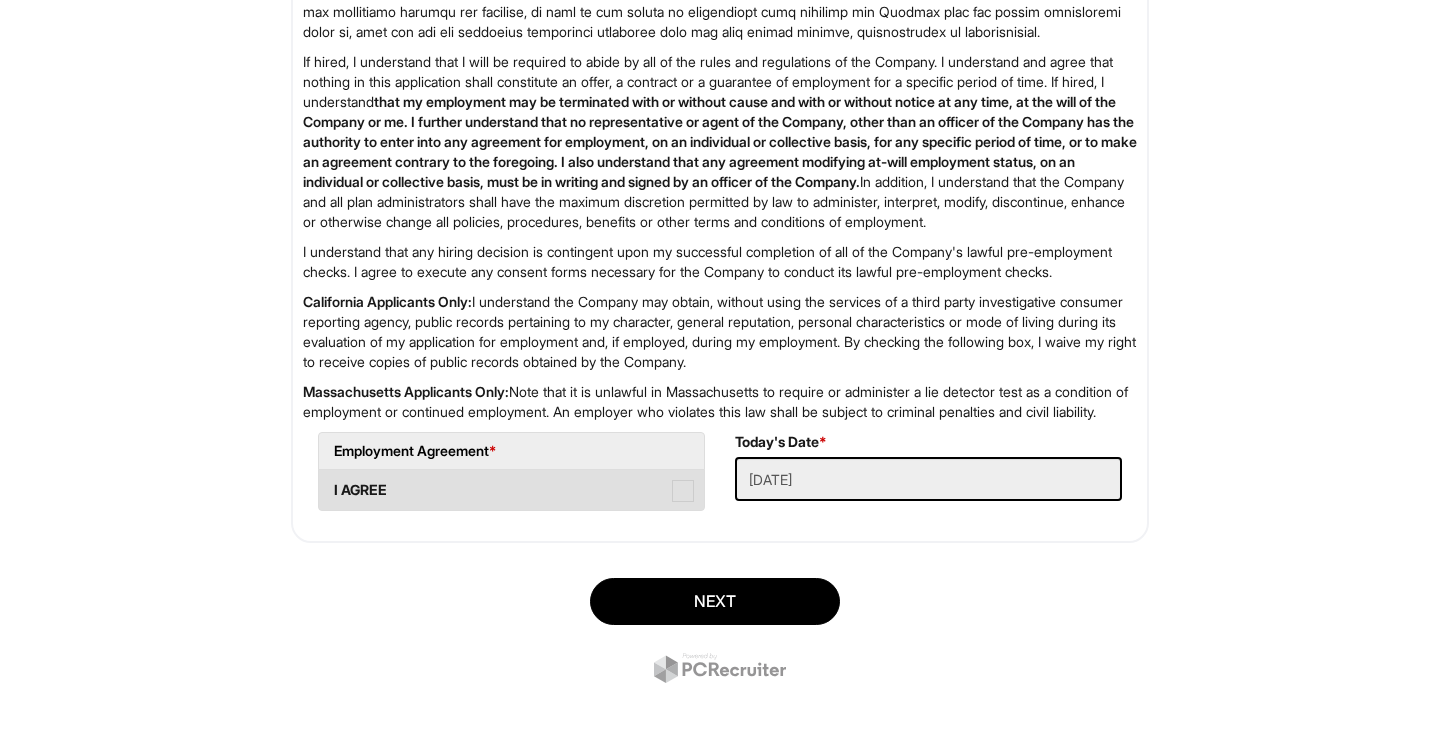 click at bounding box center (683, 491) 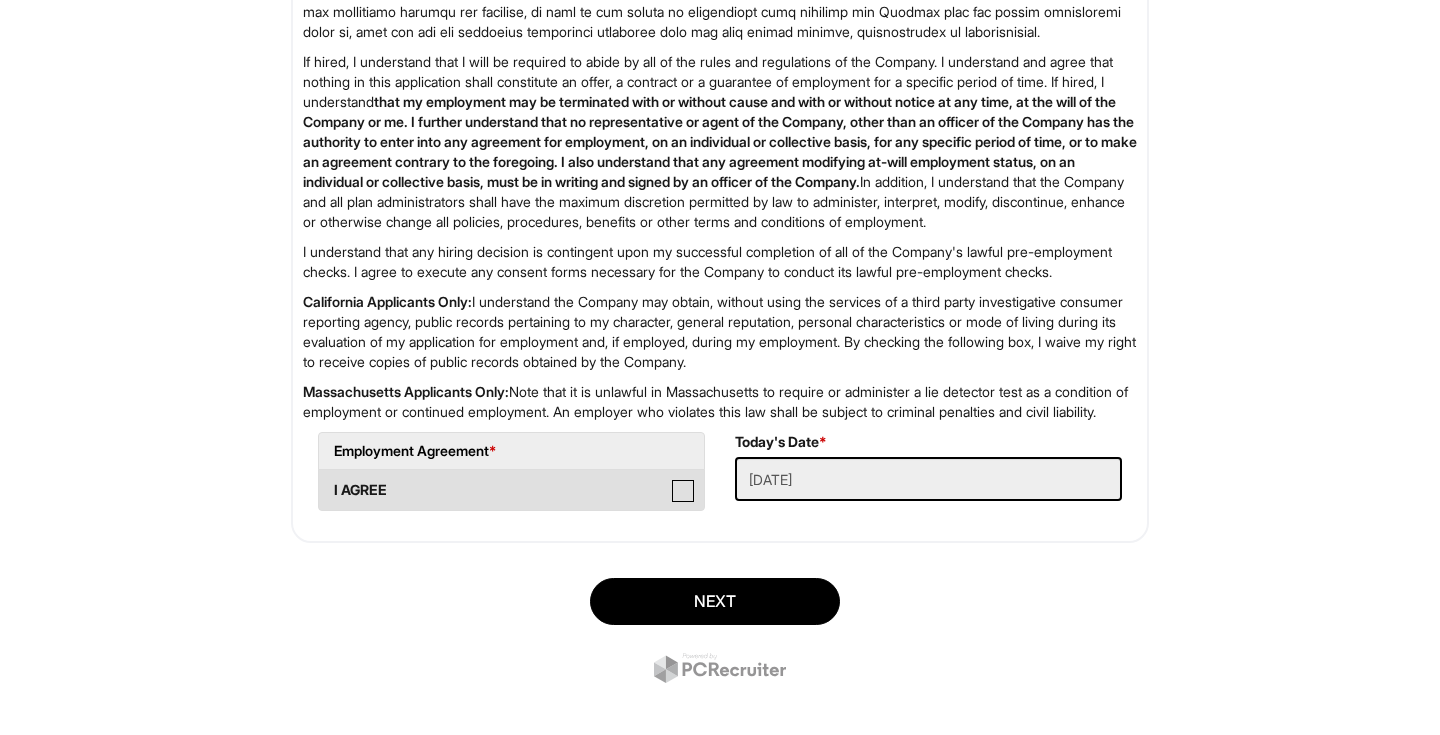 click on "I AGREE" at bounding box center [325, 480] 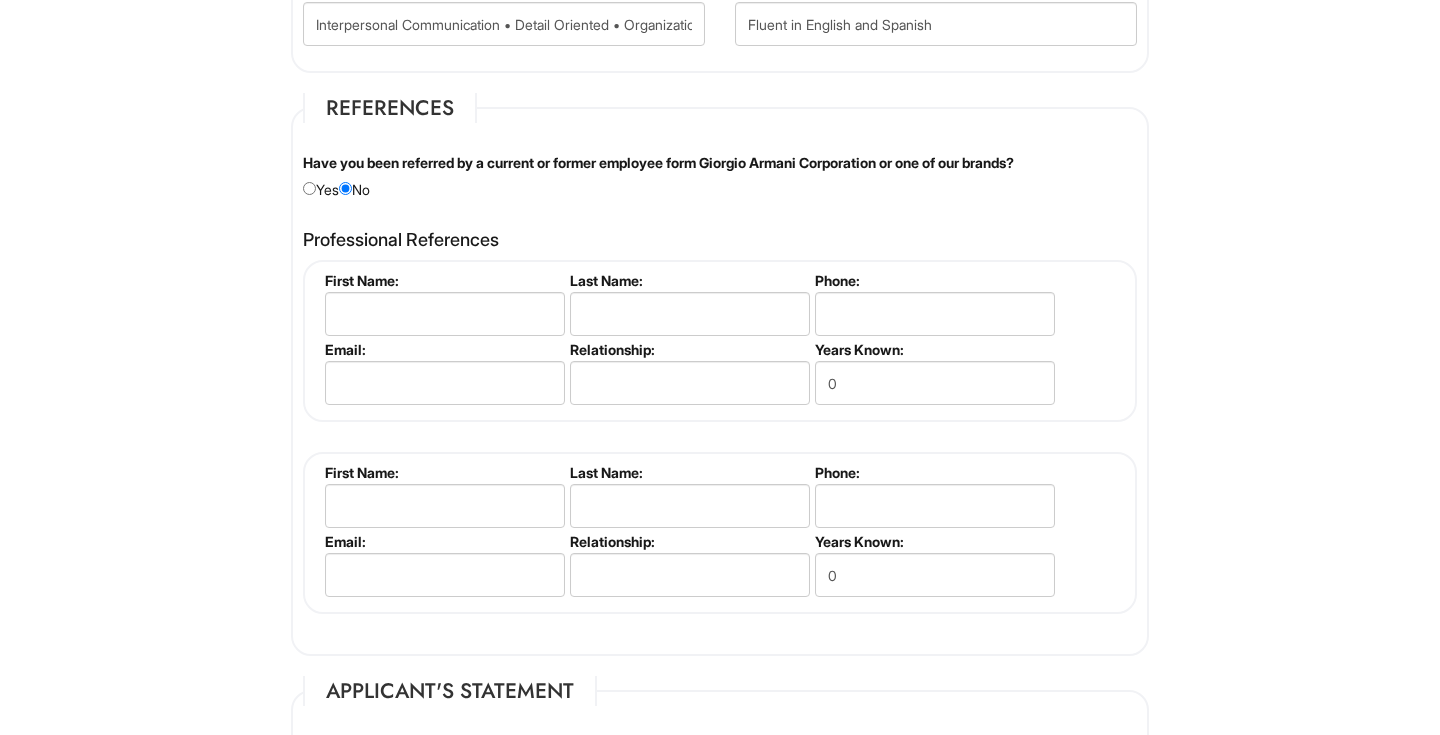scroll, scrollTop: 2291, scrollLeft: 0, axis: vertical 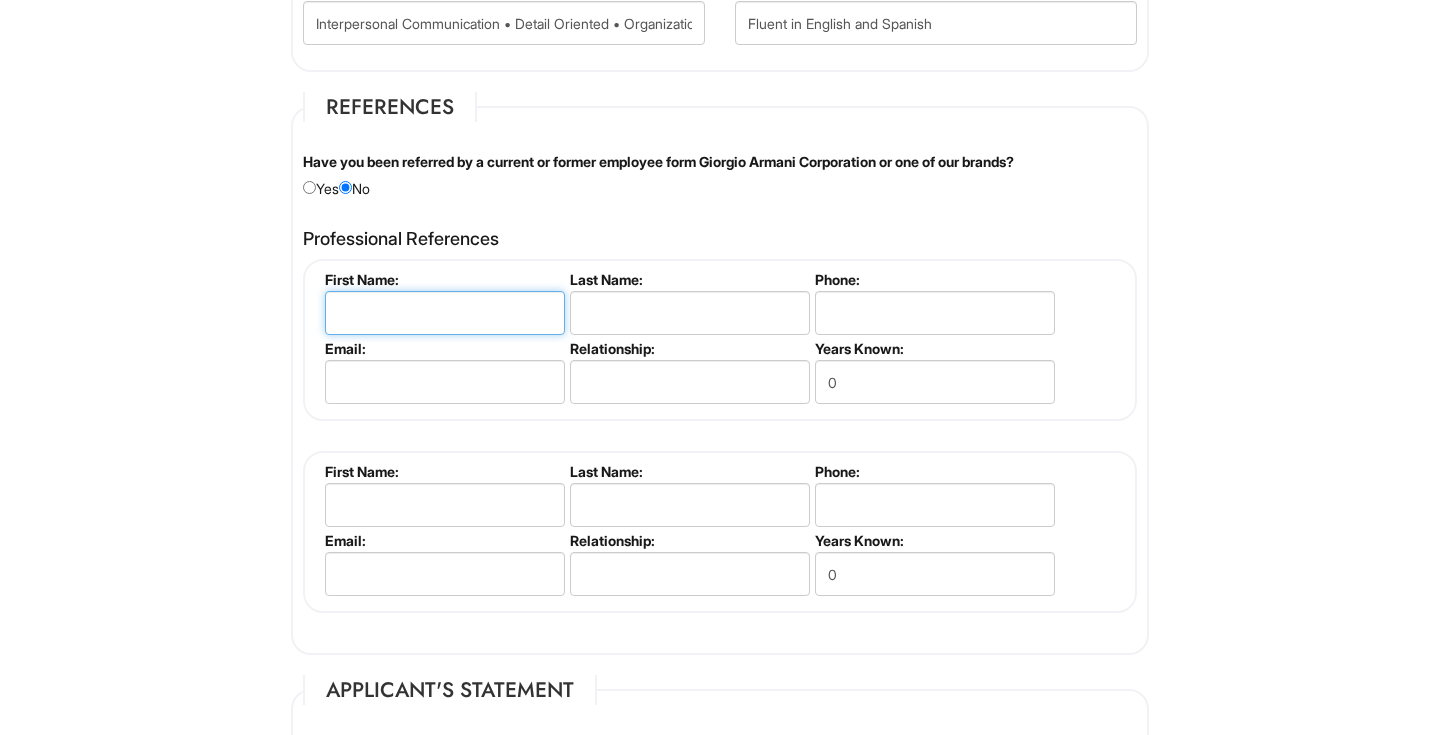 click at bounding box center [445, 313] 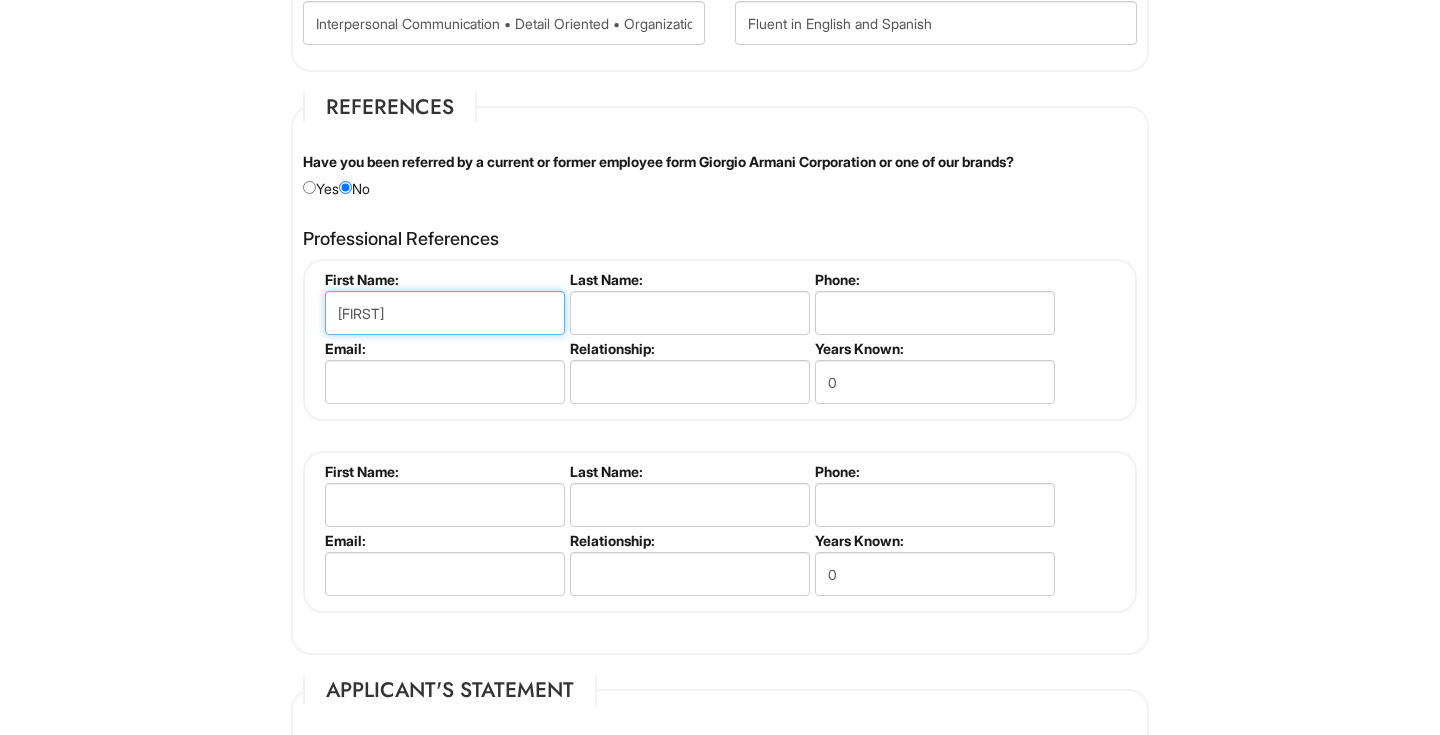 type on "[FIRST]" 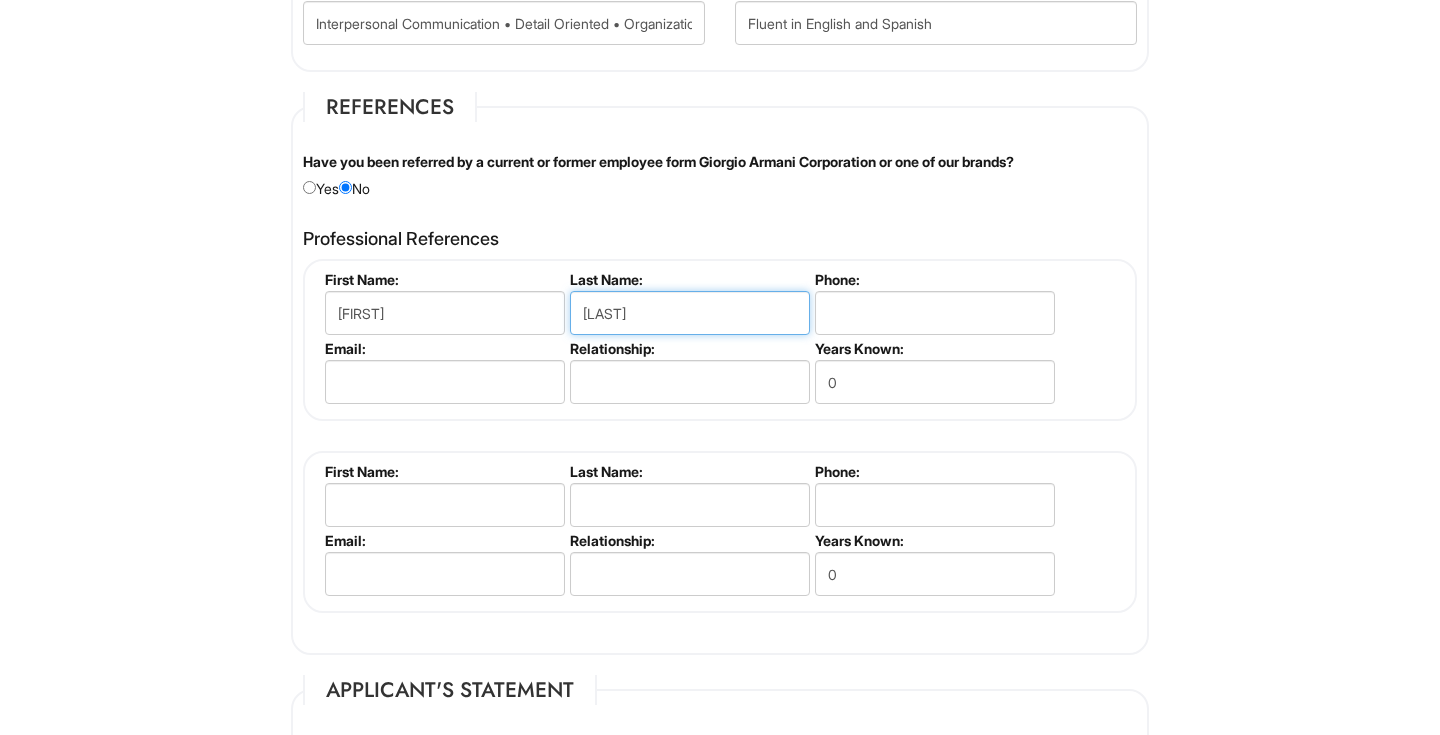 type on "[LAST]" 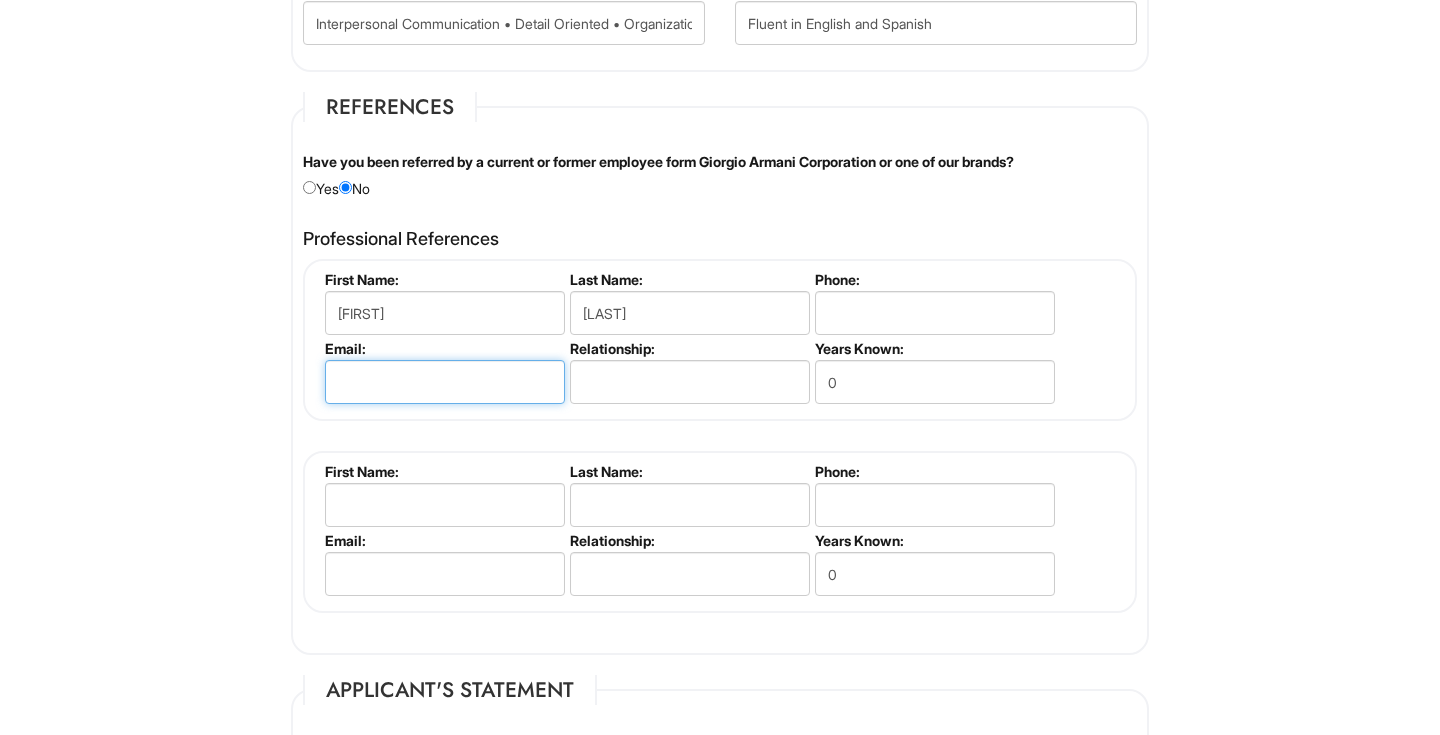 click at bounding box center [445, 382] 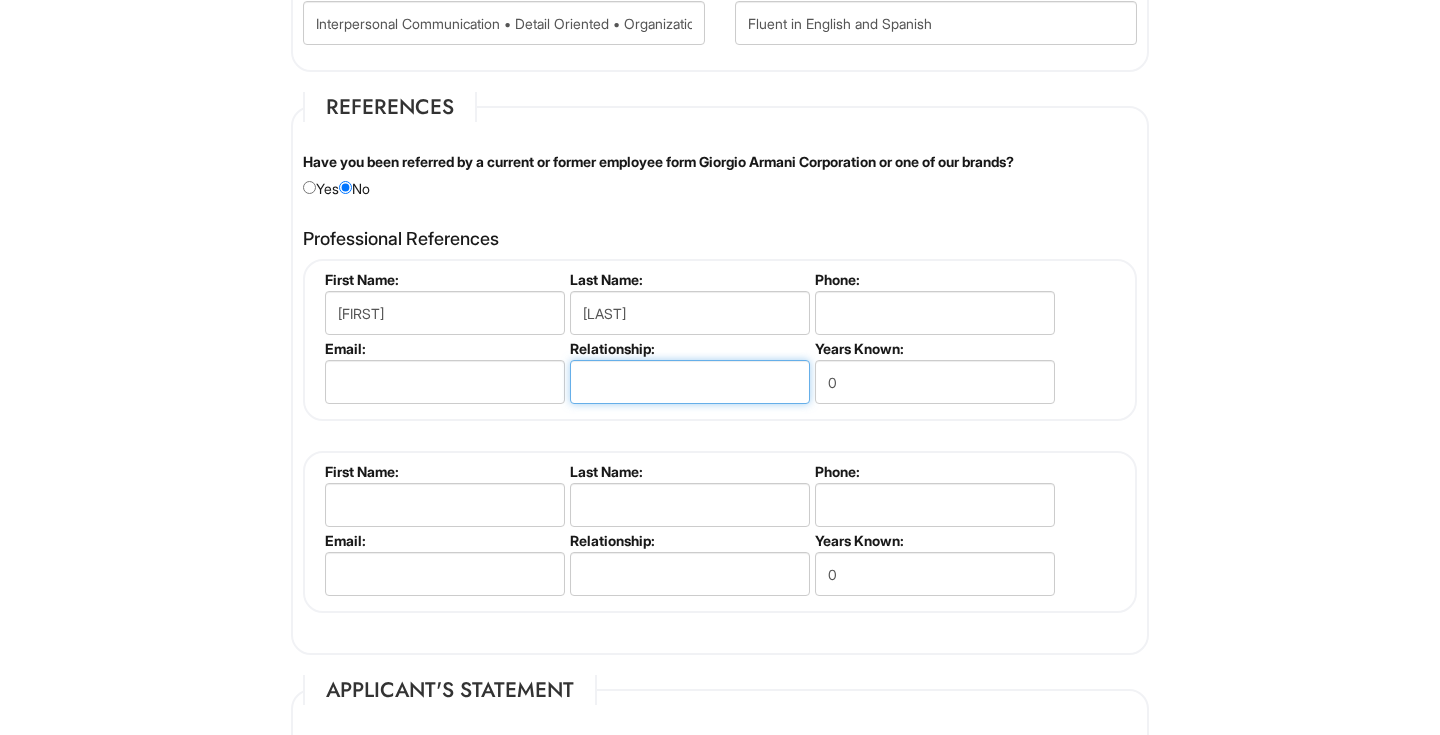 click at bounding box center [690, 382] 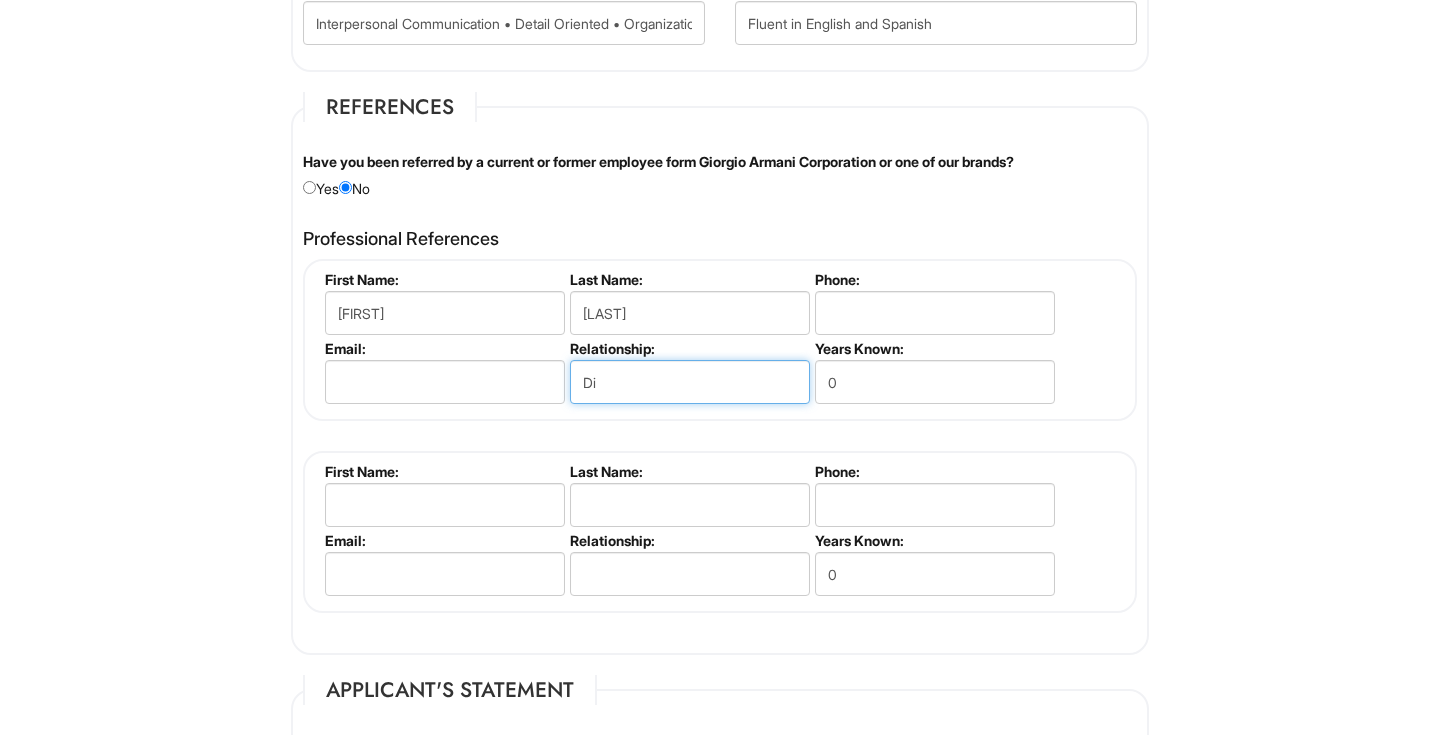 type on "D" 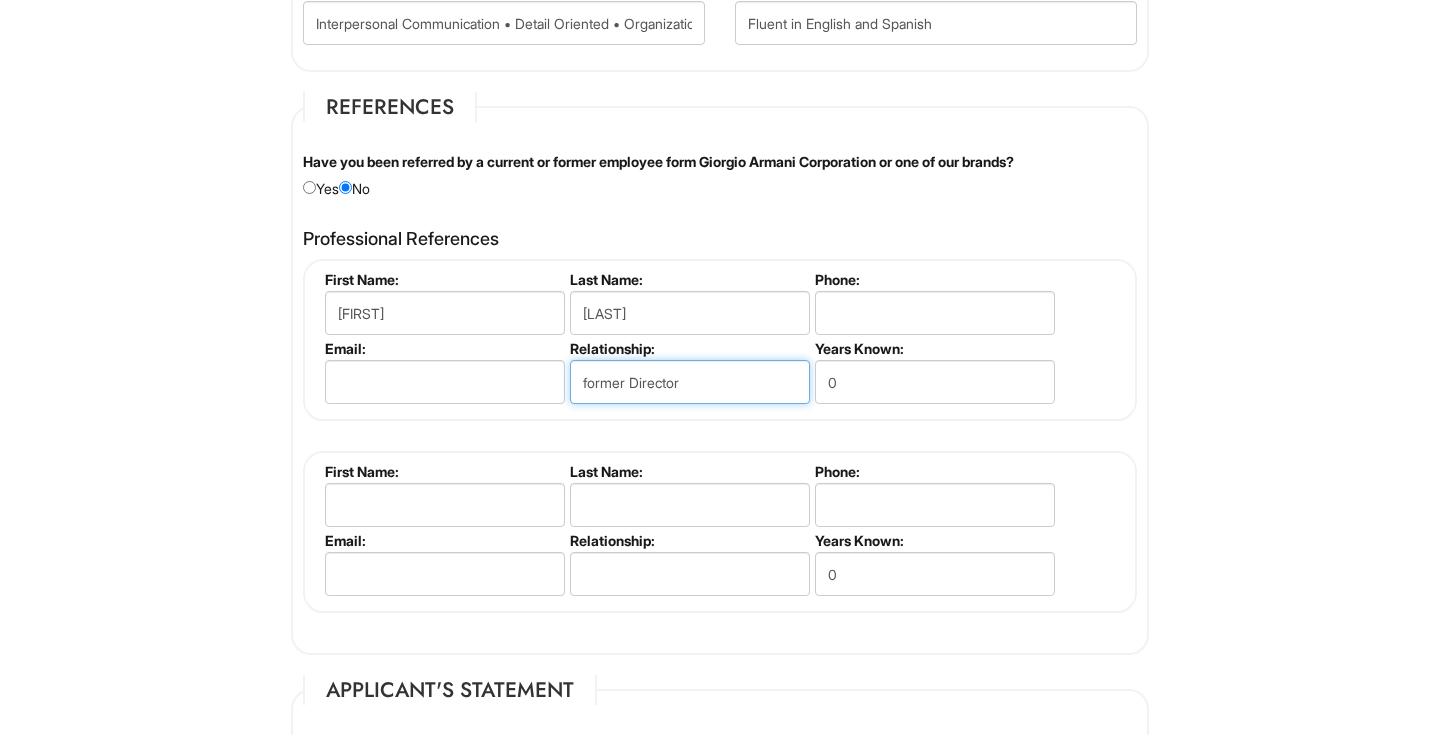 type on "former Director" 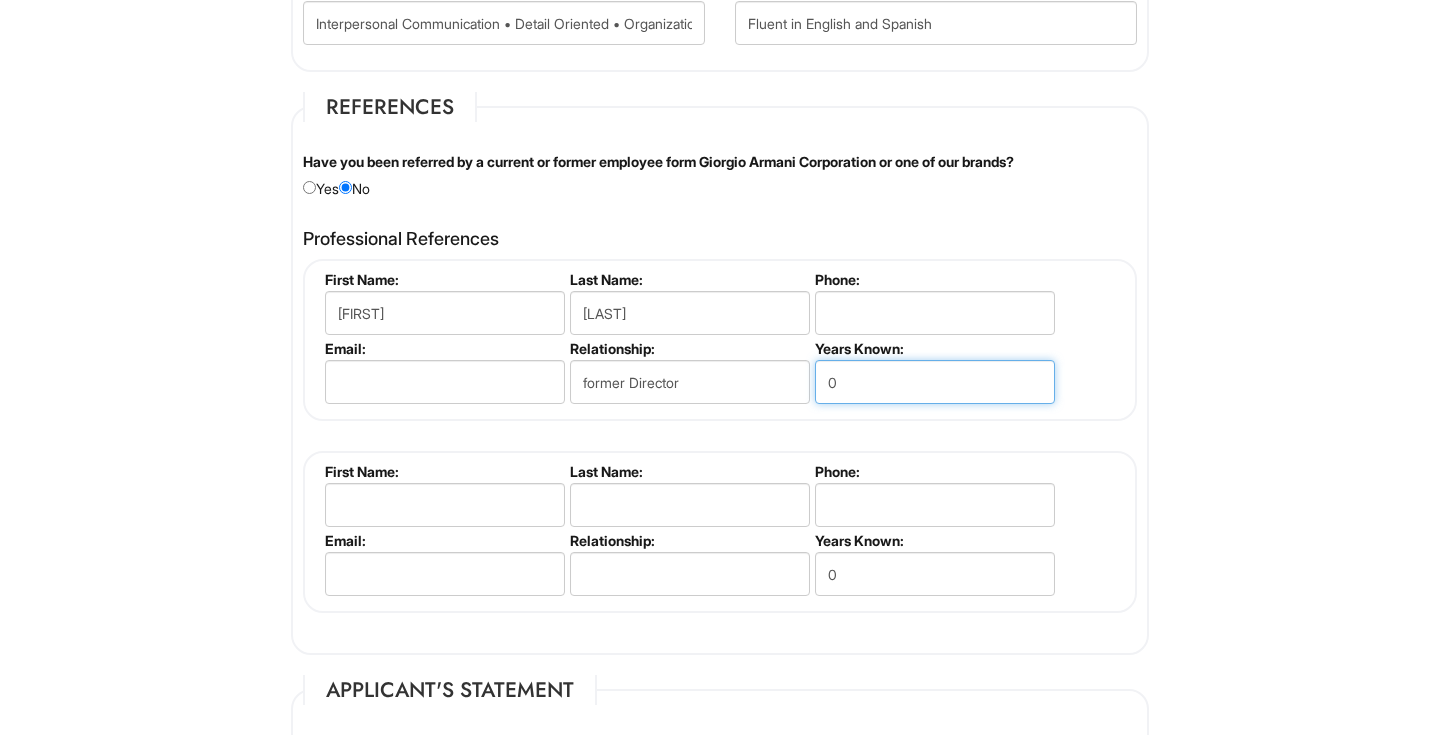 drag, startPoint x: 848, startPoint y: 377, endPoint x: 819, endPoint y: 376, distance: 29.017237 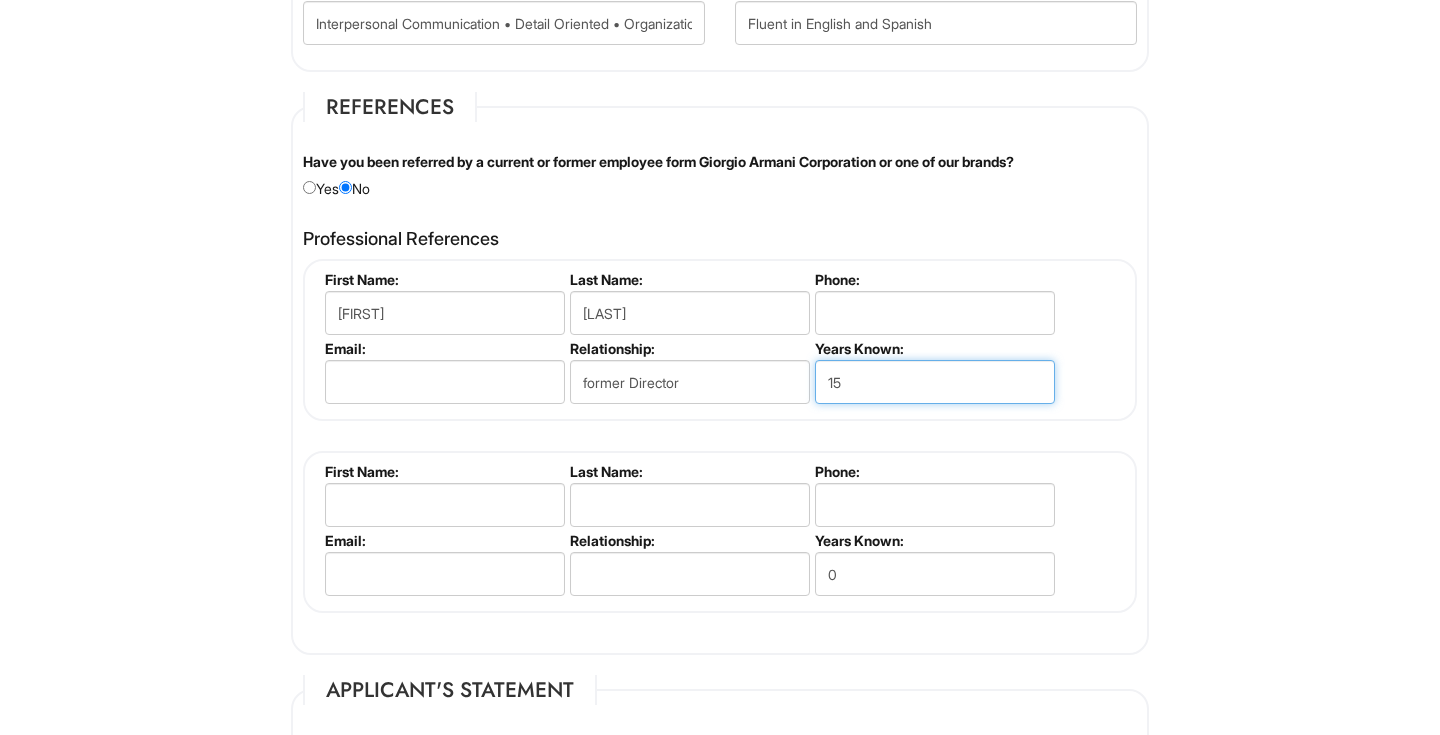 type on "15" 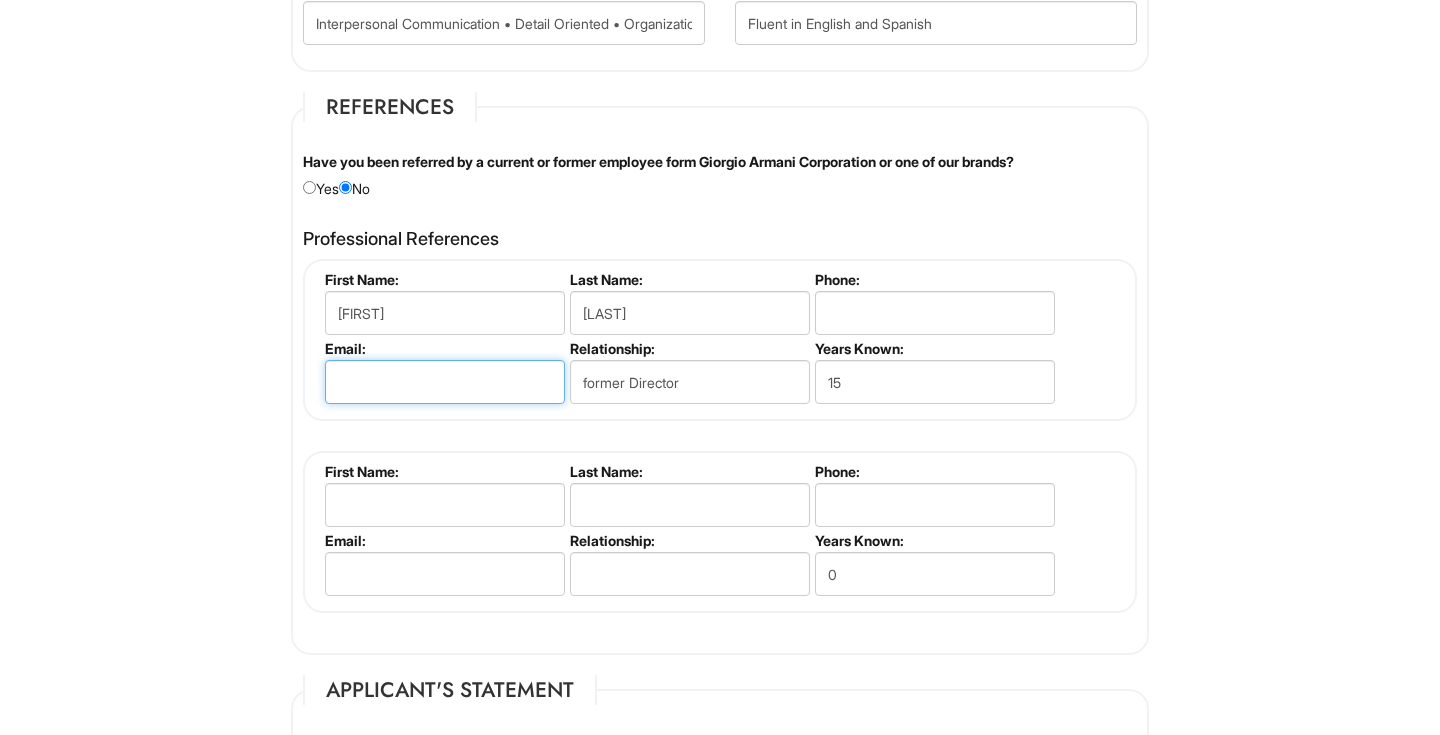 click at bounding box center (445, 382) 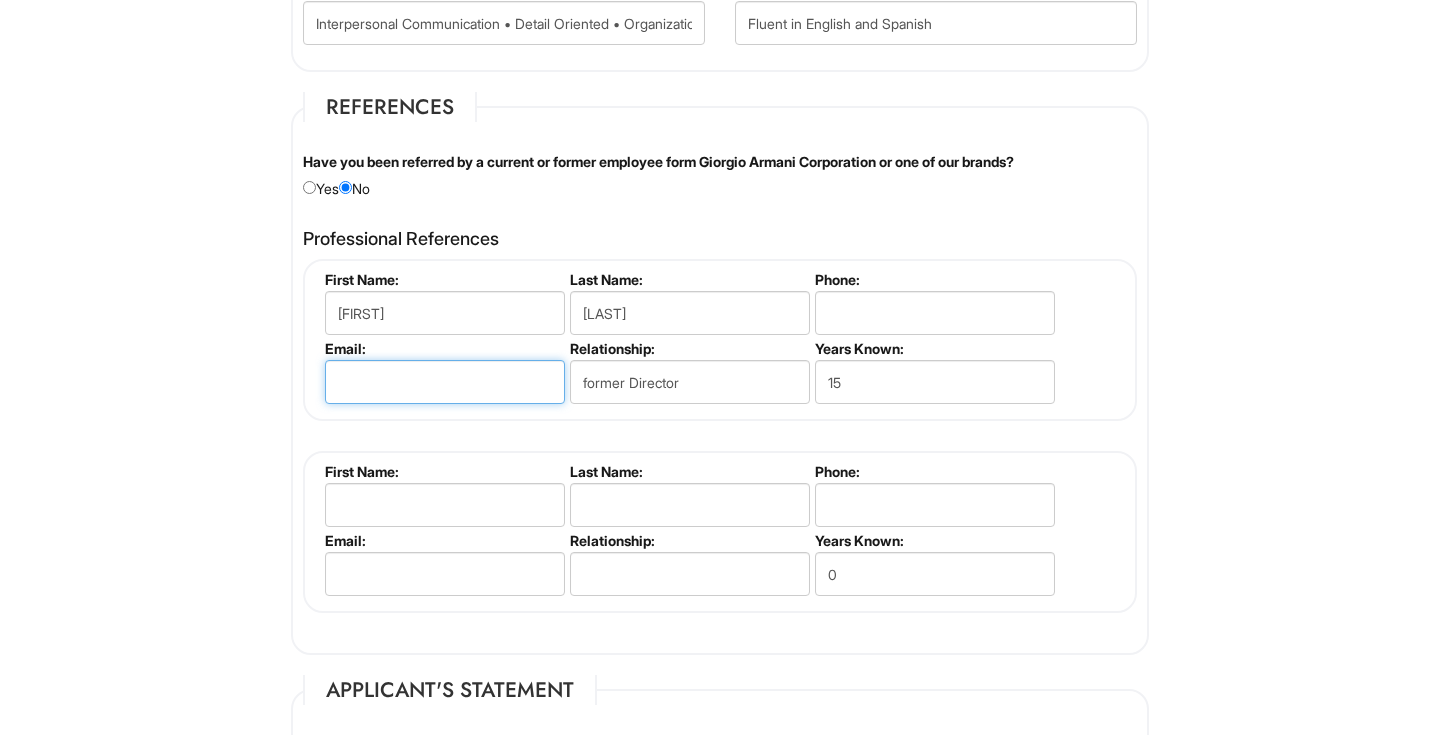 paste on "[EMAIL]" 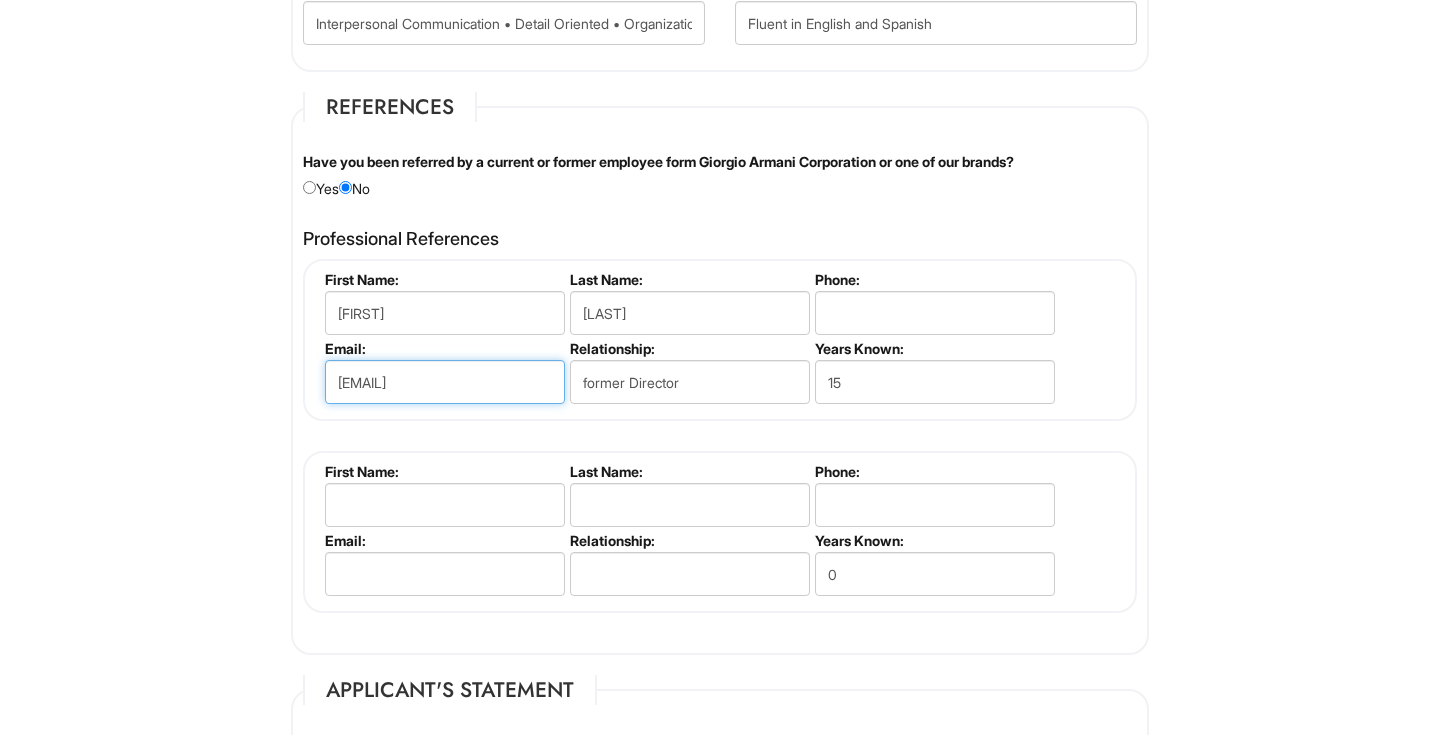 type on "[EMAIL]" 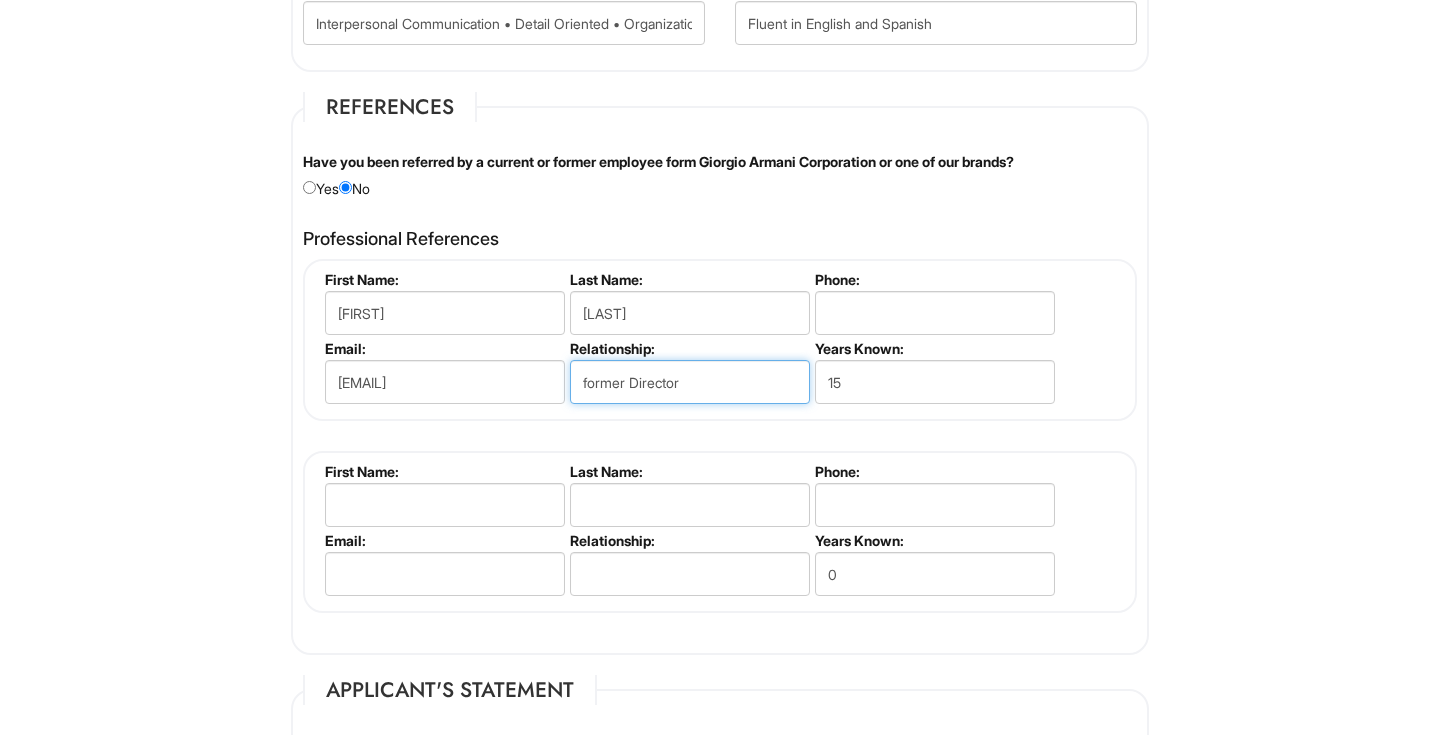 drag, startPoint x: 632, startPoint y: 381, endPoint x: 519, endPoint y: 363, distance: 114.424644 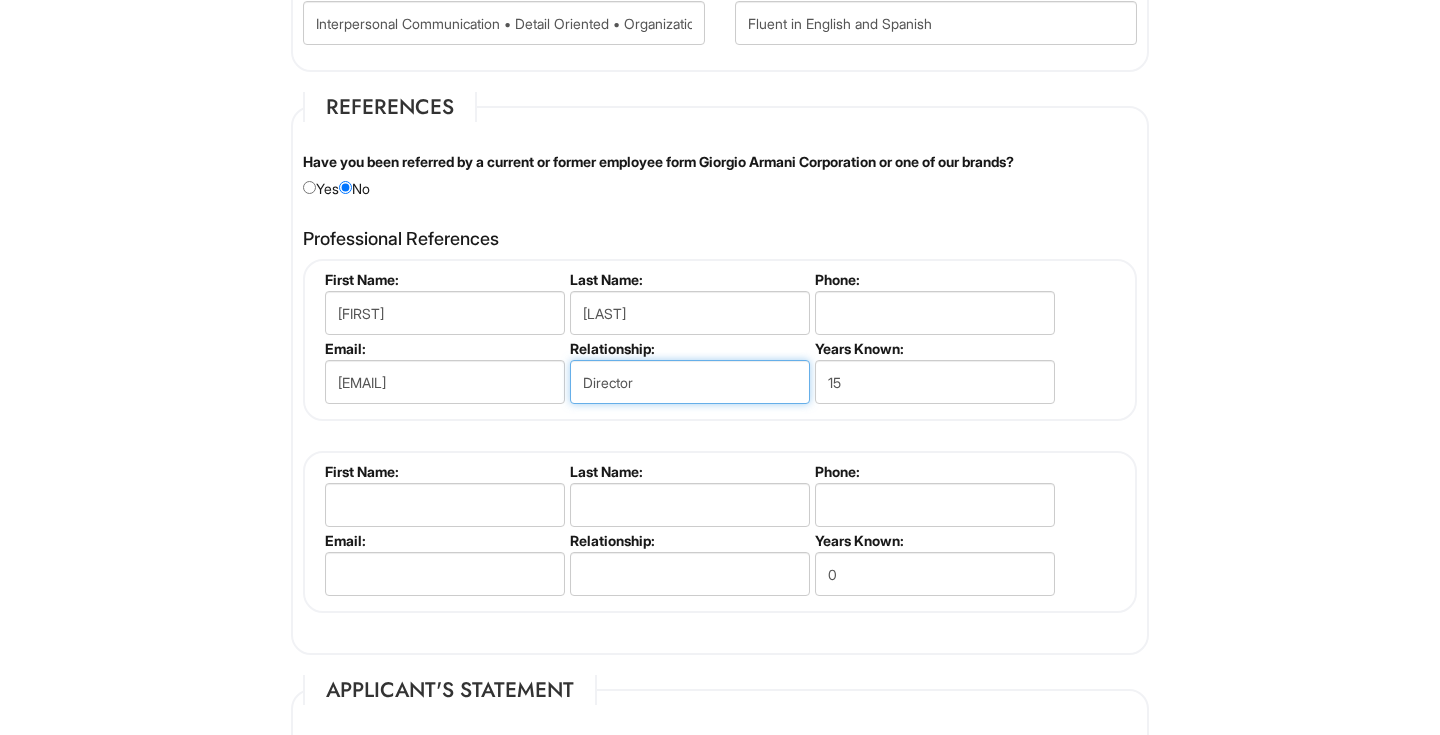 type on "Director" 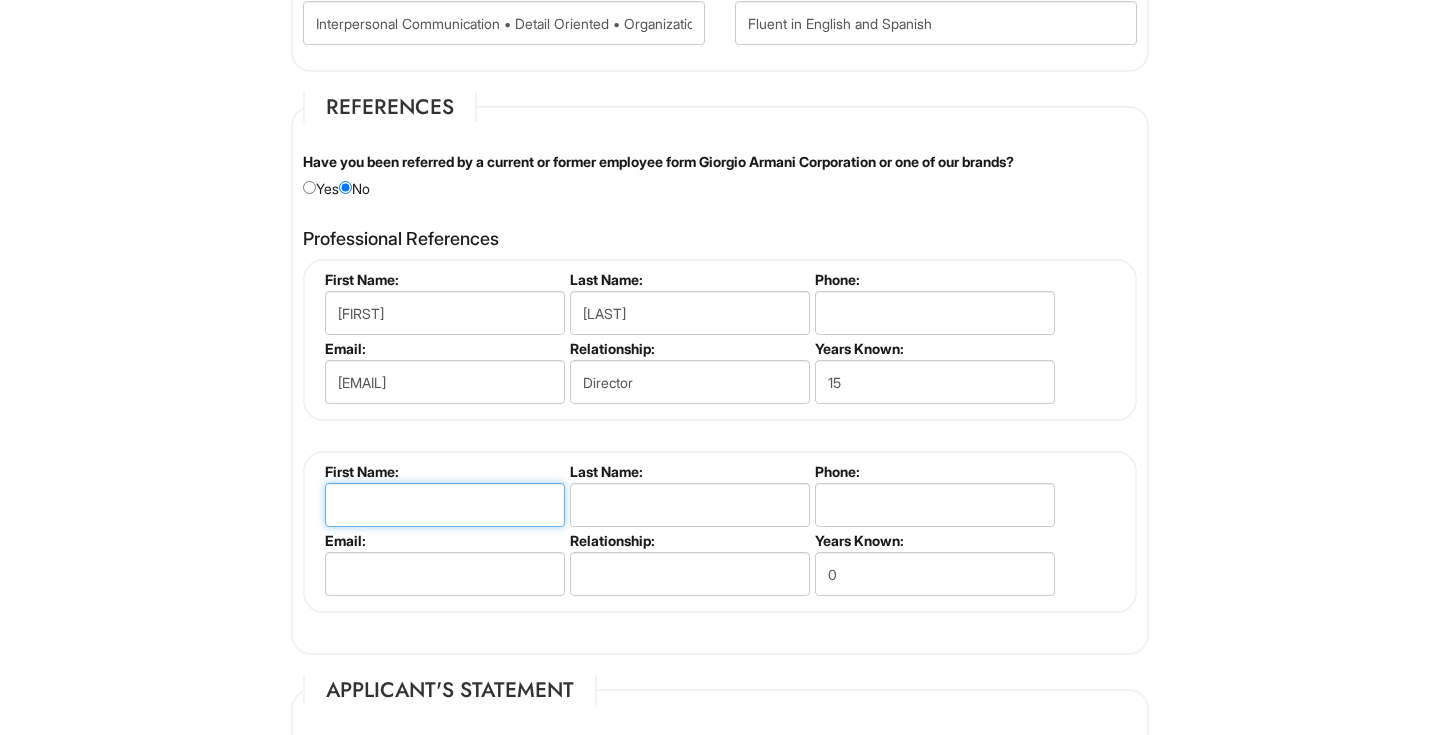 click at bounding box center [445, 505] 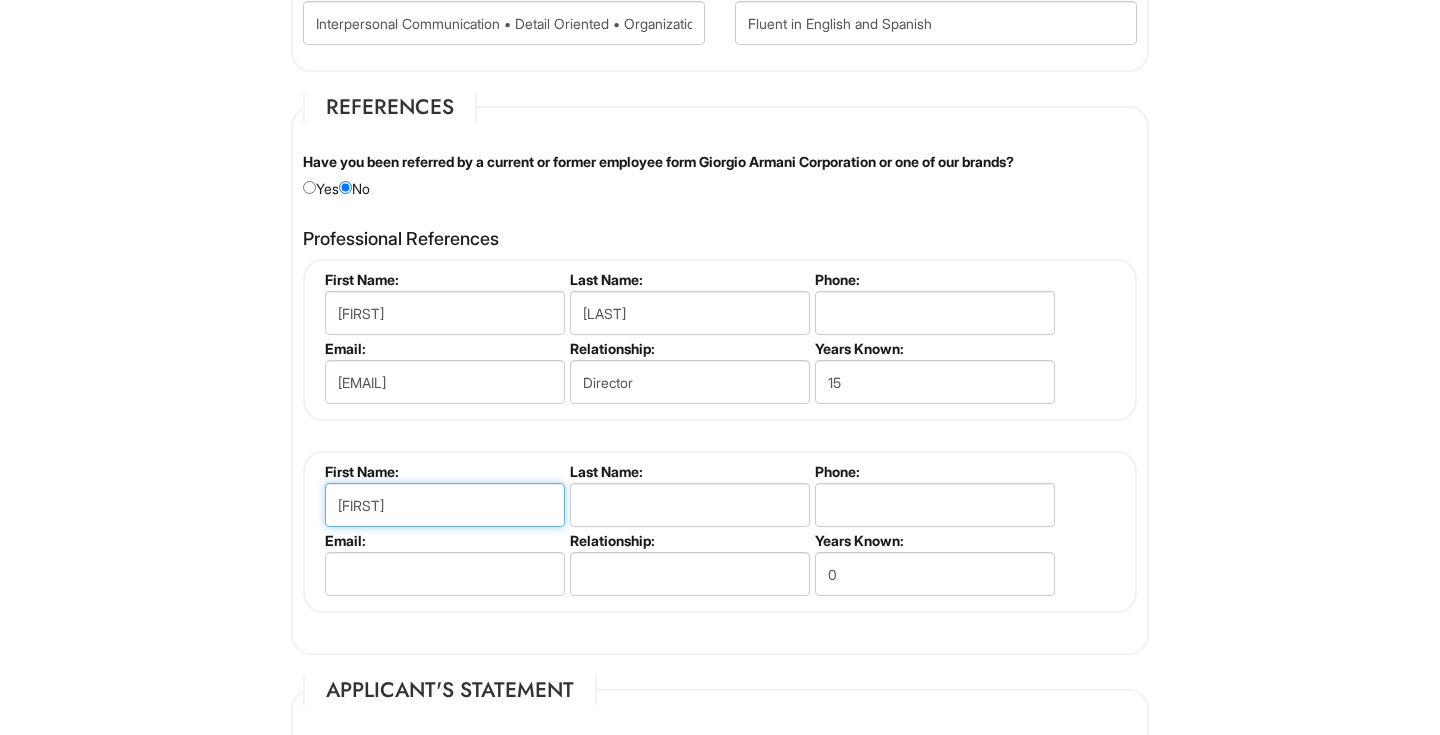 type on "[FIRST]" 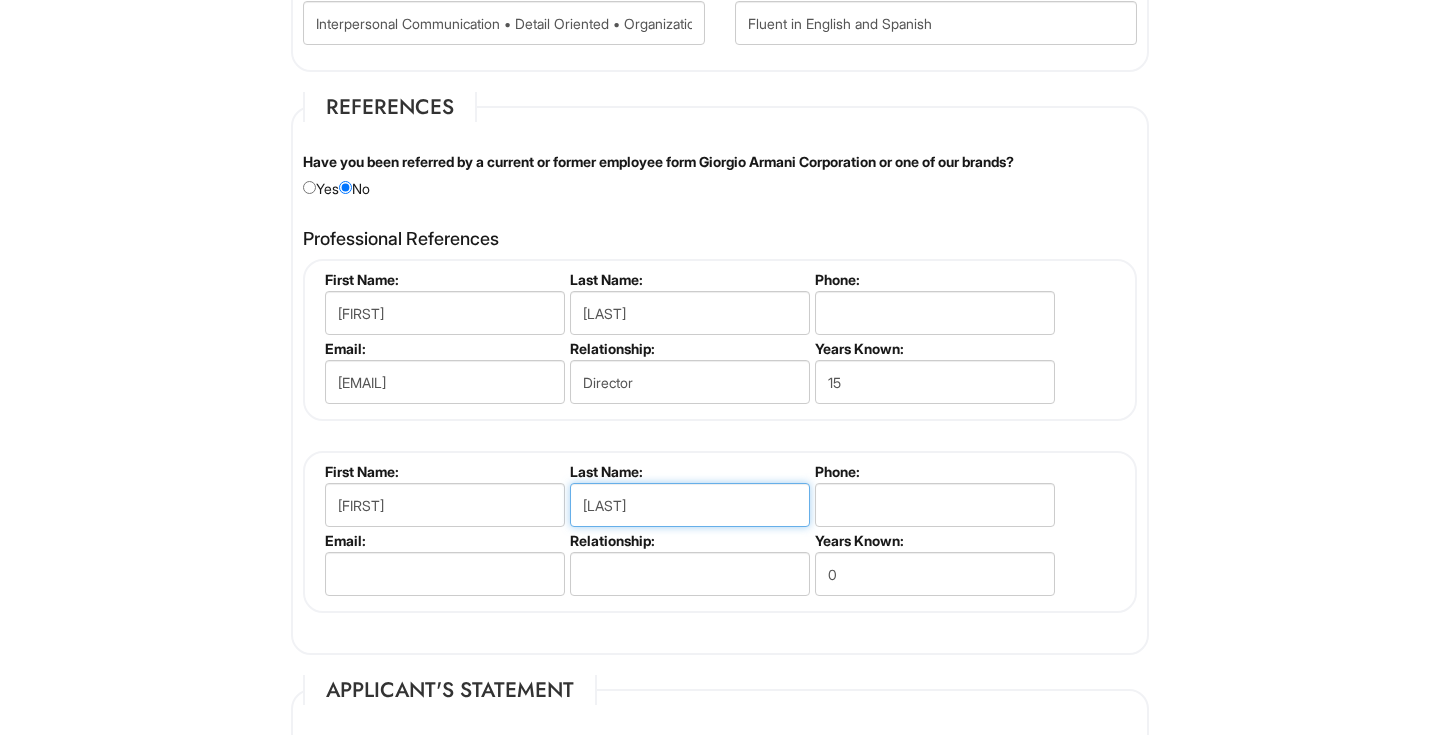 type on "[LAST]" 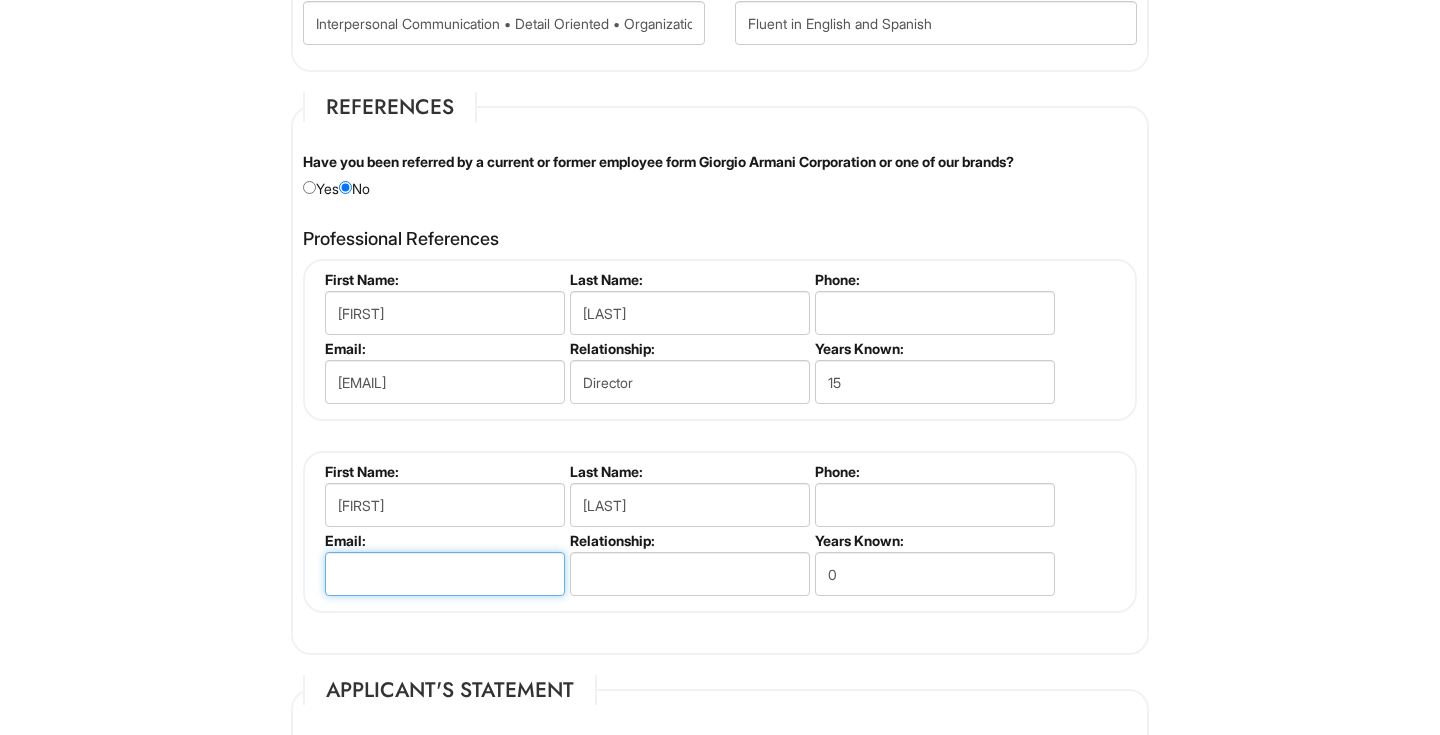 click at bounding box center (445, 574) 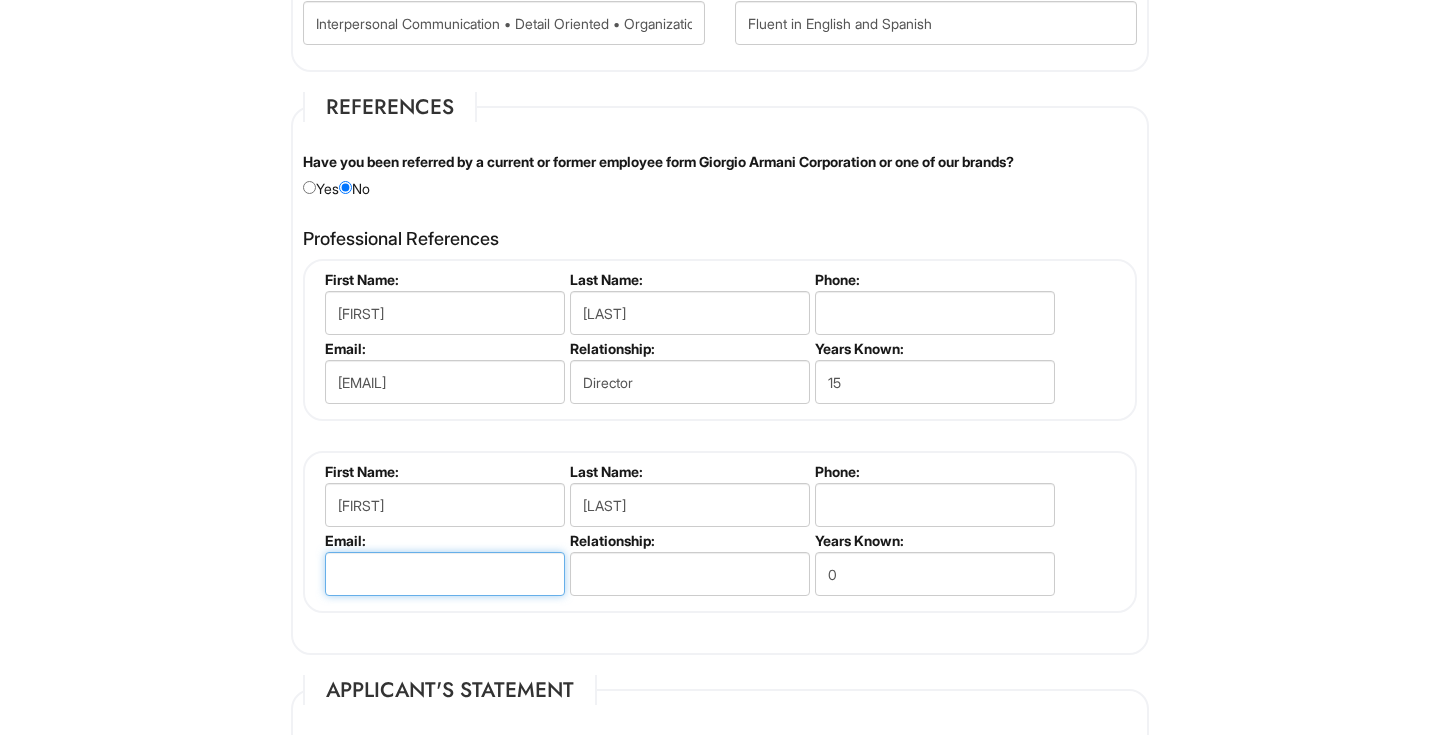 paste on "[EMAIL]" 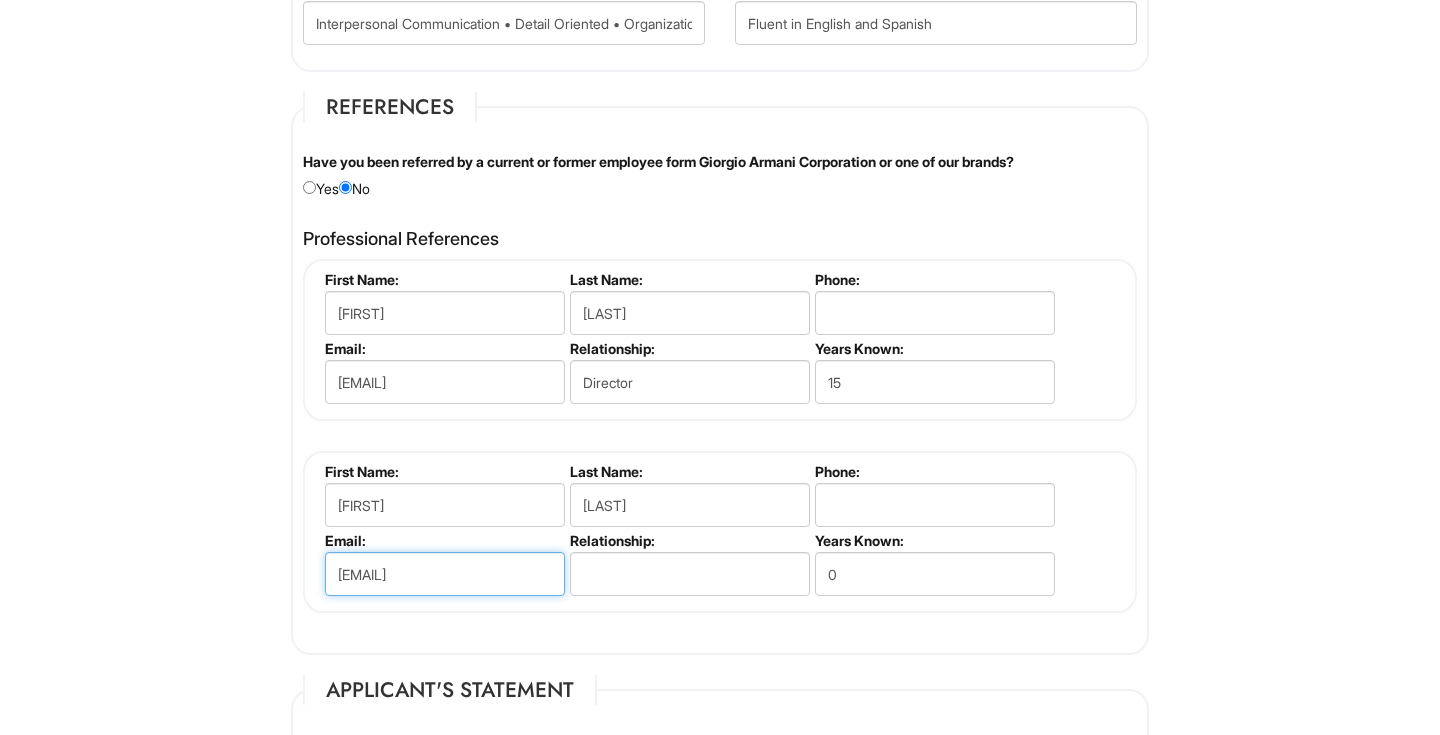 type on "[EMAIL]" 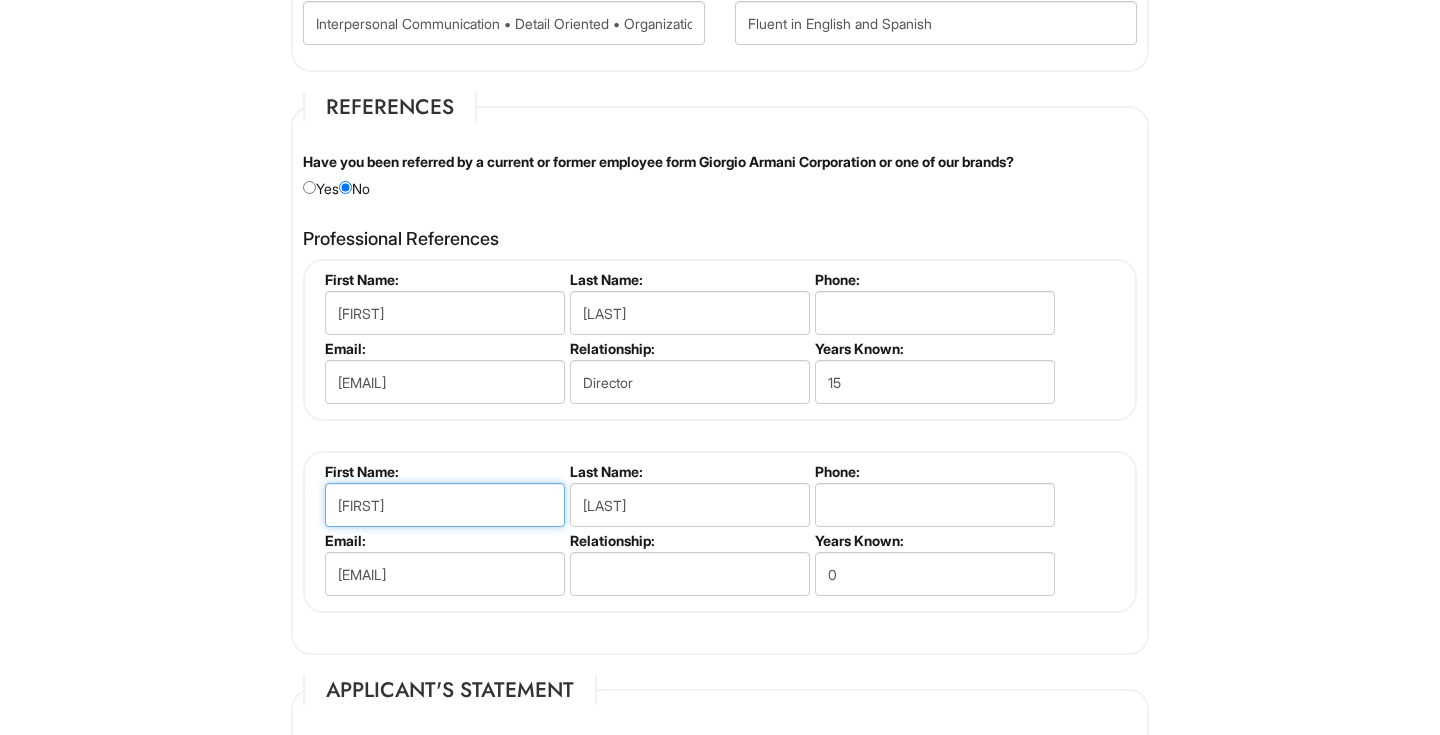 drag, startPoint x: 405, startPoint y: 508, endPoint x: 159, endPoint y: 460, distance: 250.63918 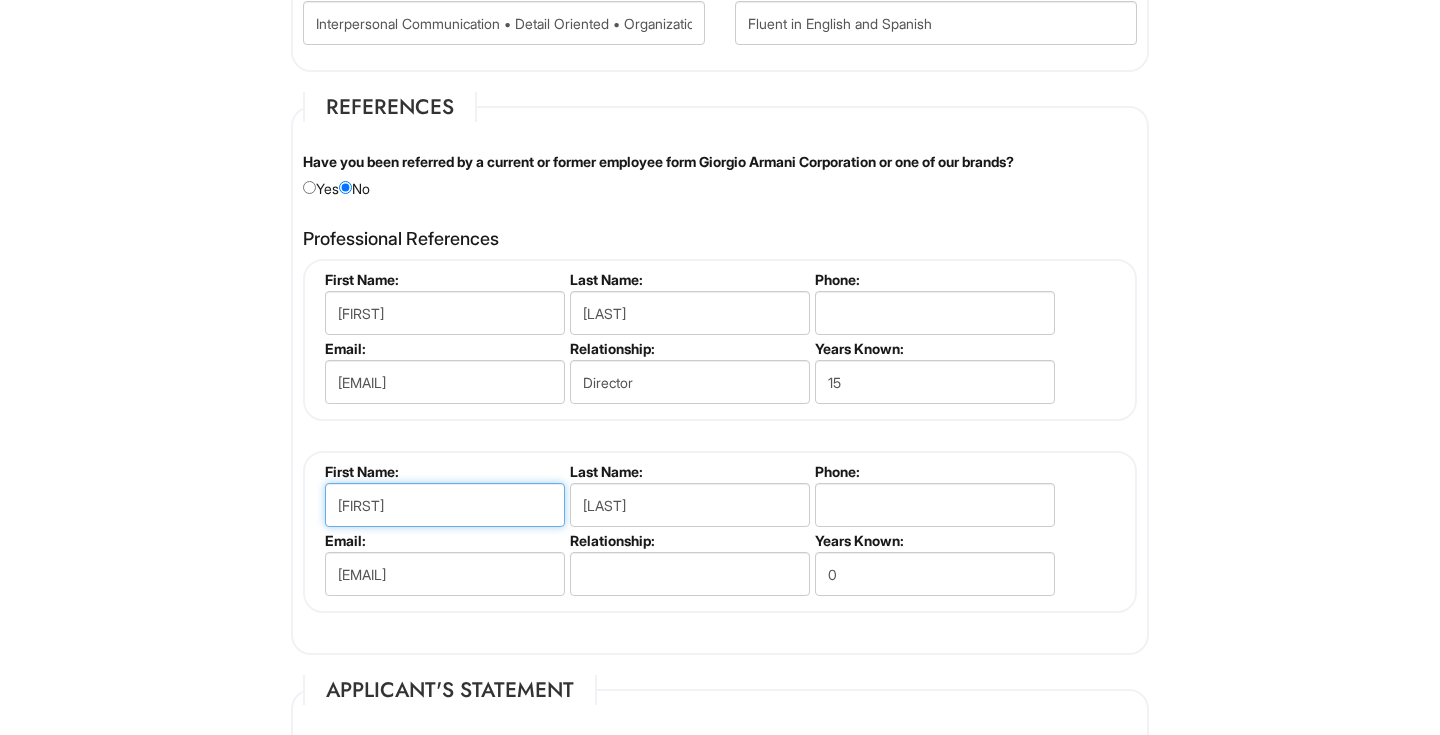 type on "[FIRST]" 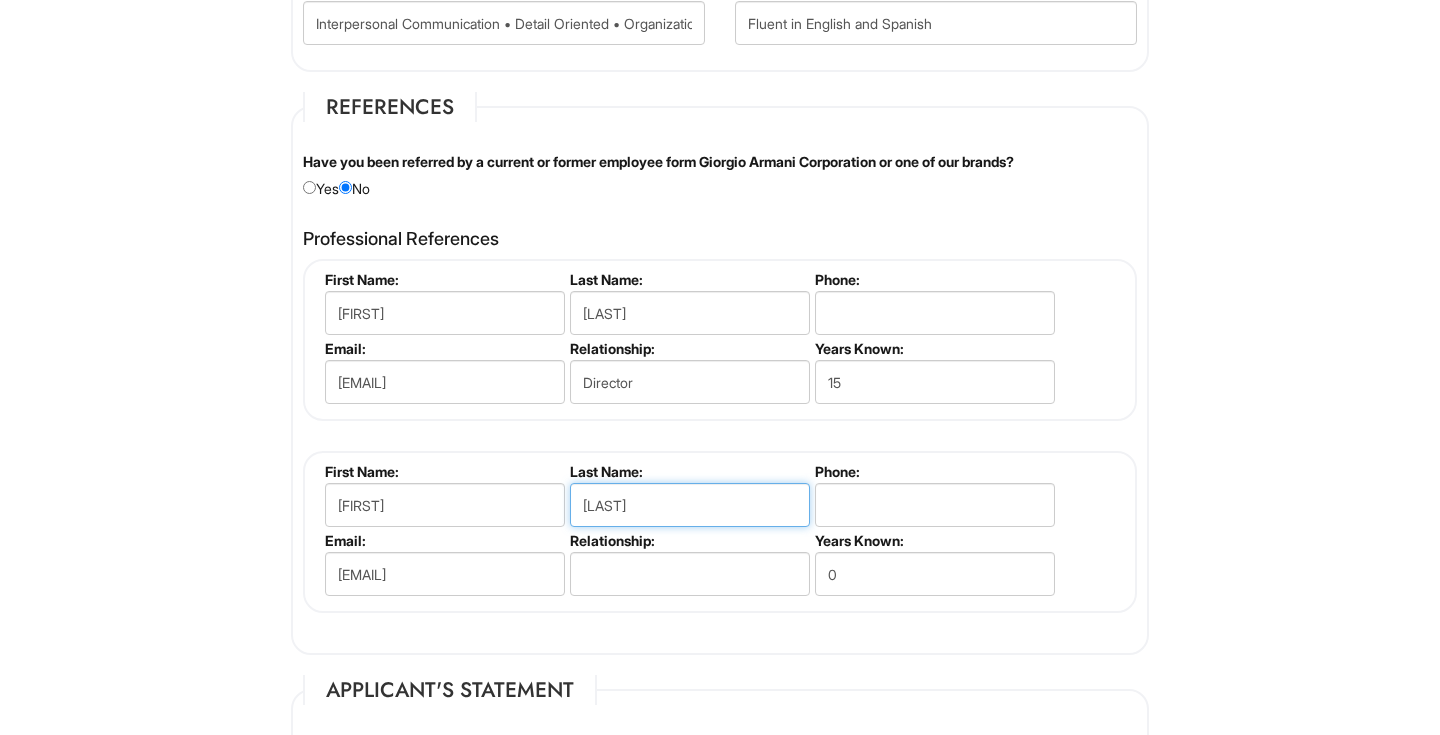 drag, startPoint x: 626, startPoint y: 514, endPoint x: 457, endPoint y: 465, distance: 175.96022 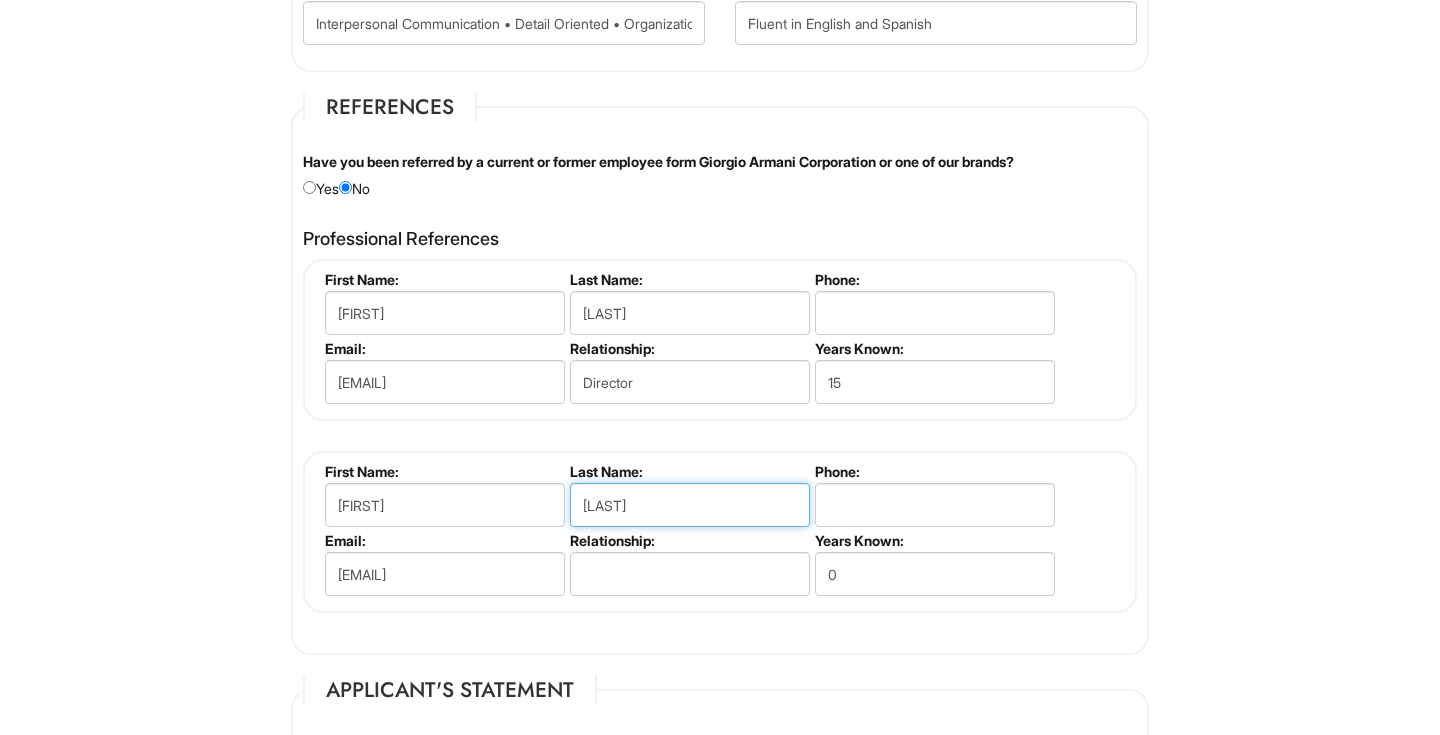 type on "[LAST]" 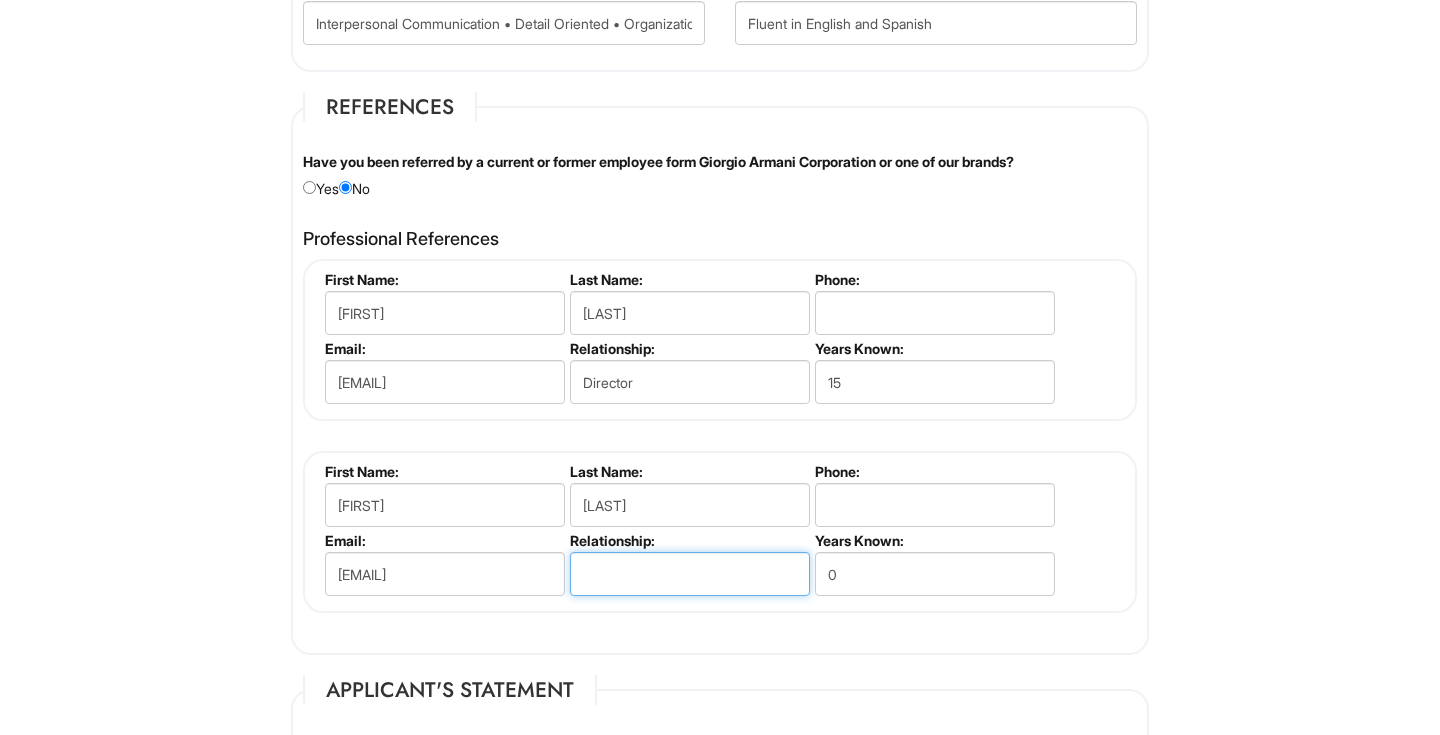 click at bounding box center (690, 574) 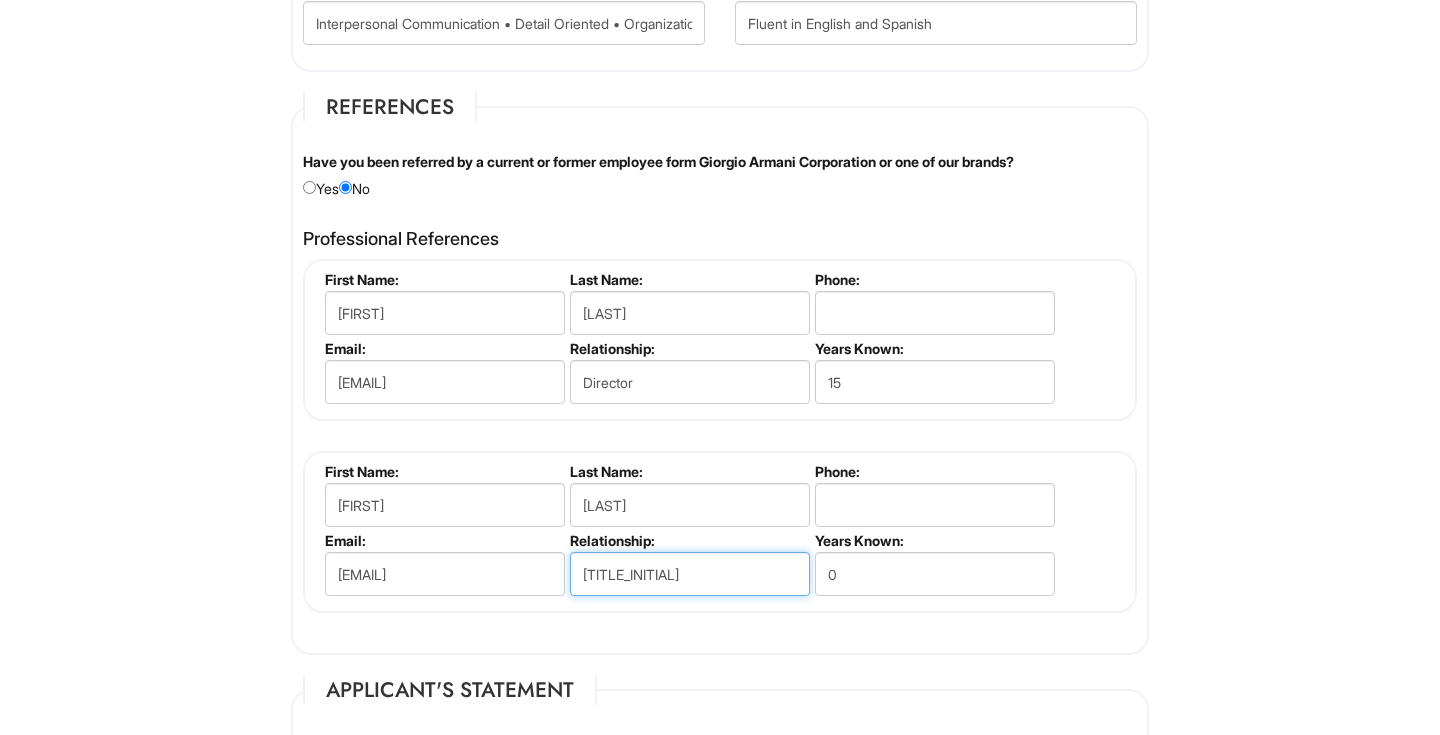 type on "F" 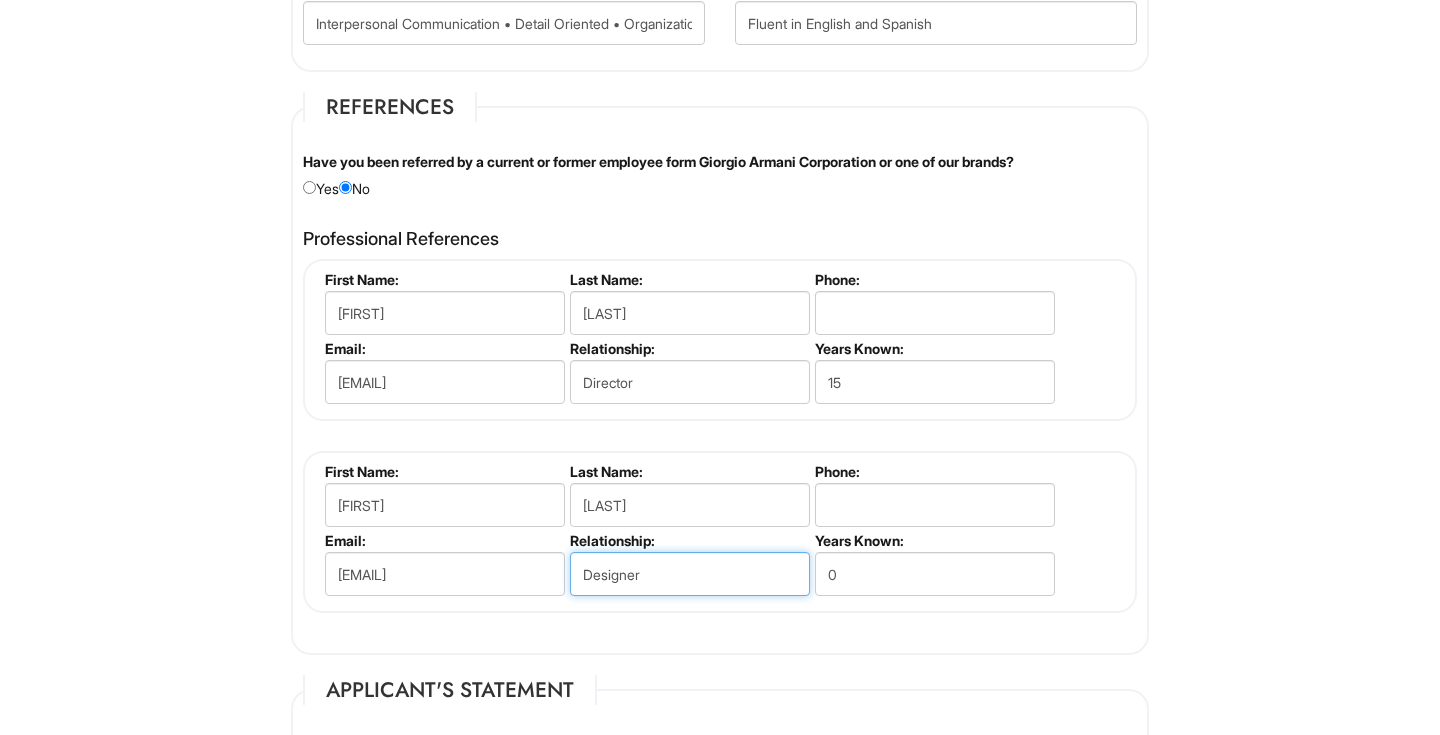 type on "Designer" 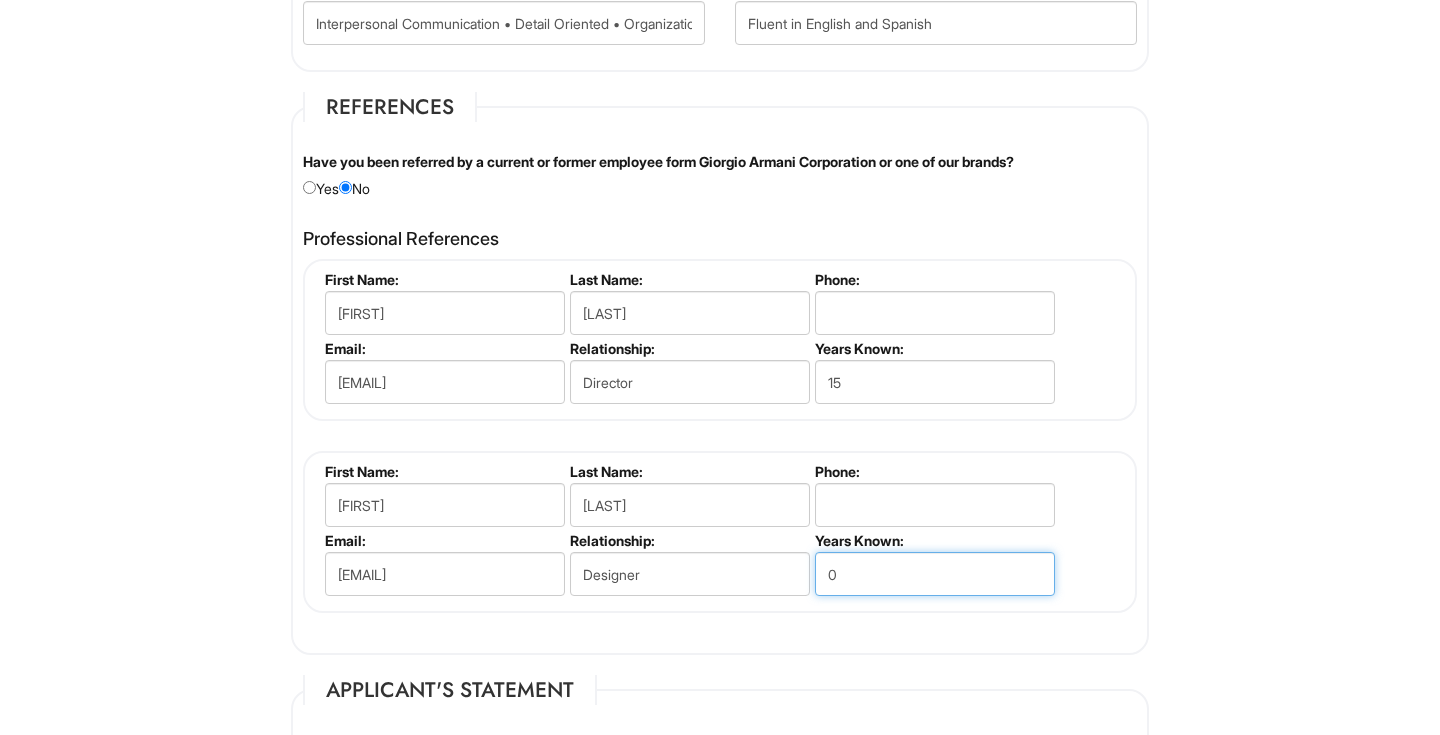 drag, startPoint x: 854, startPoint y: 581, endPoint x: 812, endPoint y: 568, distance: 43.965897 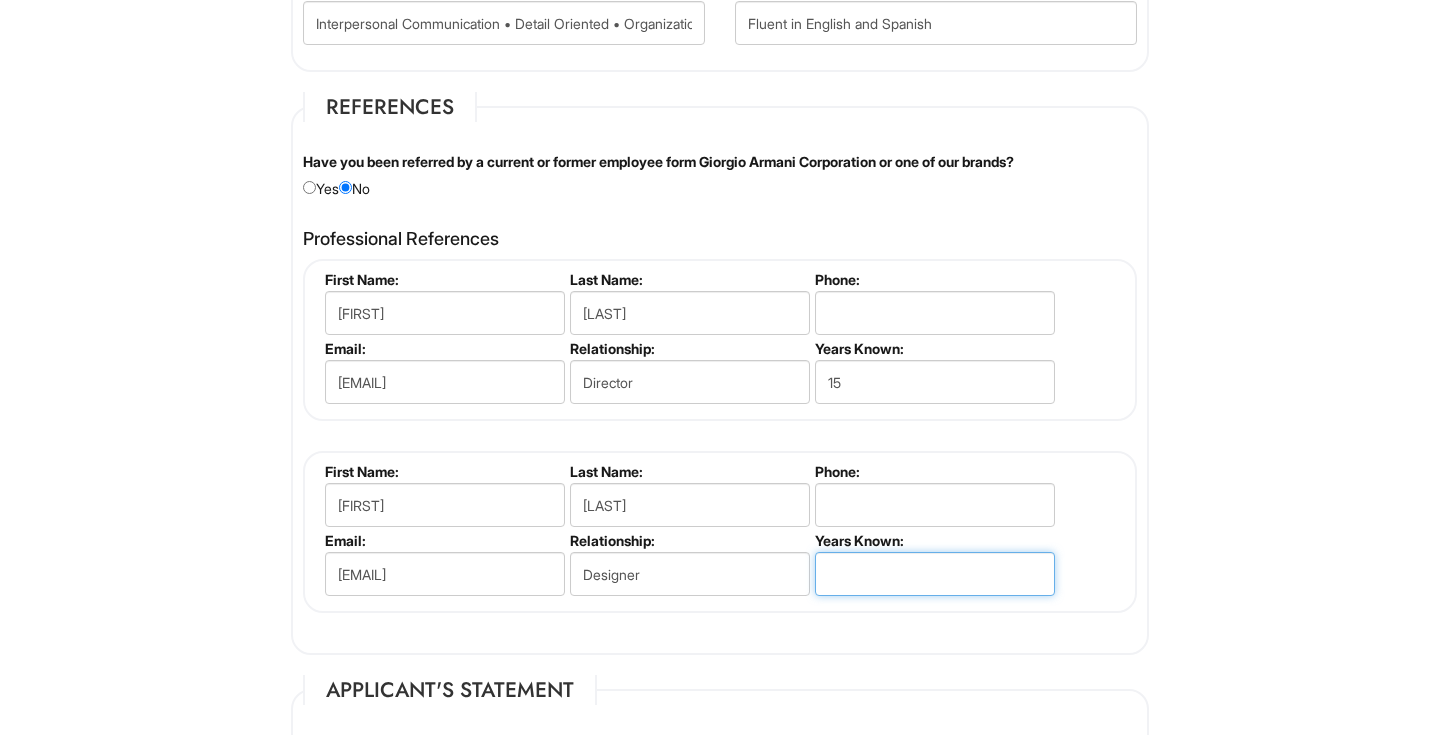 type 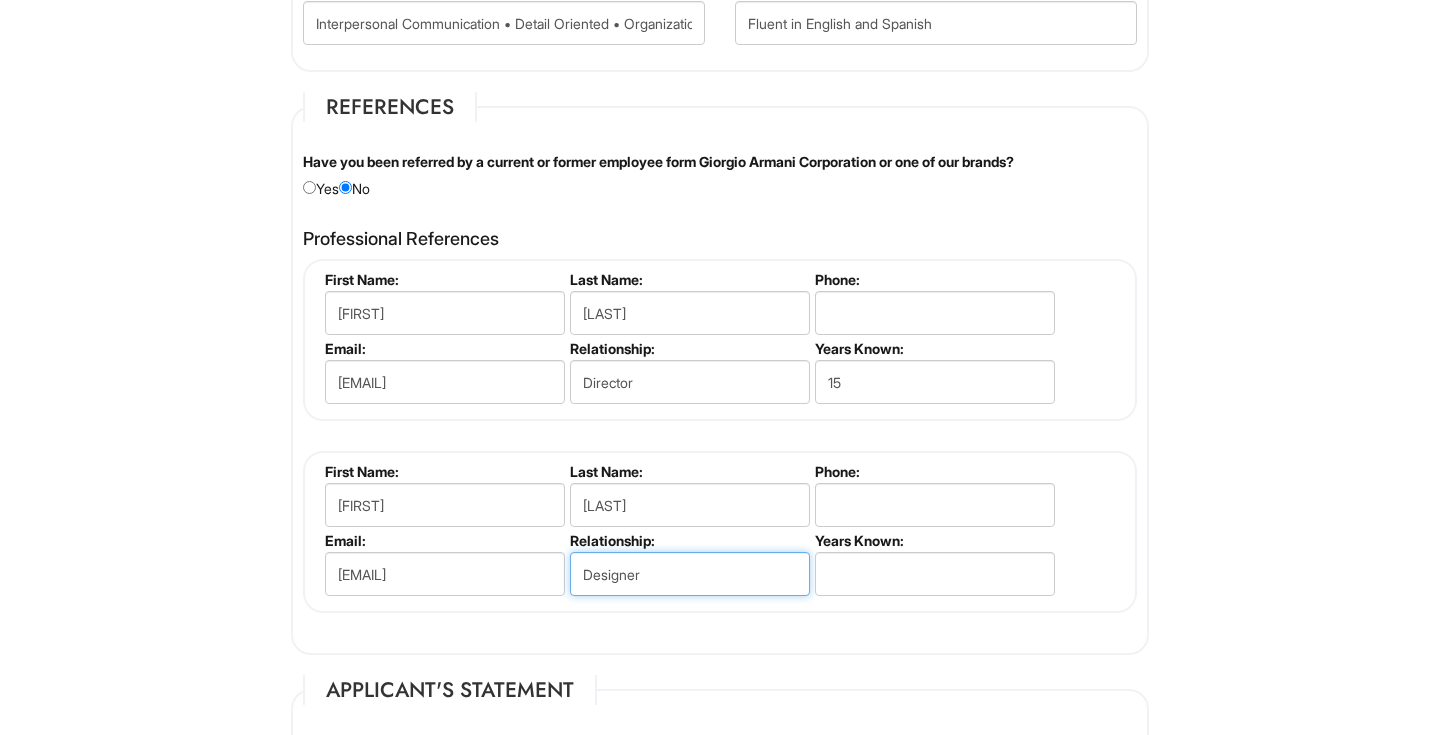 click on "Designer" at bounding box center (690, 574) 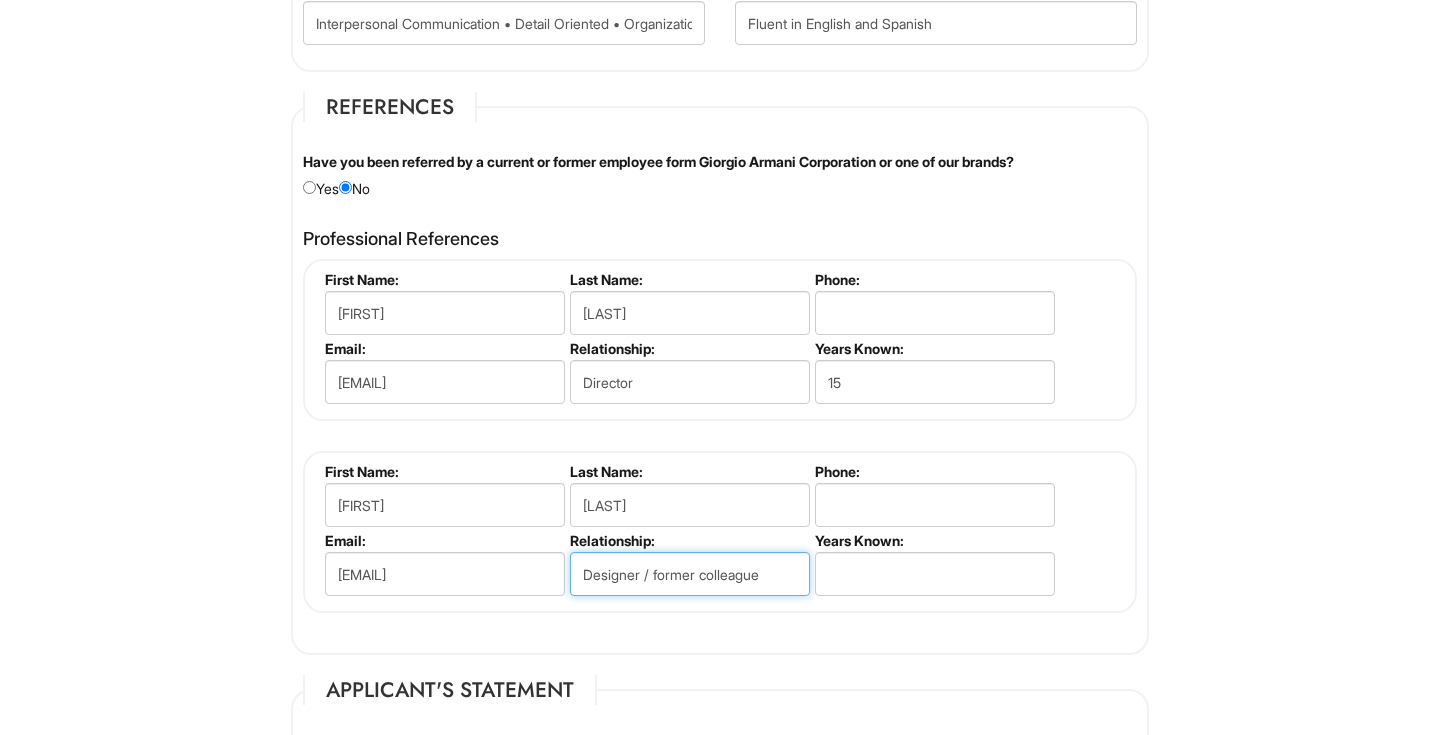 drag, startPoint x: 756, startPoint y: 578, endPoint x: 665, endPoint y: 578, distance: 91 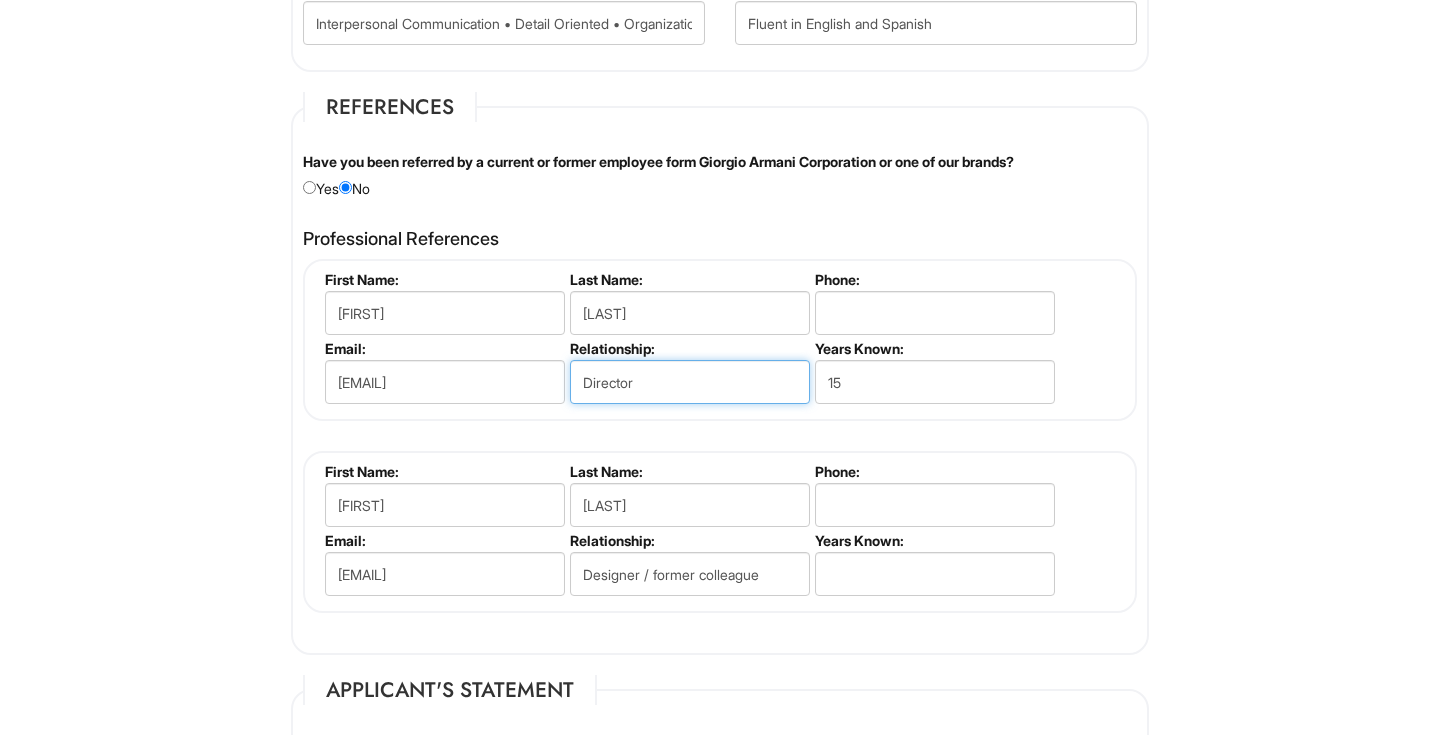 click on "Director" at bounding box center (690, 382) 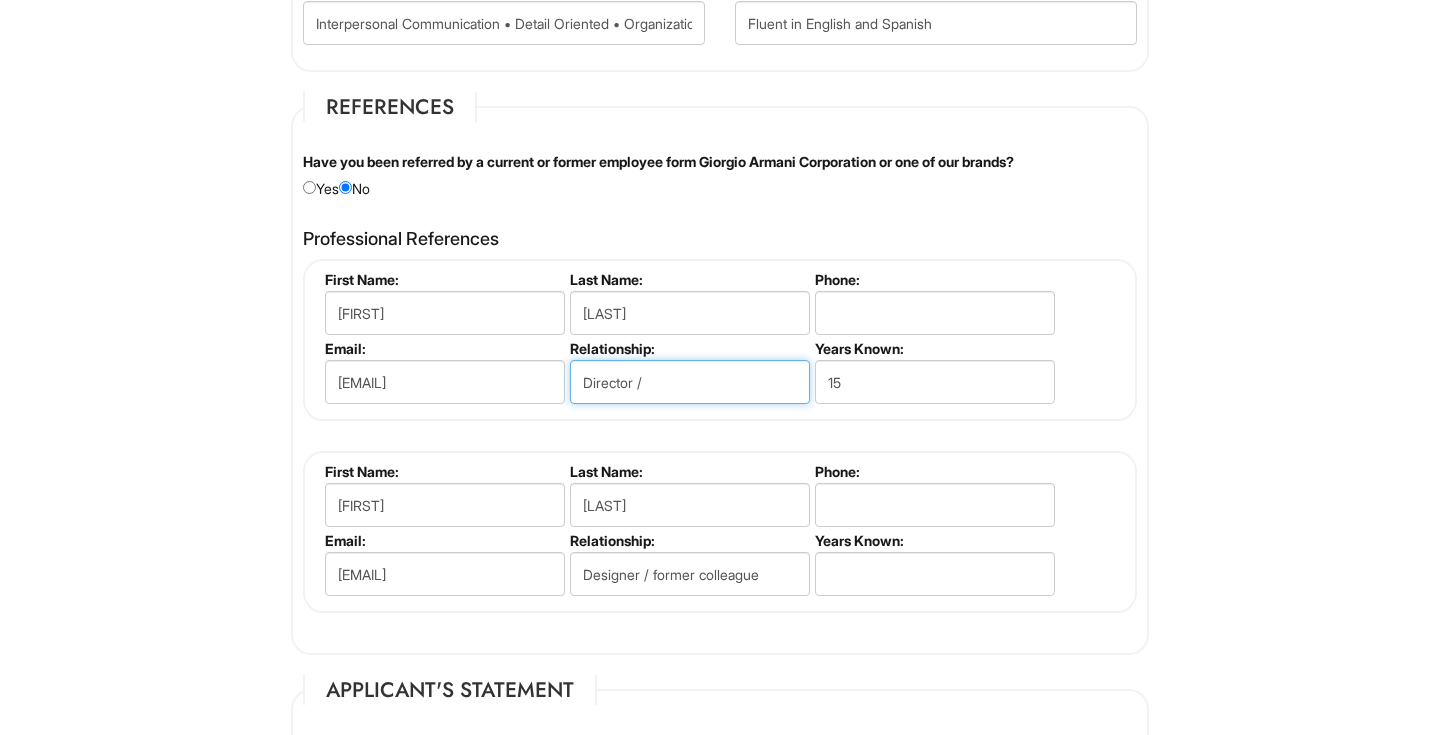 paste on "former colleague" 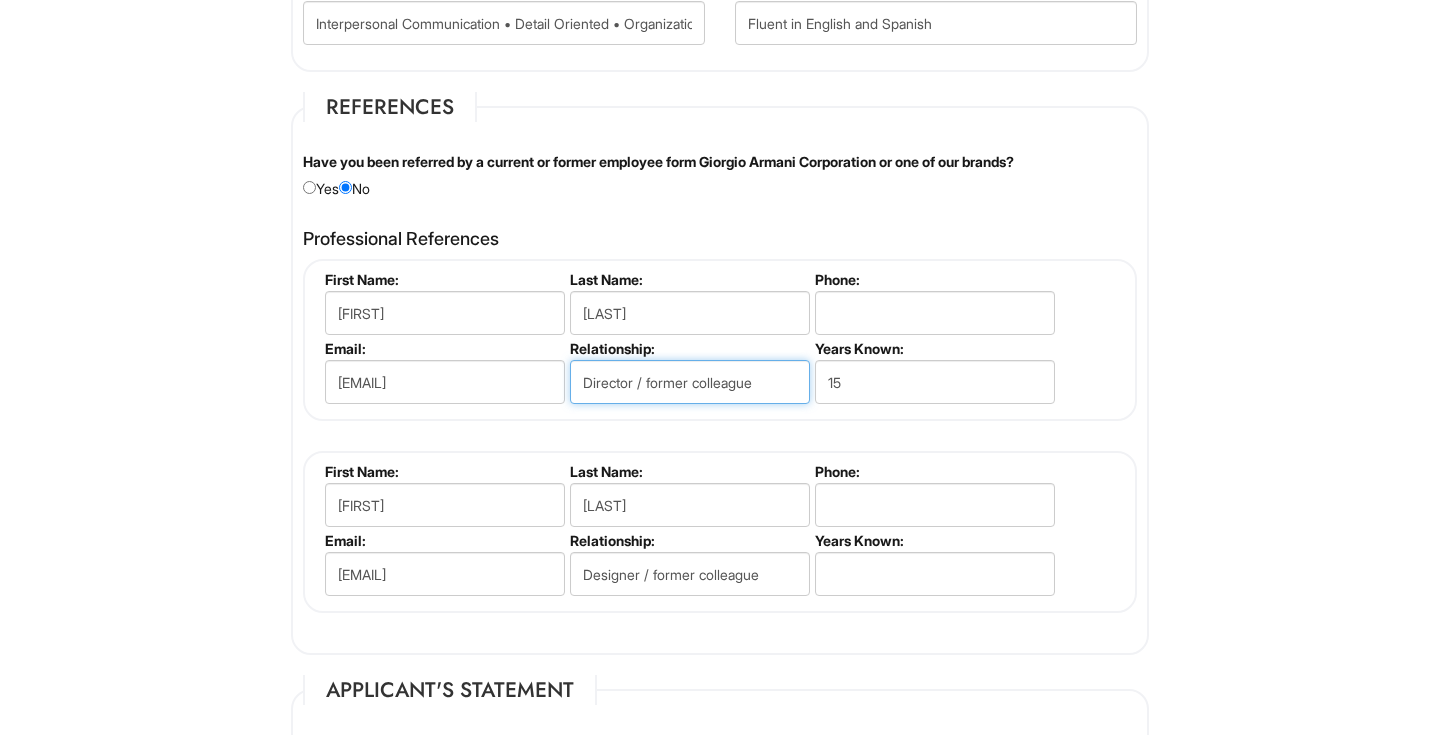 type on "Director / former colleague" 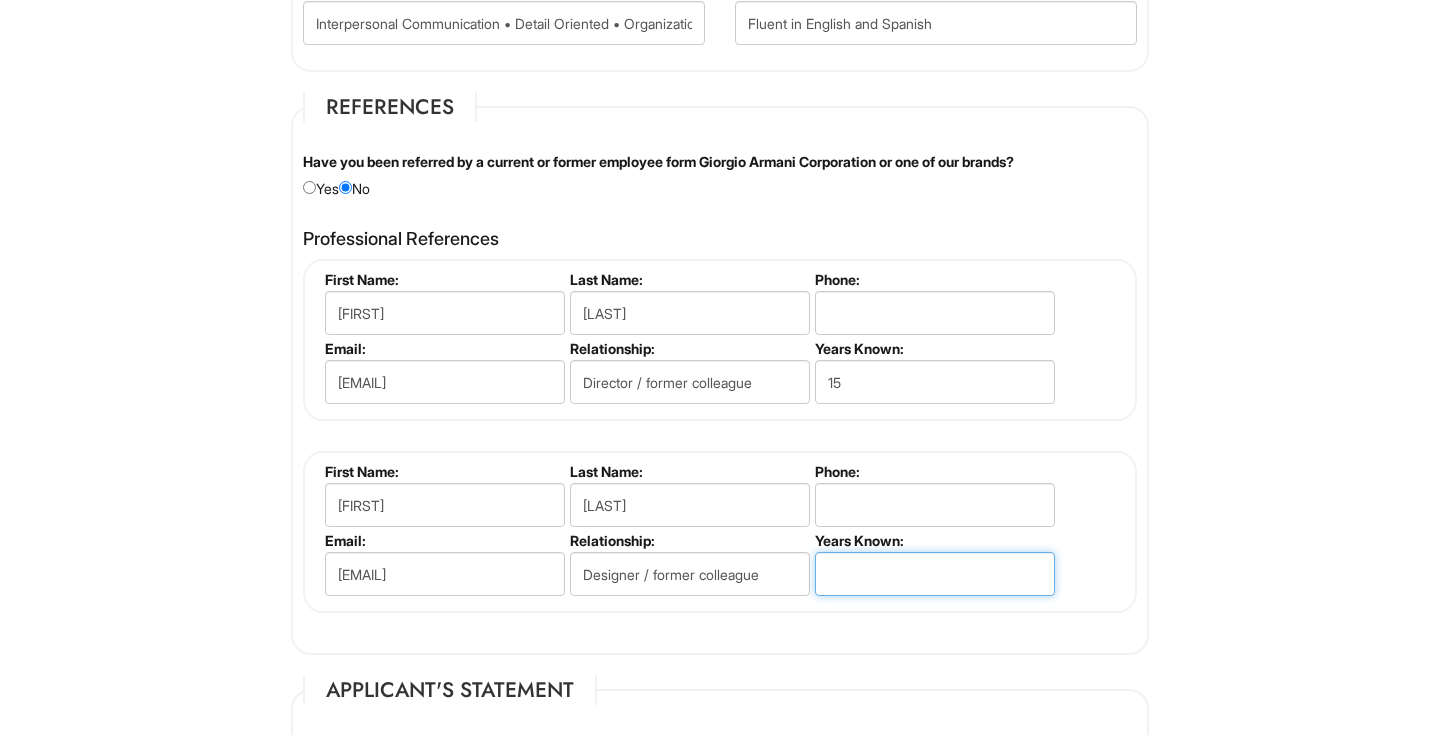 click at bounding box center (935, 574) 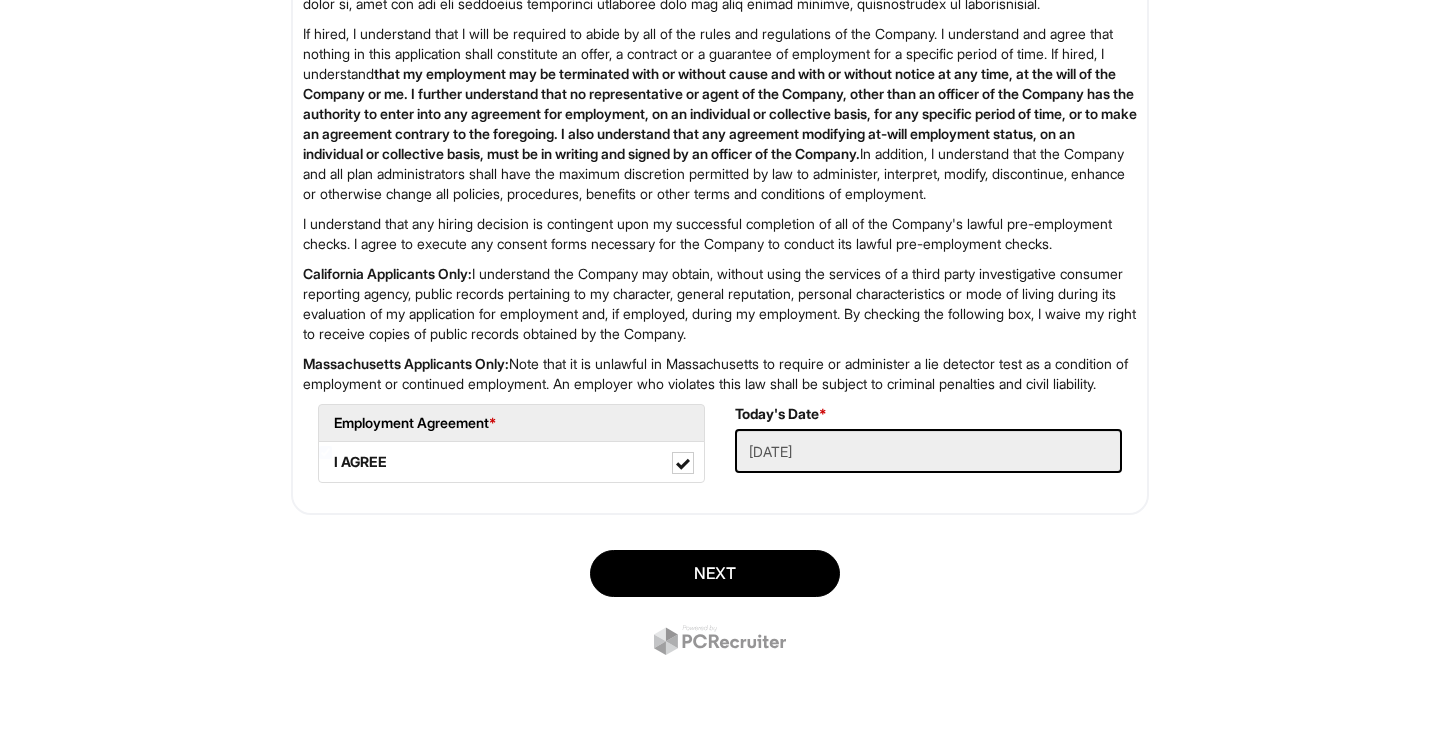scroll, scrollTop: 3251, scrollLeft: 0, axis: vertical 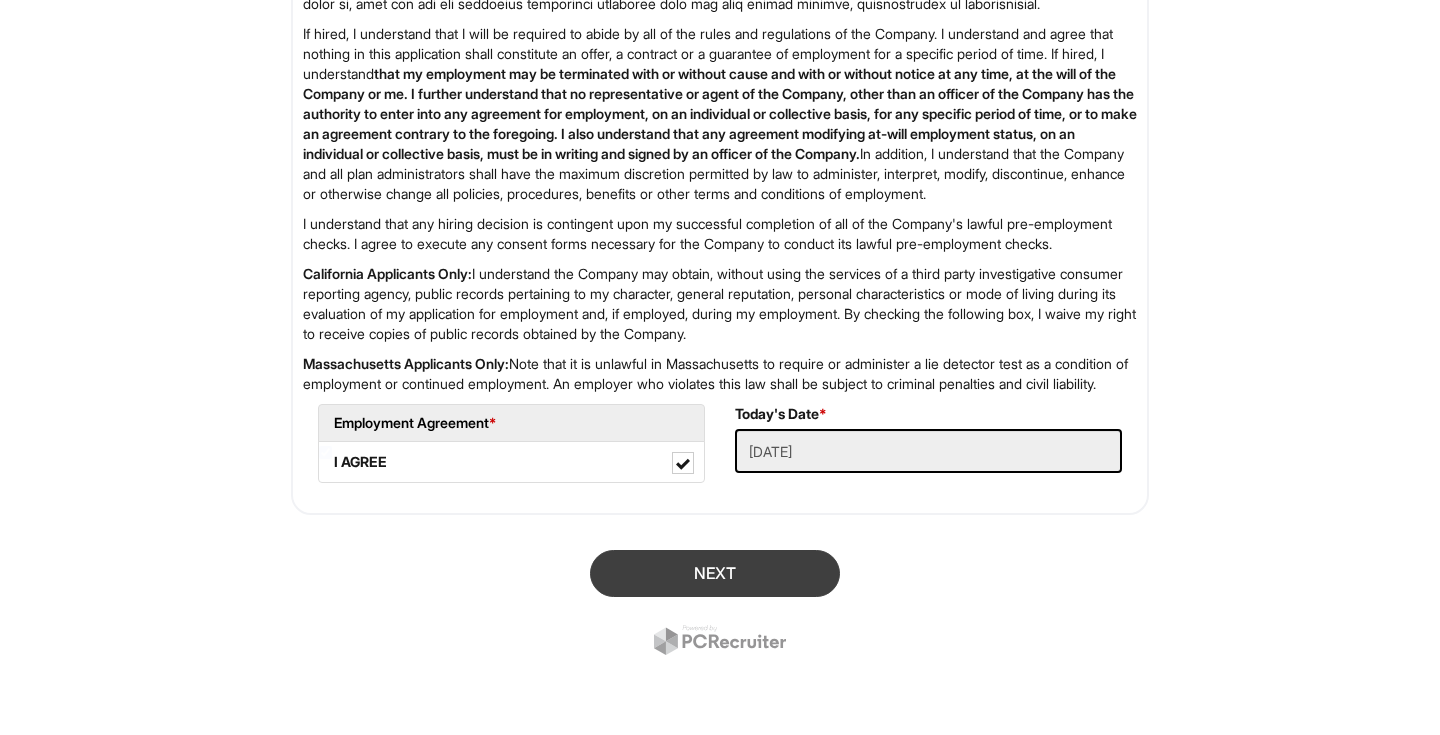 type on "20" 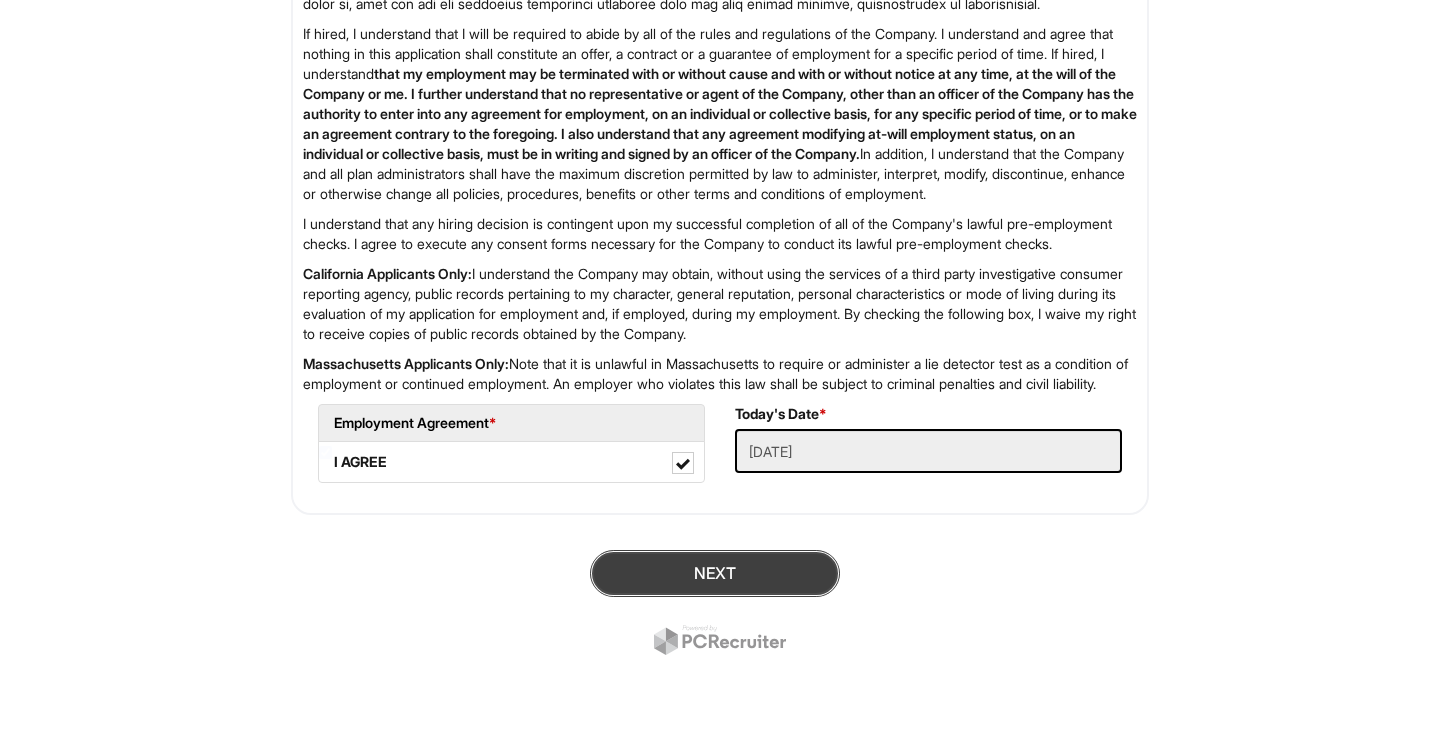click on "Next" at bounding box center [715, 573] 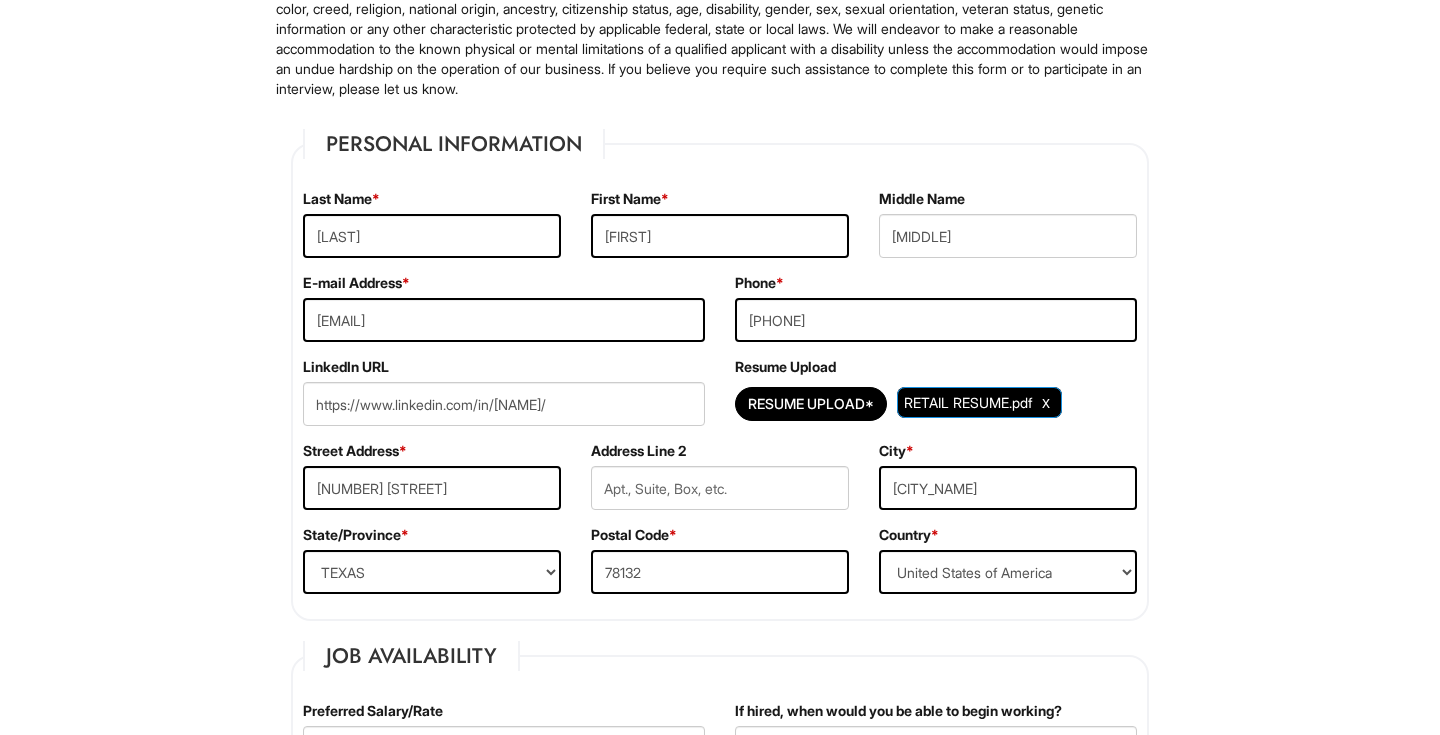 scroll, scrollTop: 319, scrollLeft: 0, axis: vertical 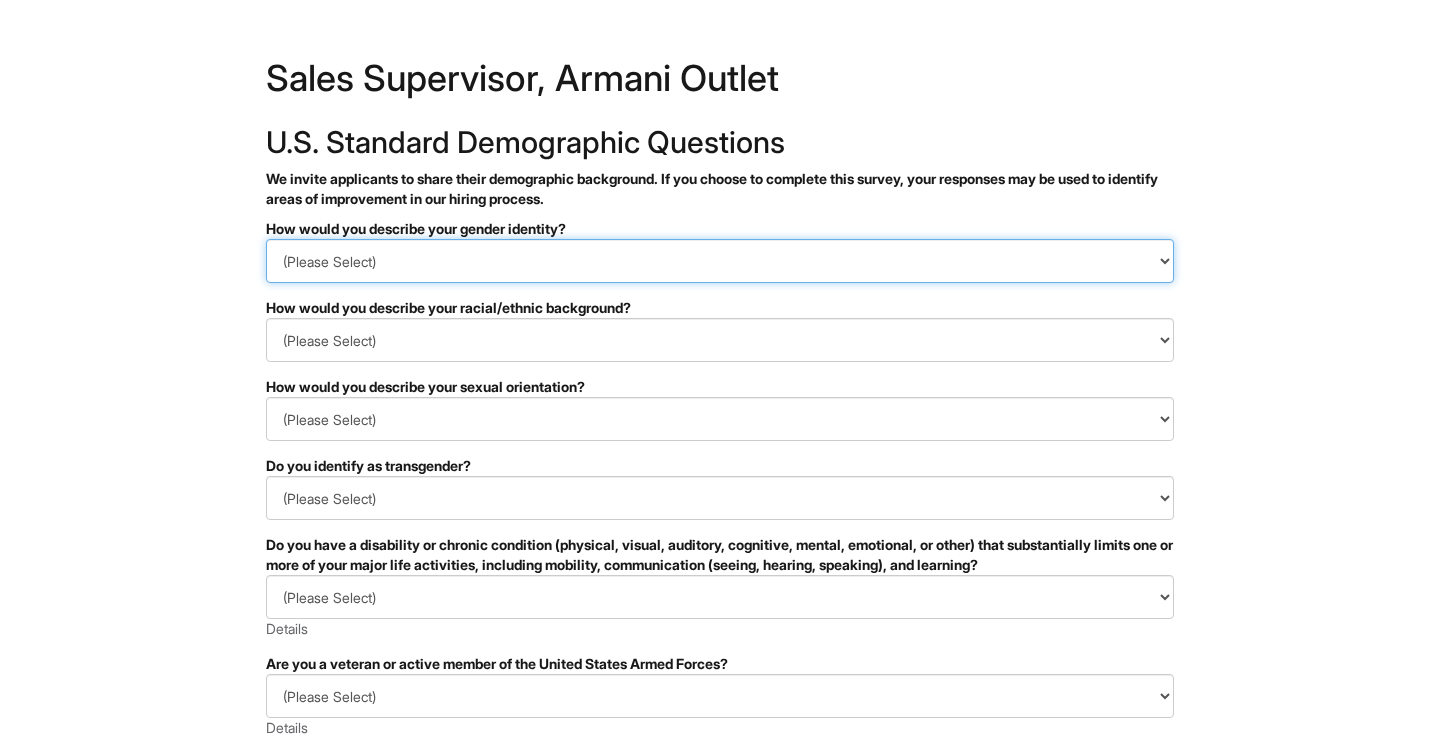 click on "(Please Select) Man Woman Non-binary I prefer to self-describe I don't wish to answer" at bounding box center (720, 261) 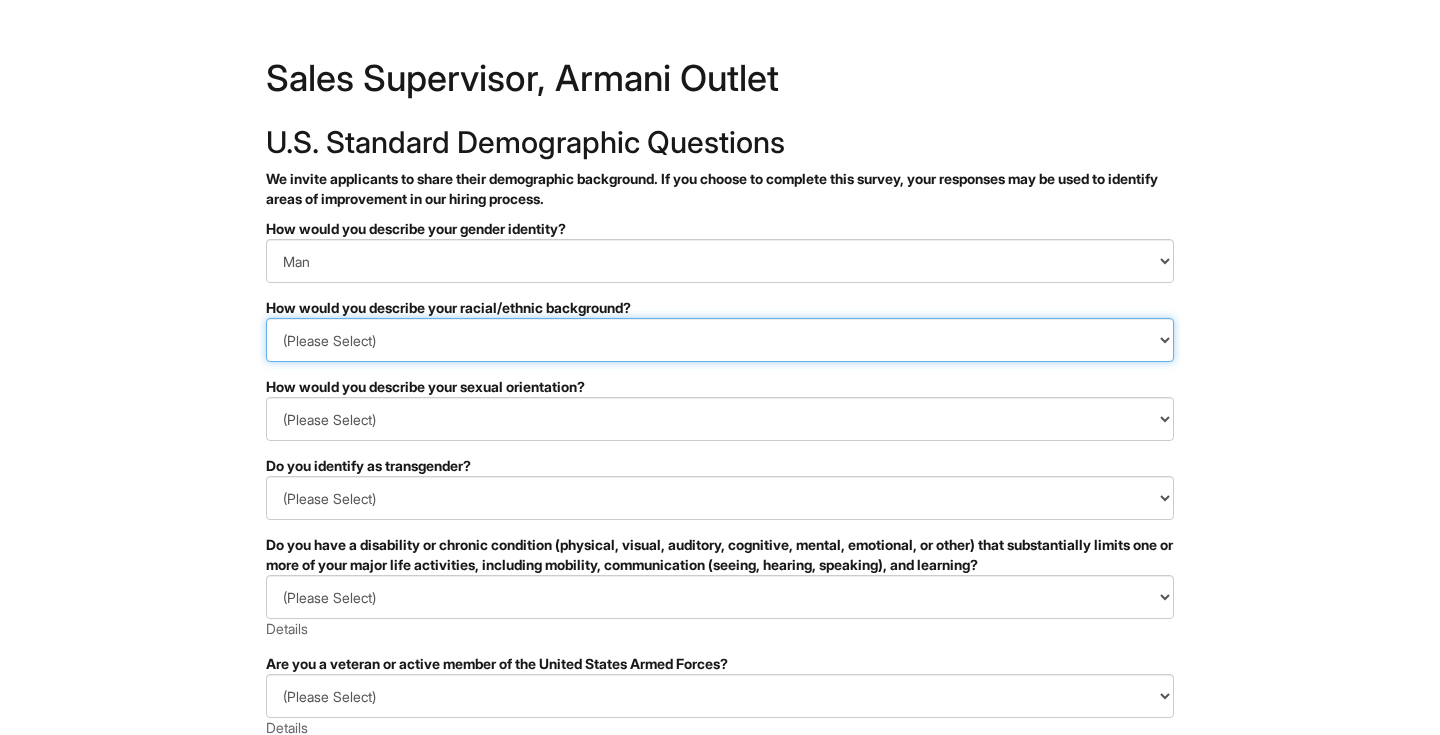 click on "(Please Select) Black or of African descent    East Asian    Hispanic, Latinx or of Spanish Origin    Indigenous, American Indian or Alaska Native    Middle Eastern or North African    Native Hawaiian or Pacific Islander    South Asian    Southeast Asian    White or European    I prefer to self-describe    I don't wish to answer" at bounding box center (720, 340) 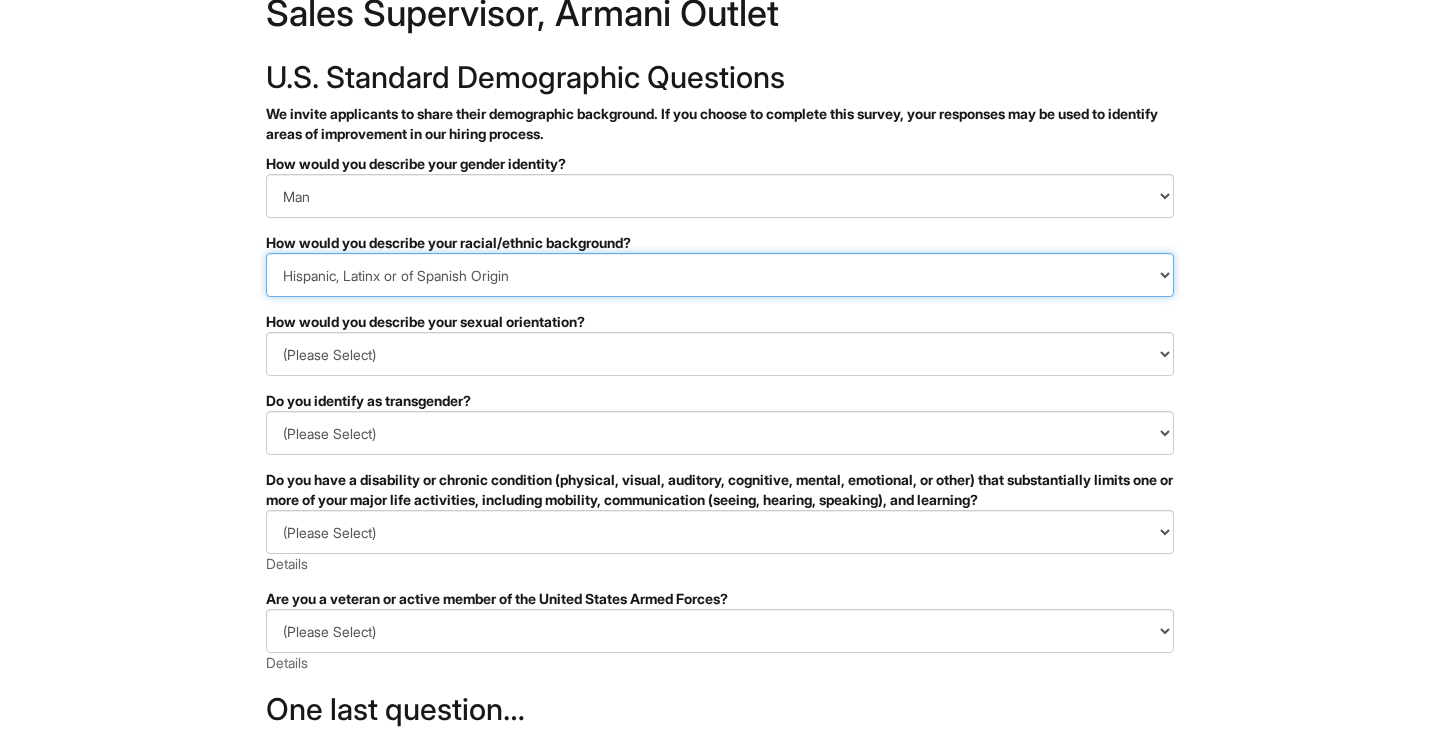 scroll, scrollTop: 76, scrollLeft: 0, axis: vertical 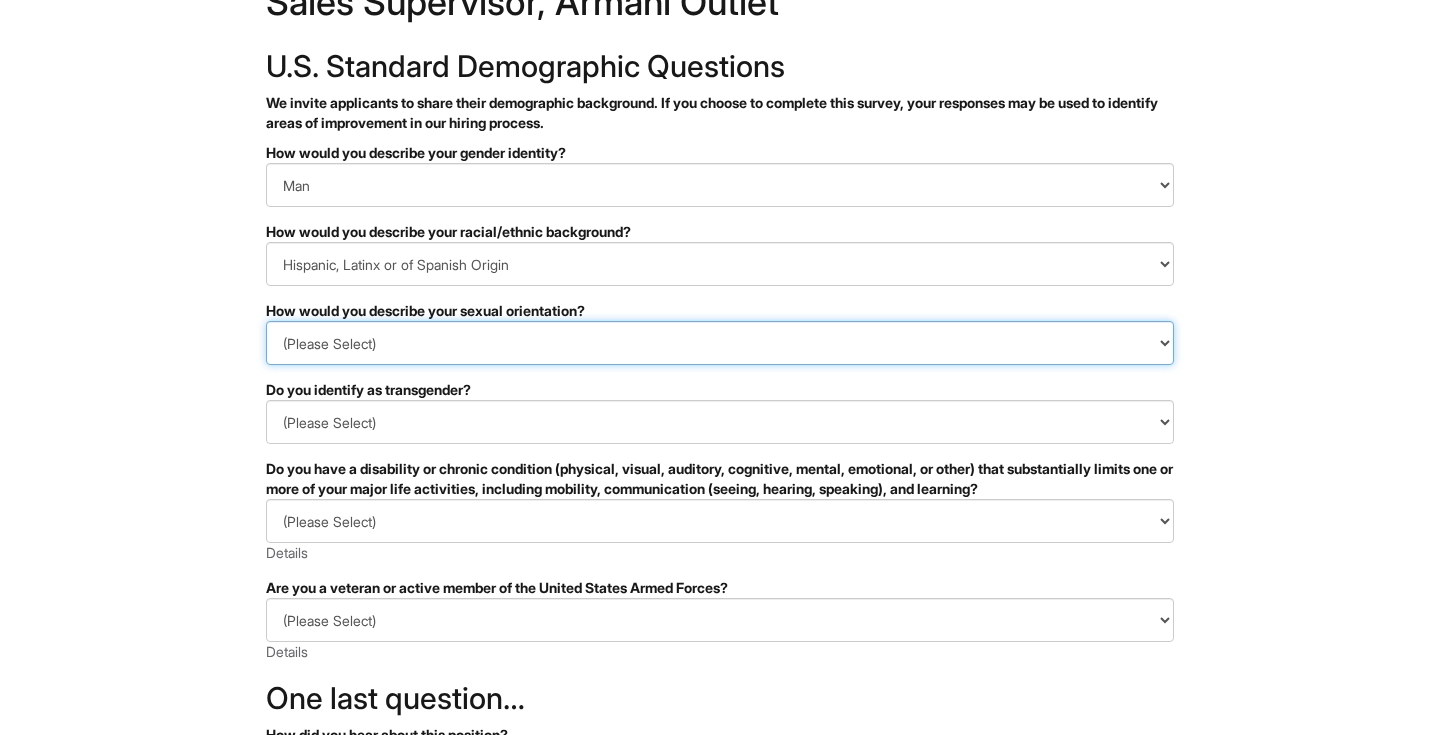 click on "(Please Select) Asexual Bisexual and/or pansexual Gay Heterosexual Lesbian Queer I prefer to self-describe I don't wish to answer" at bounding box center (720, 343) 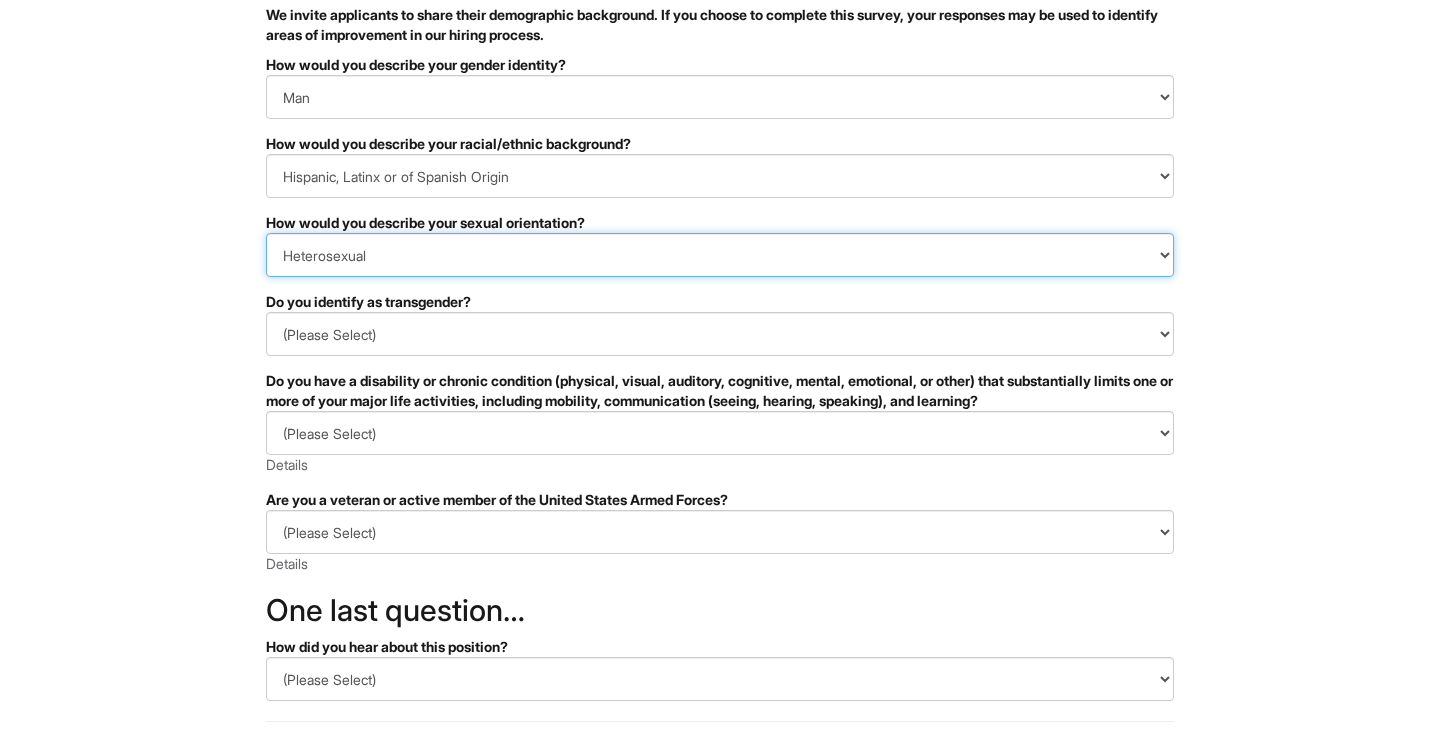 scroll, scrollTop: 211, scrollLeft: 0, axis: vertical 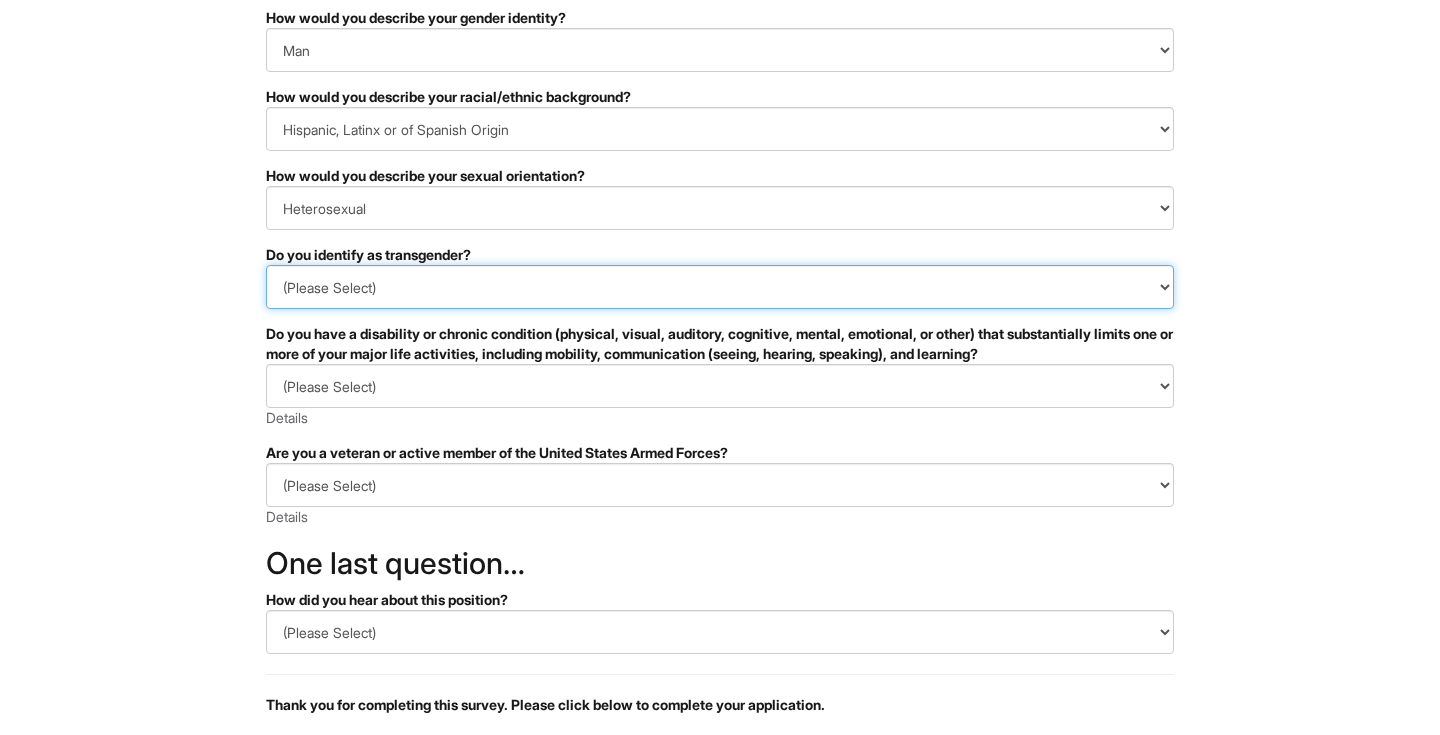 click on "(Please Select) Yes No I prefer to self-describe I don't wish to answer" at bounding box center [720, 287] 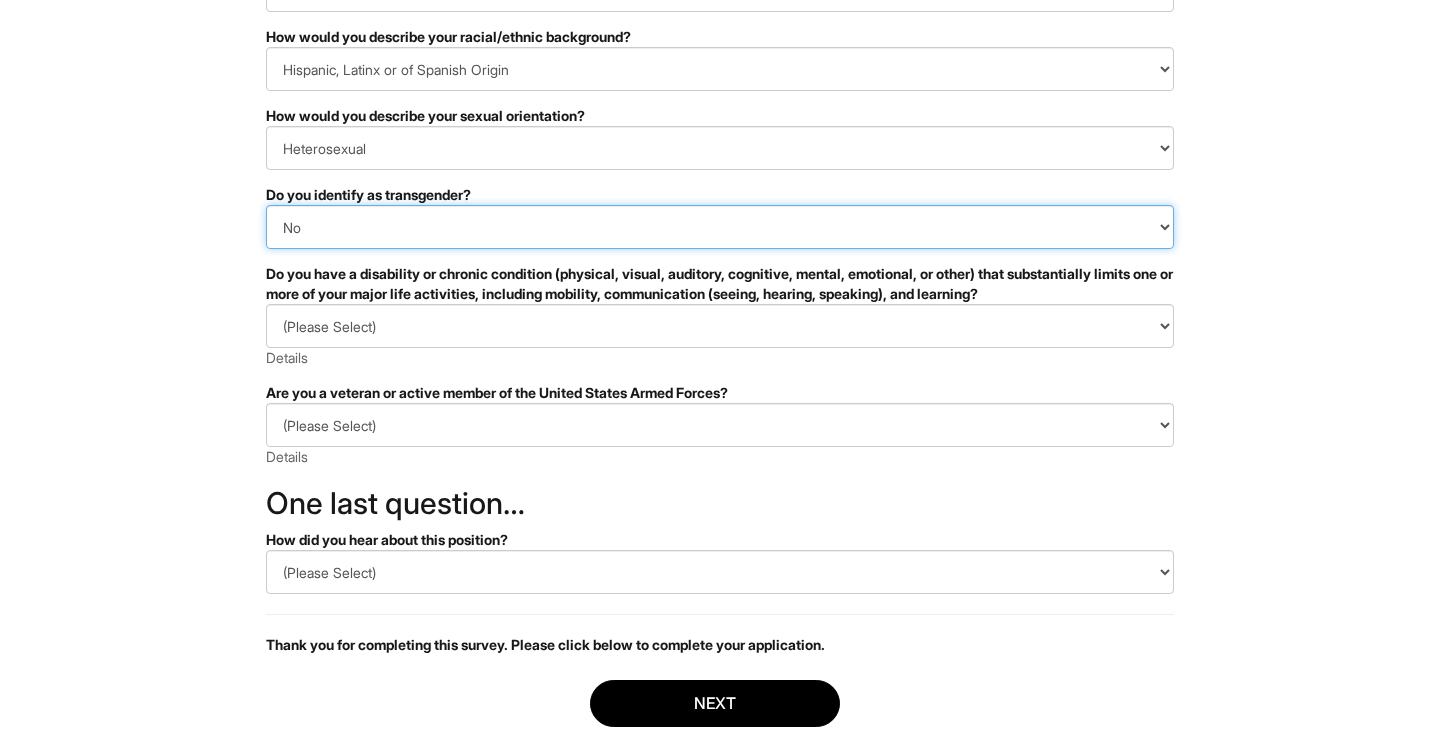 scroll, scrollTop: 292, scrollLeft: 0, axis: vertical 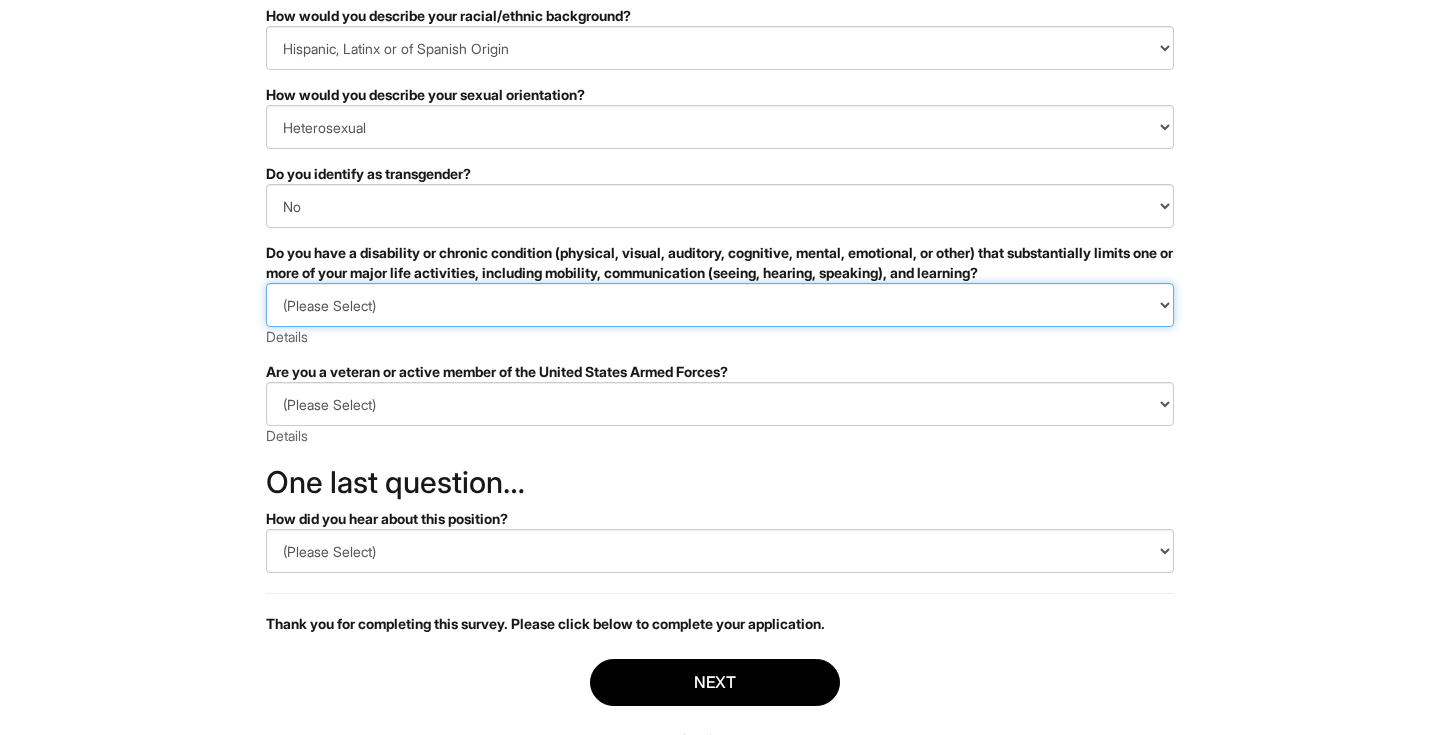 click on "(Please Select) YES, I HAVE A DISABILITY (or previously had a disability) NO, I DON'T HAVE A DISABILITY I DON'T WISH TO ANSWER" at bounding box center (720, 305) 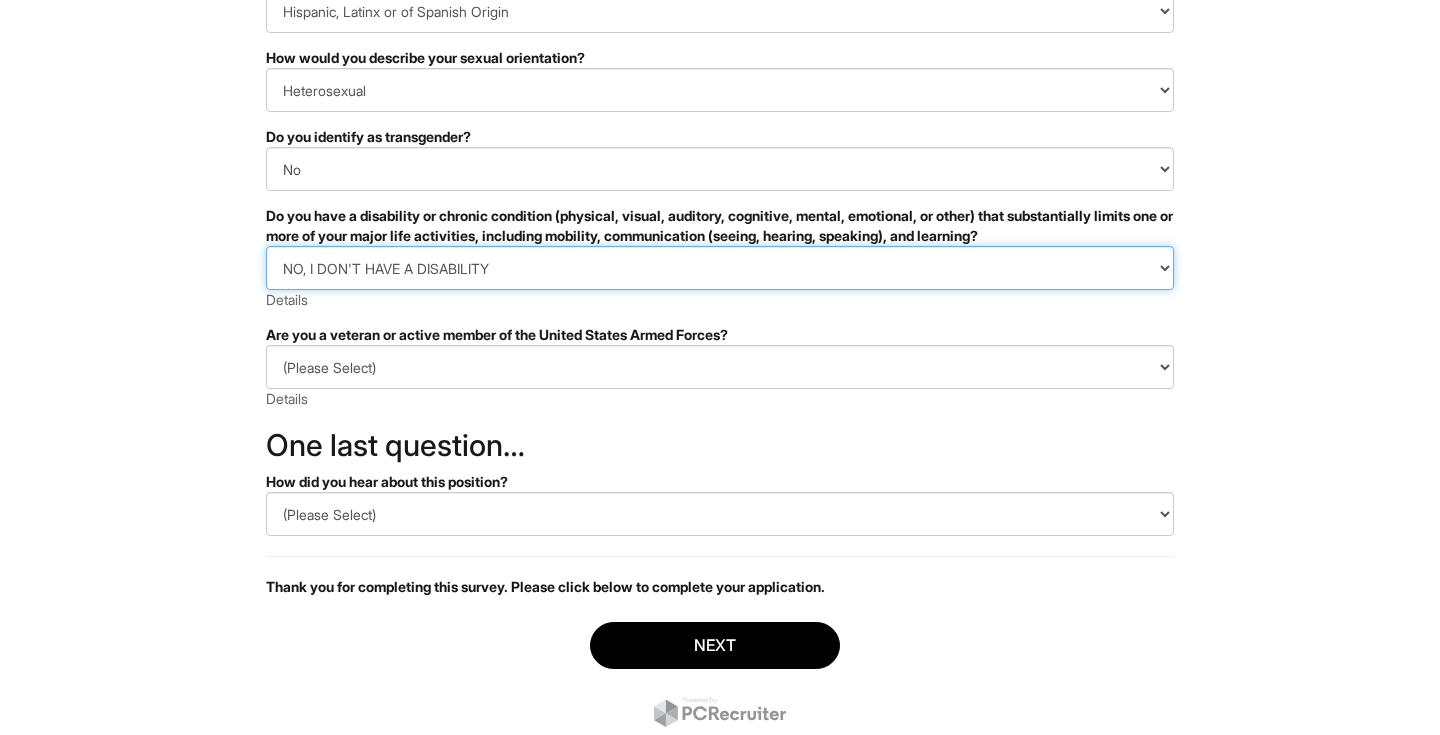 scroll, scrollTop: 337, scrollLeft: 0, axis: vertical 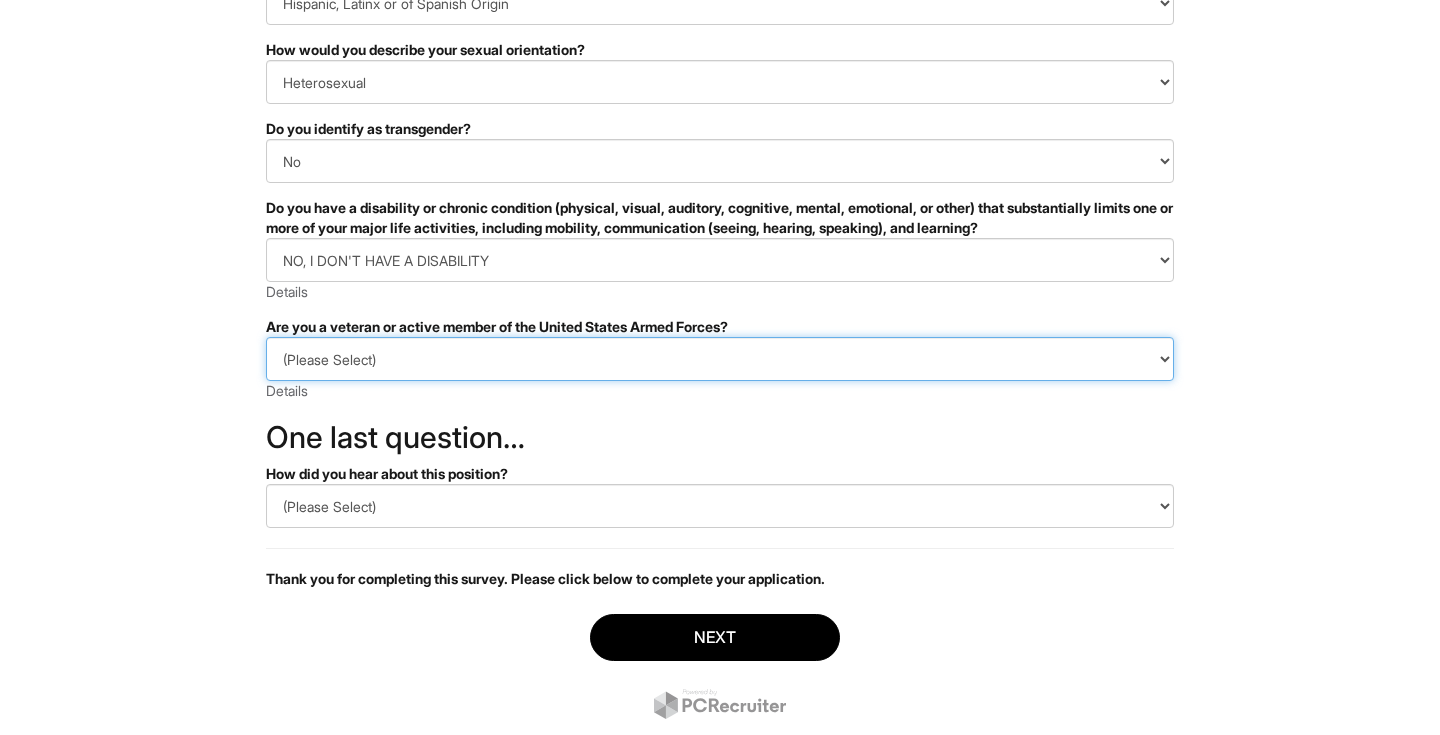 click on "(Please Select) I IDENTIFY AS ONE OR MORE OF THE CLASSIFICATIONS OF PROTECTED VETERANS LISTED I AM NOT A PROTECTED VETERAN I PREFER NOT TO ANSWER" at bounding box center [720, 359] 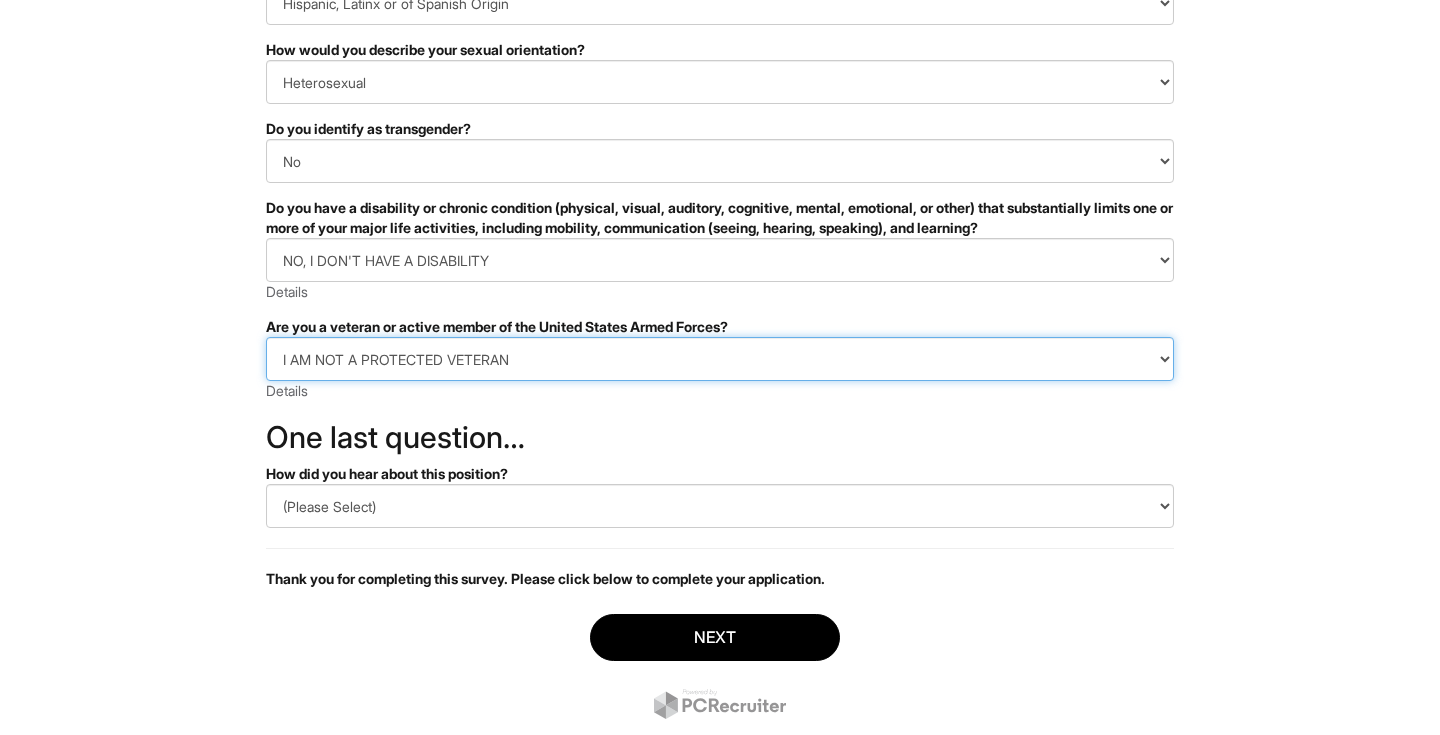 scroll, scrollTop: 391, scrollLeft: 0, axis: vertical 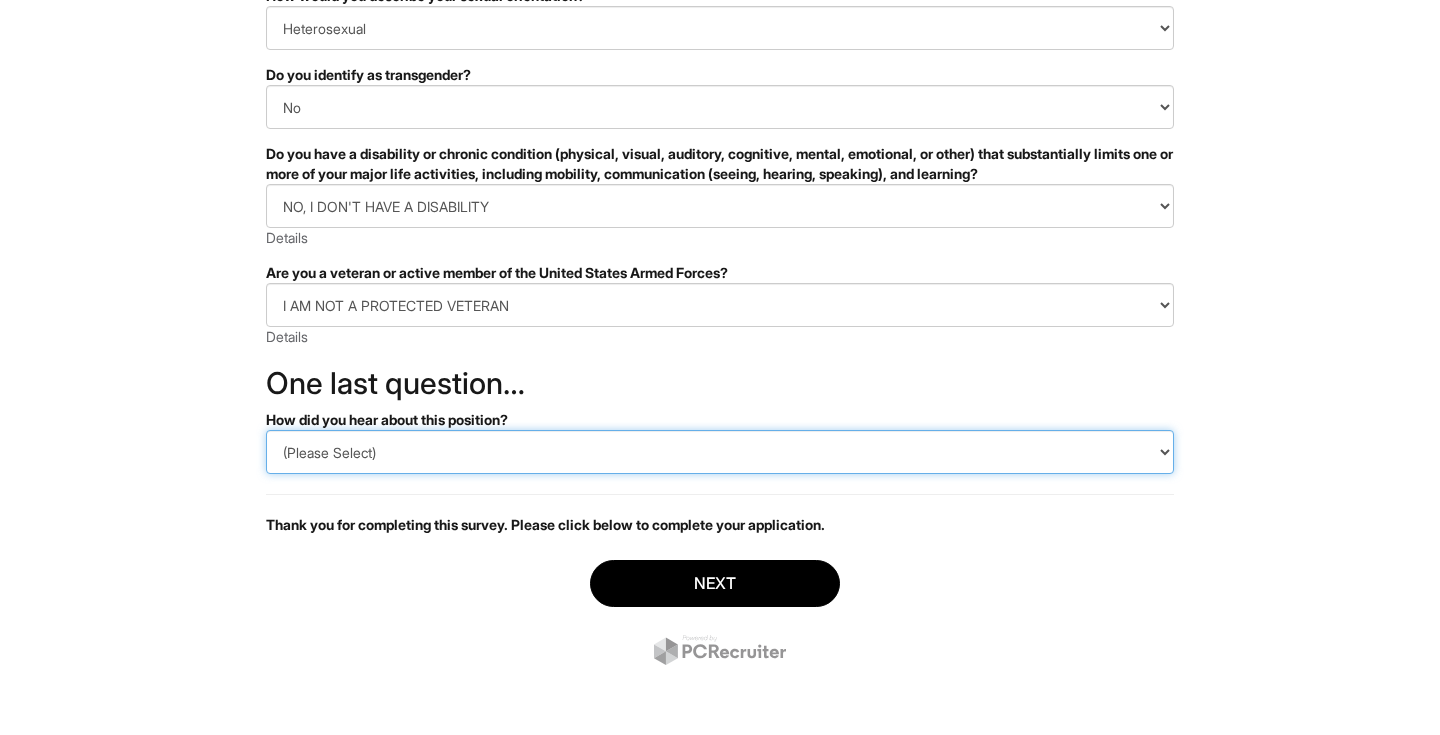 click on "(Please Select) CareerBuilder Indeed LinkedIn Monster Referral Other" at bounding box center [720, 452] 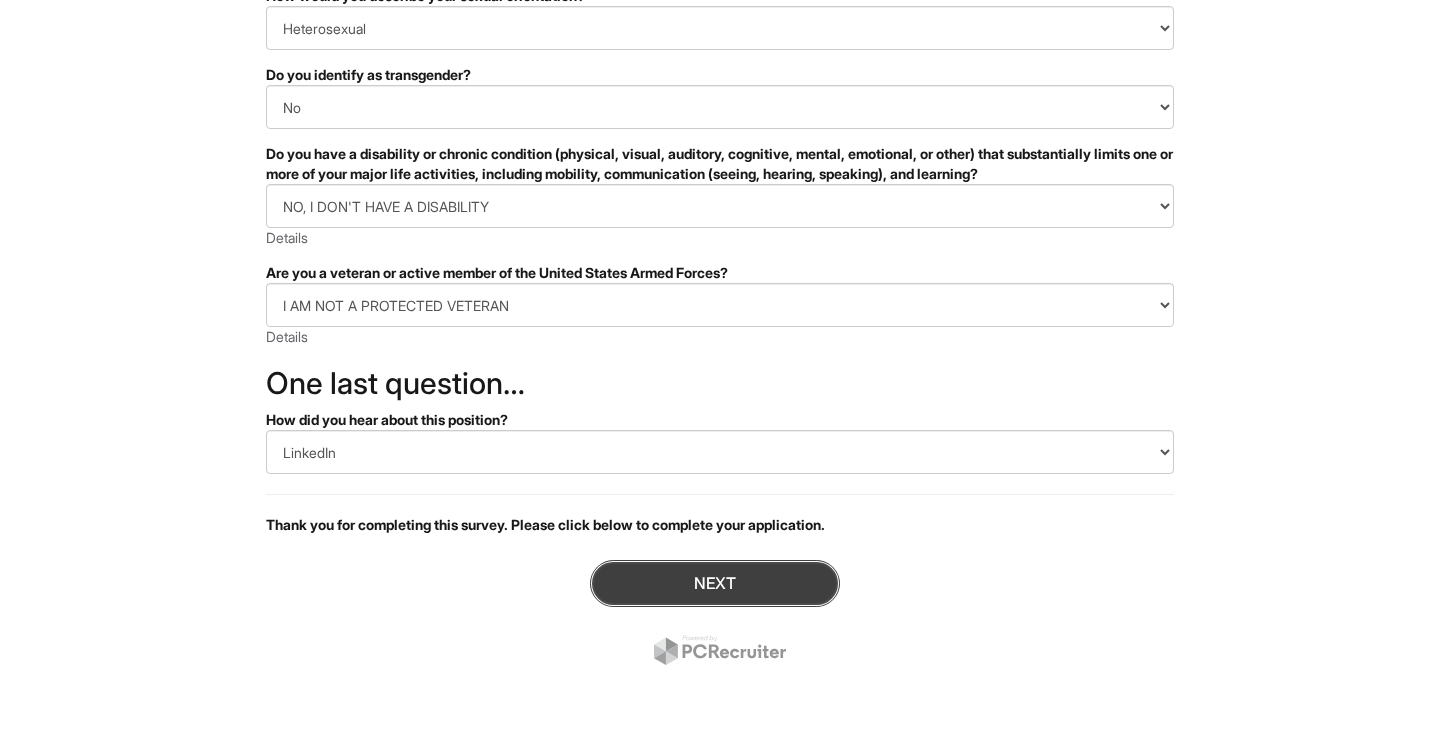 click on "Next" at bounding box center [715, 583] 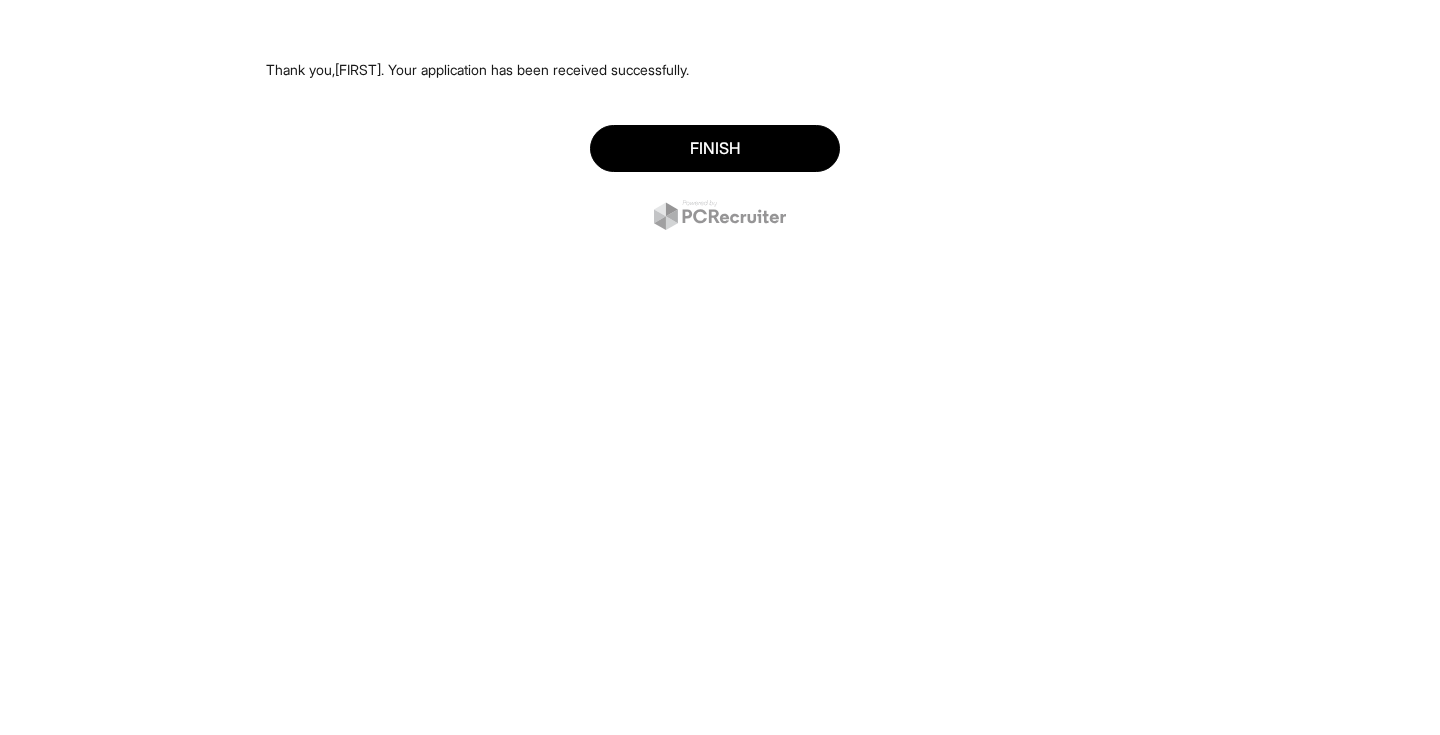 scroll, scrollTop: 0, scrollLeft: 0, axis: both 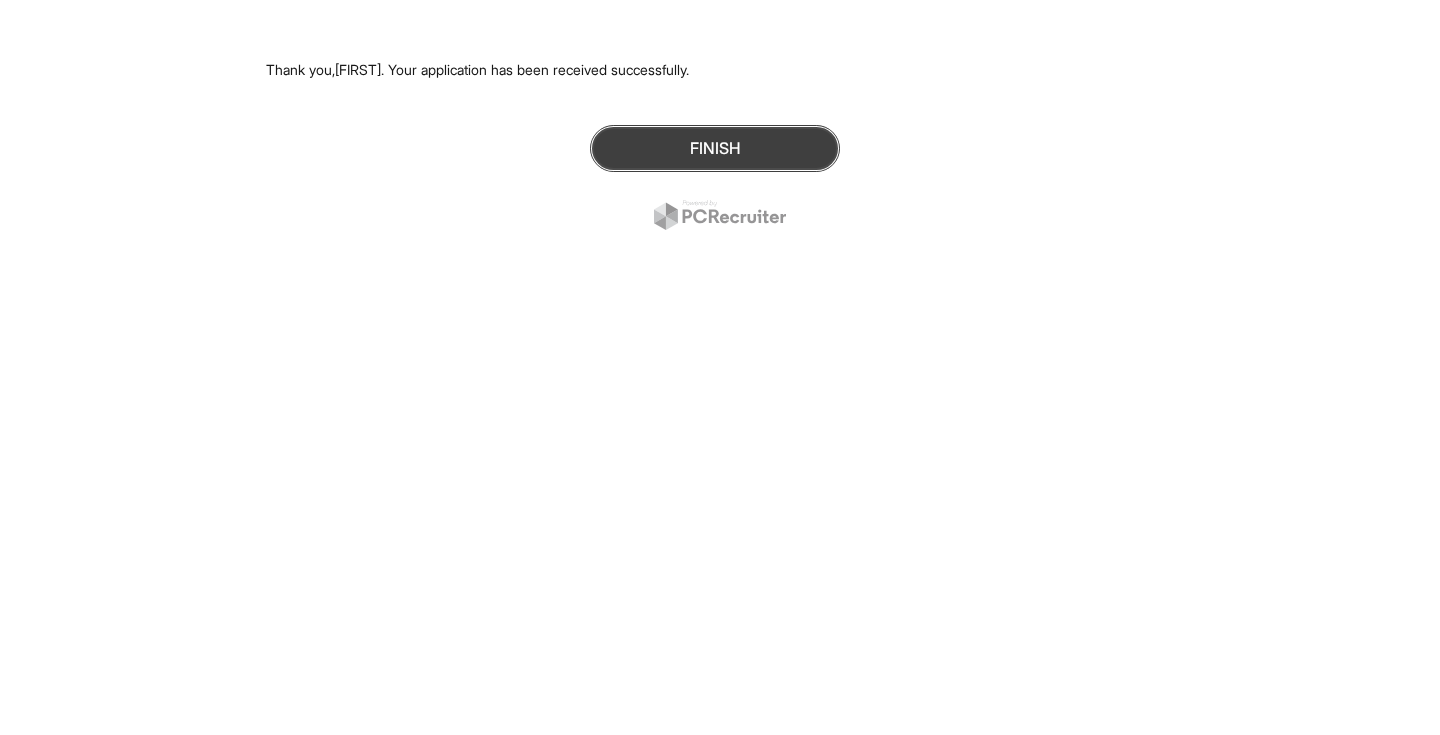 click on "Finish" at bounding box center (715, 148) 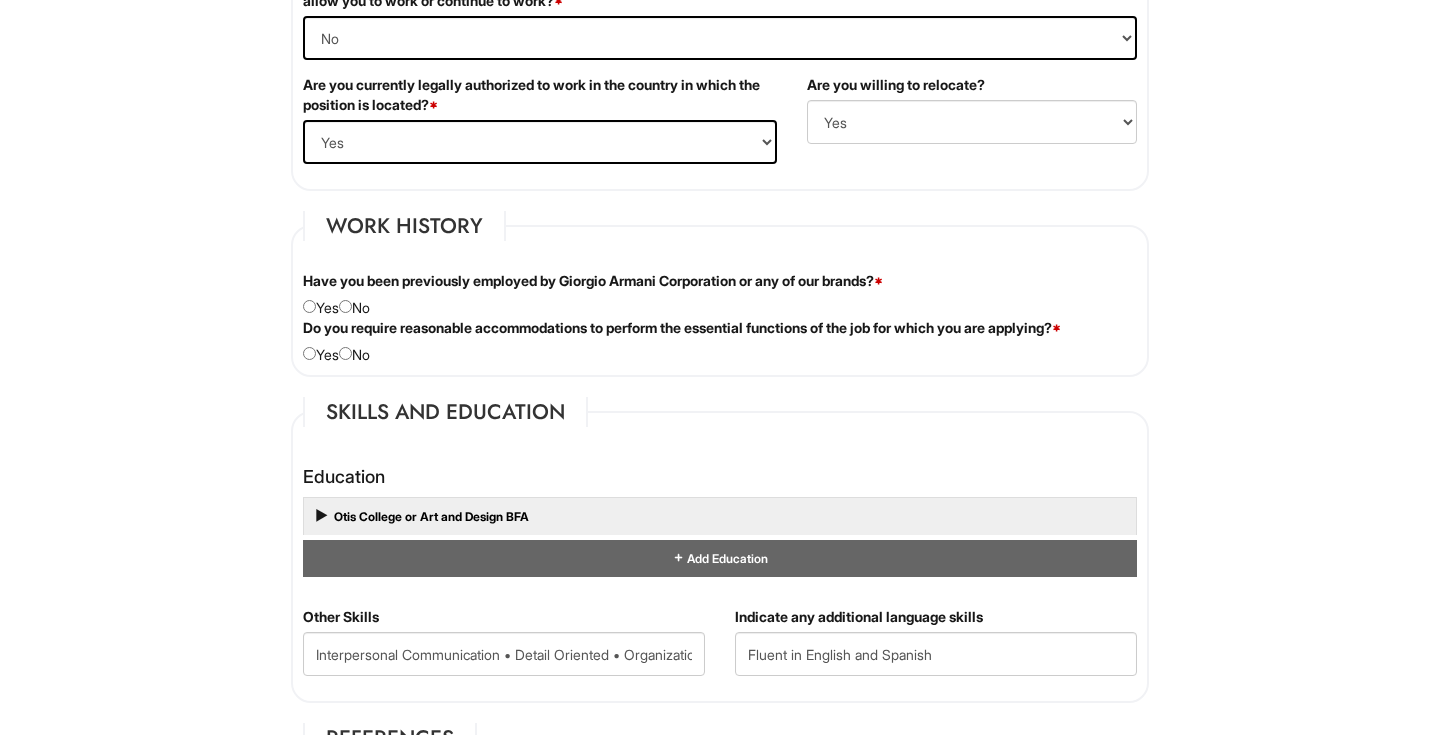 scroll, scrollTop: 1475, scrollLeft: 0, axis: vertical 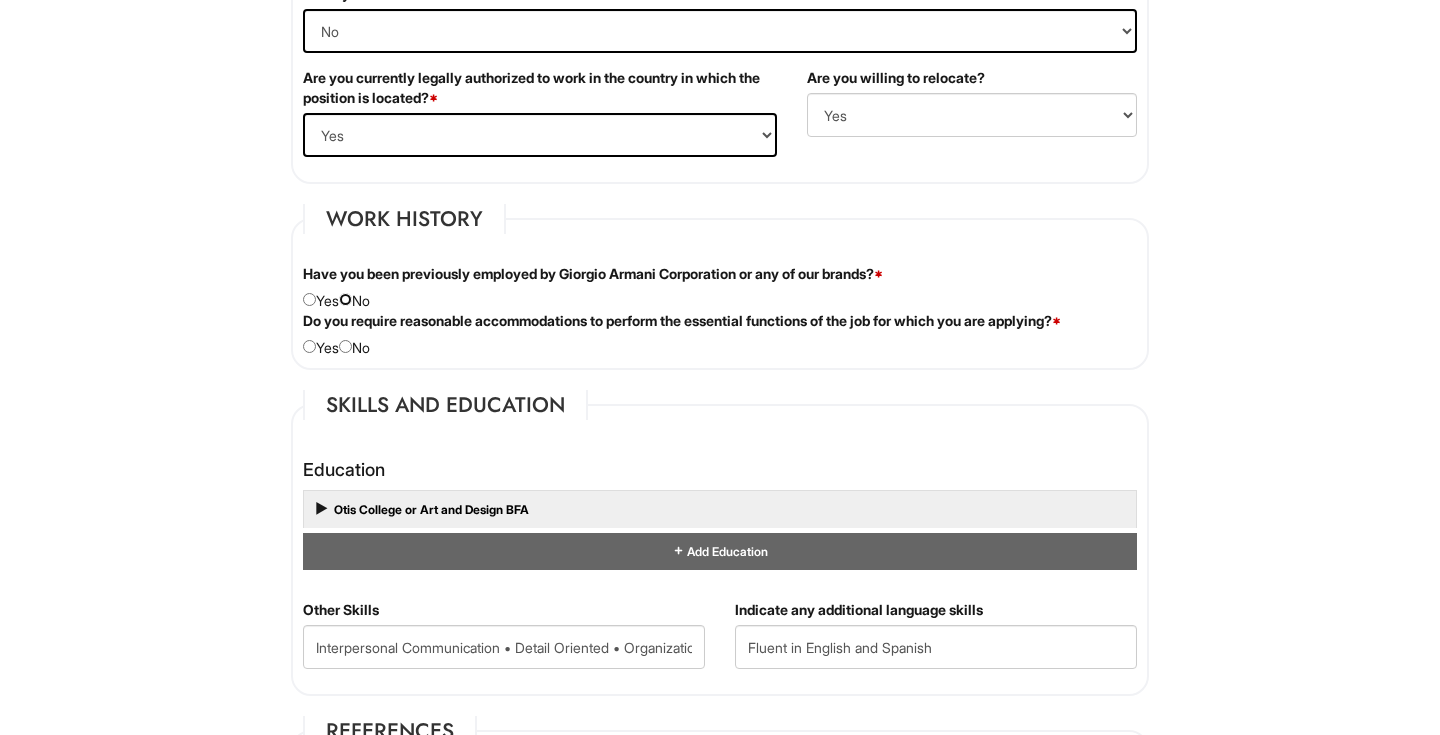 click at bounding box center (345, 299) 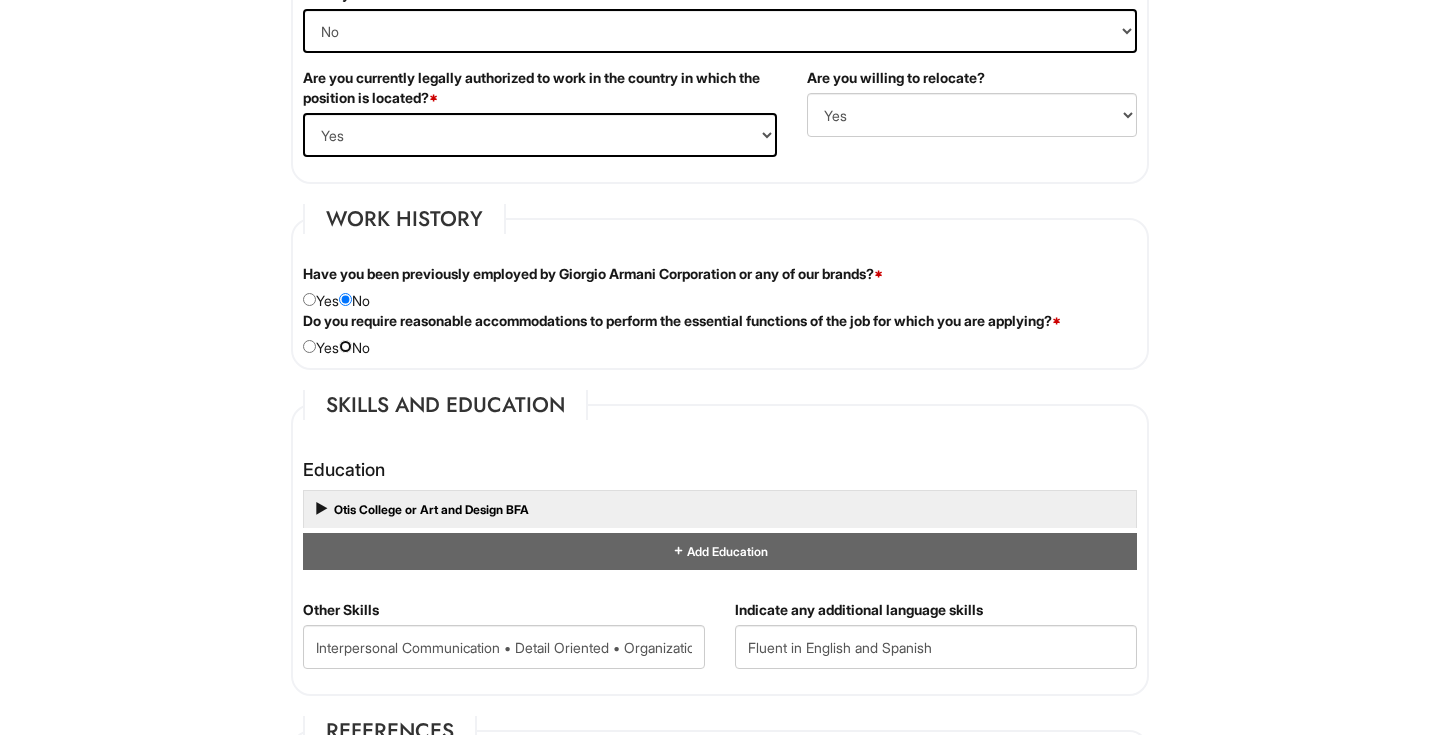 click at bounding box center [345, 346] 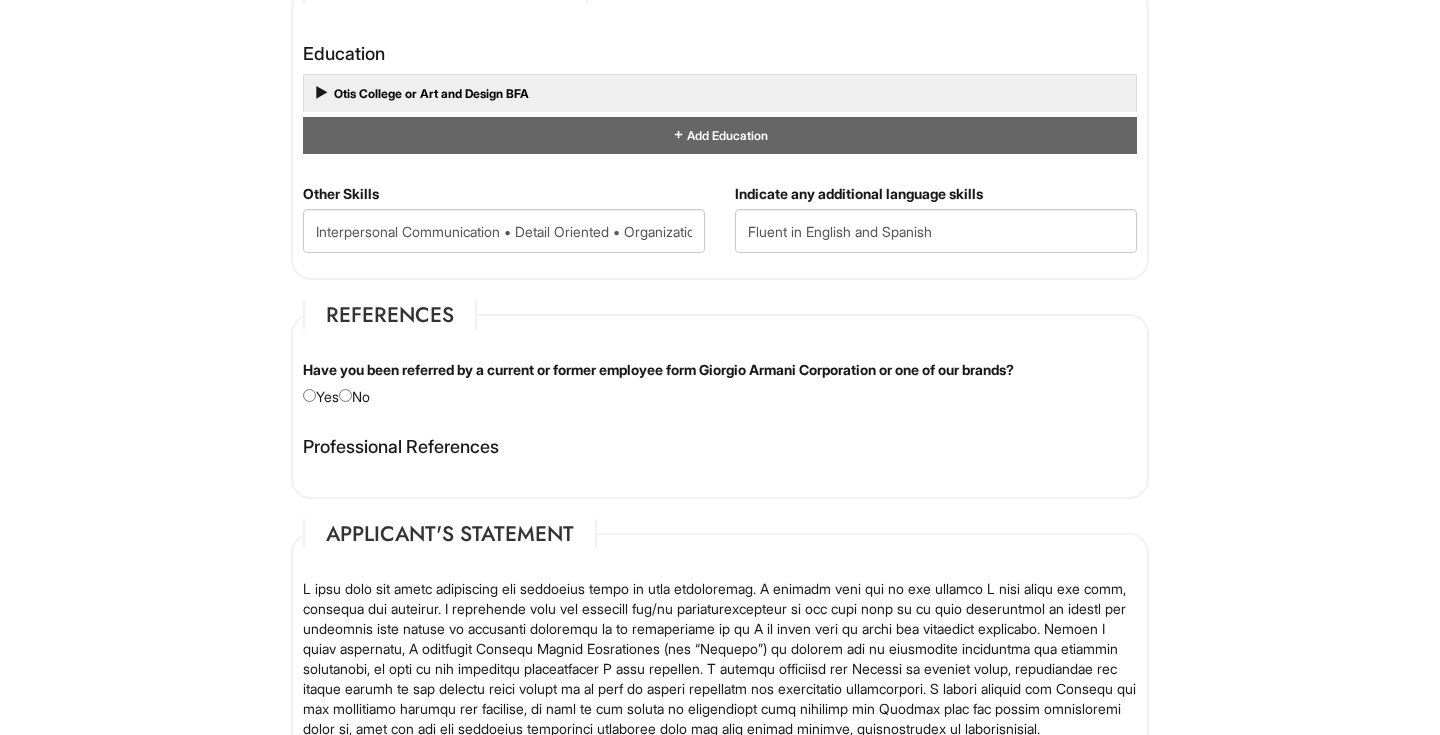 scroll, scrollTop: 1908, scrollLeft: 0, axis: vertical 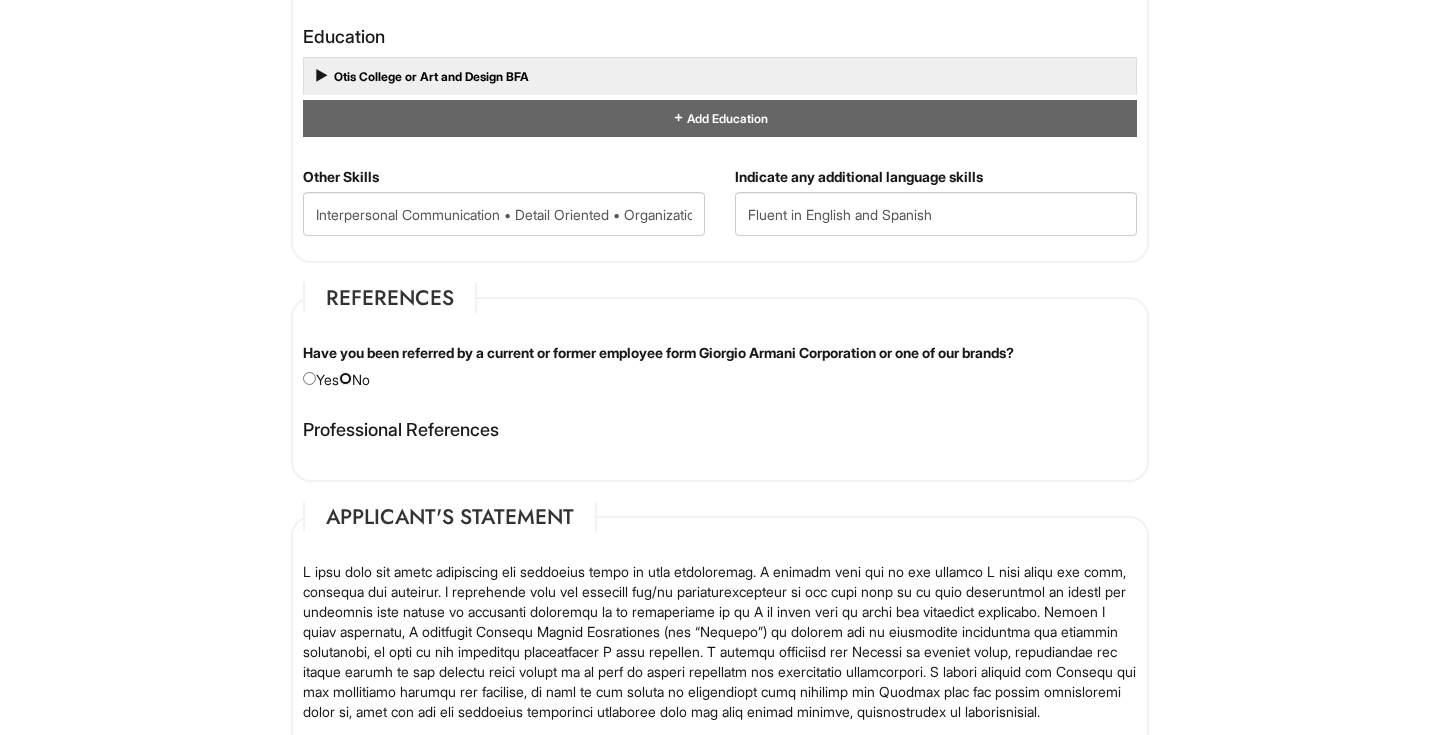 click at bounding box center [345, 378] 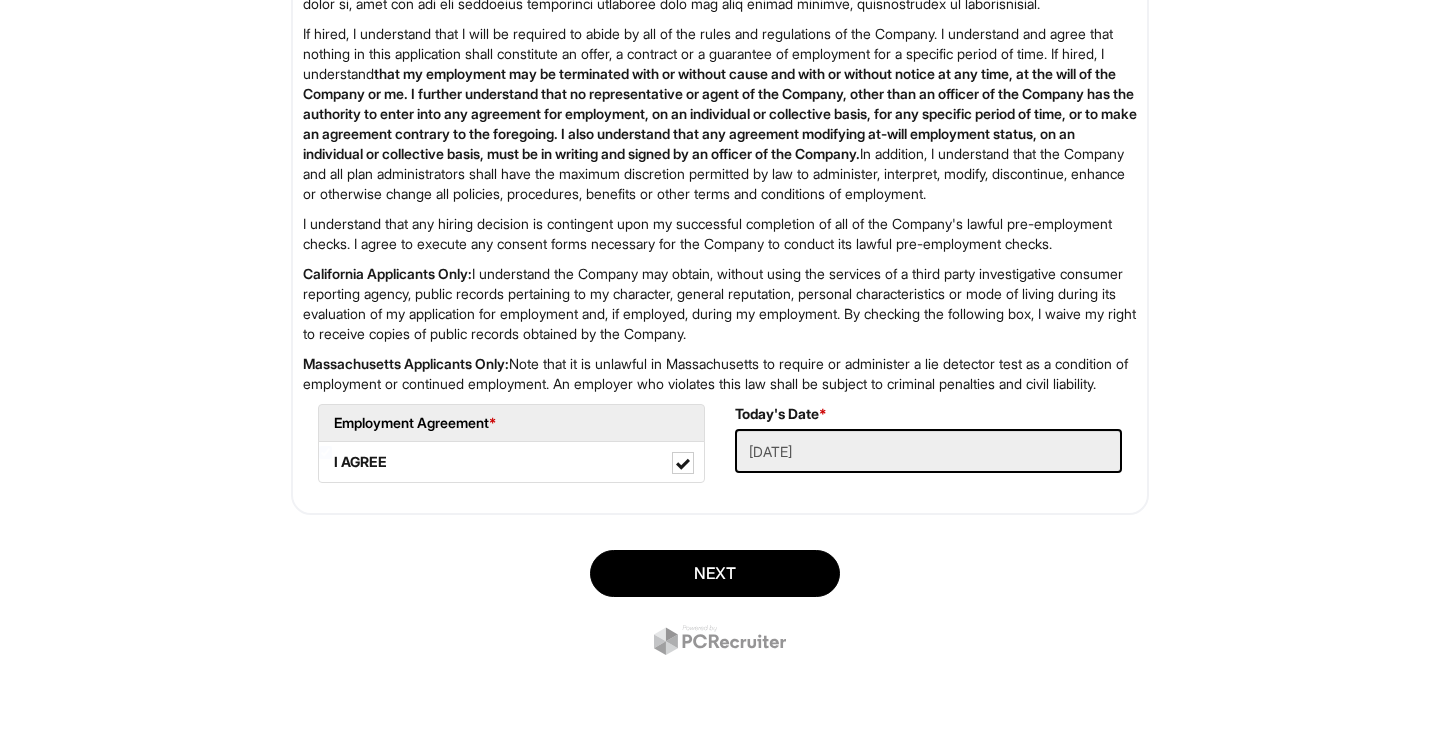 scroll, scrollTop: 2695, scrollLeft: 0, axis: vertical 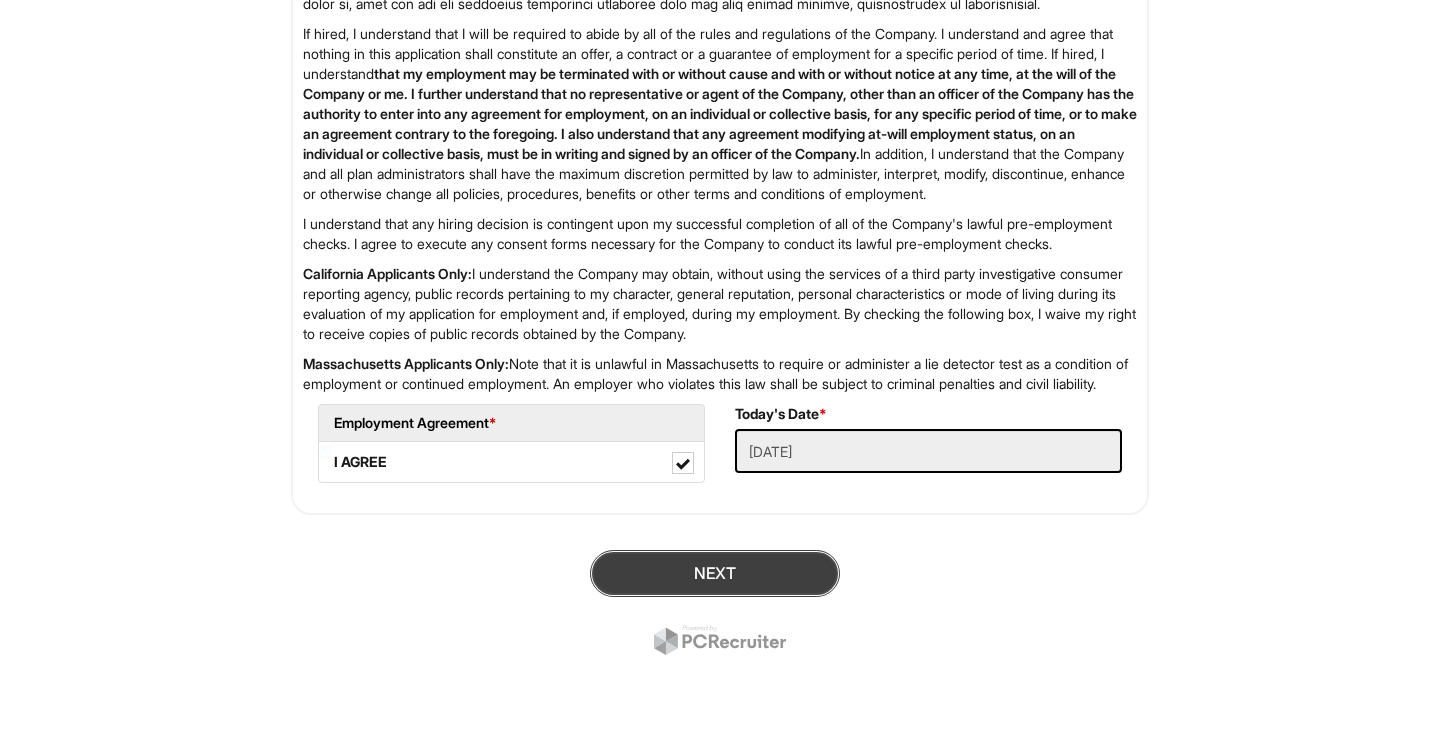 click on "Next" at bounding box center [715, 573] 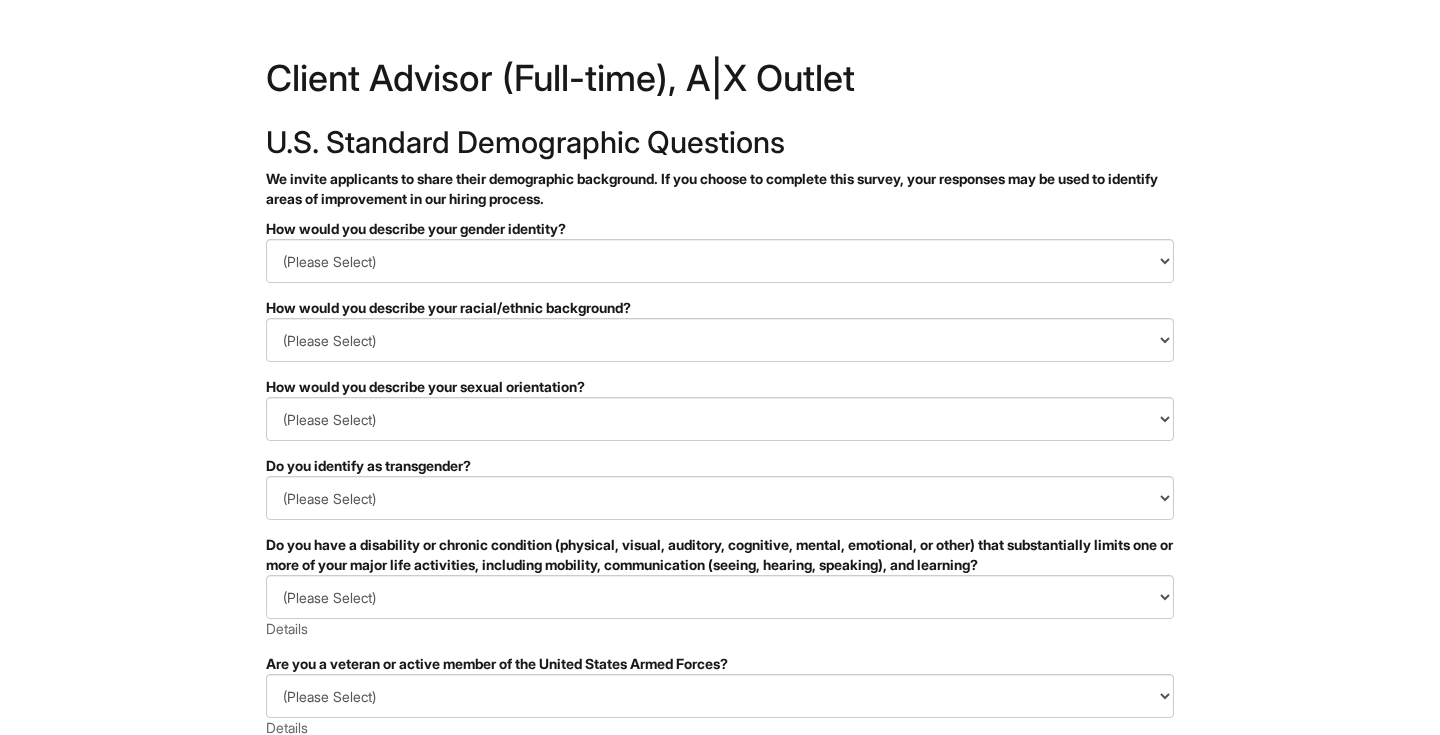 scroll, scrollTop: 0, scrollLeft: 0, axis: both 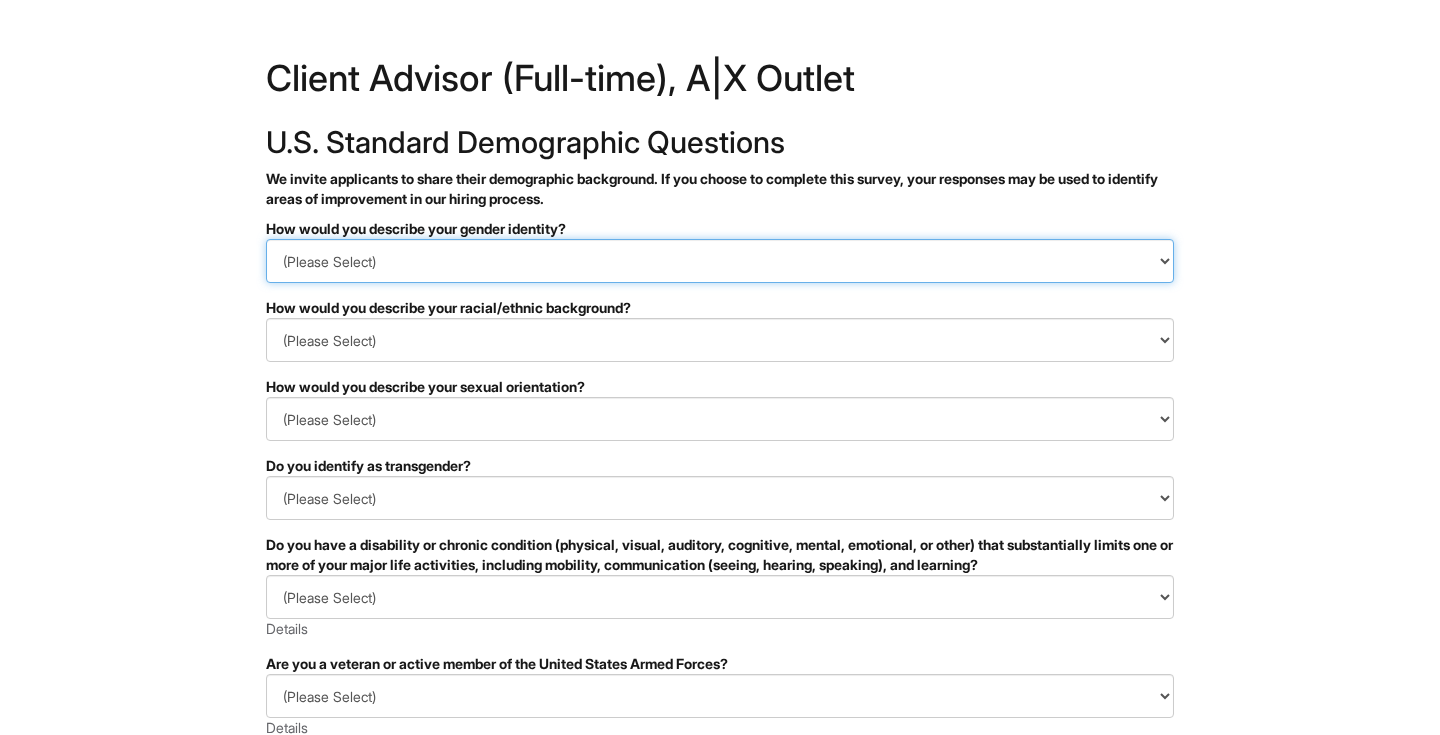 click on "(Please Select) Man Woman Non-binary I prefer to self-describe I don't wish to answer" at bounding box center [720, 261] 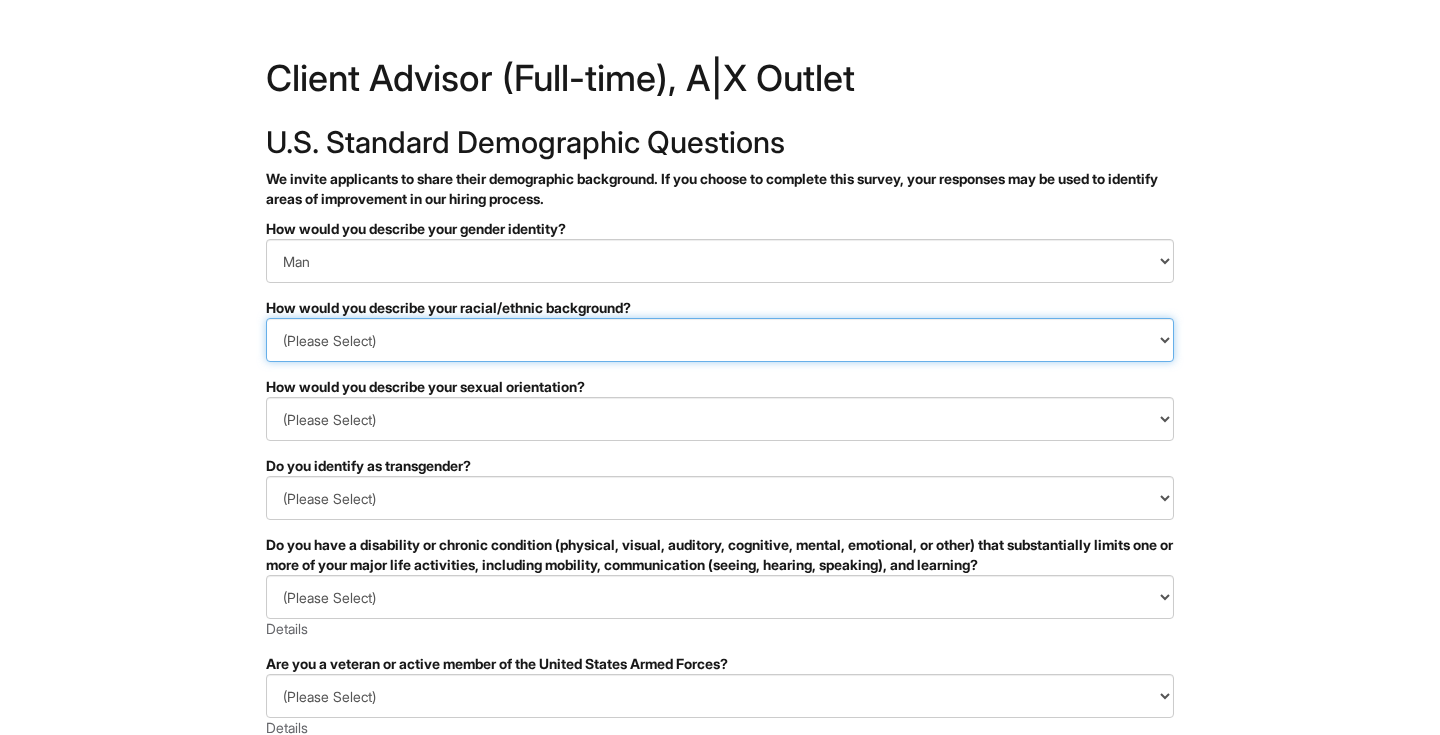 click on "(Please Select) Black or of African descent    East Asian    Hispanic, Latinx or of Spanish Origin    Indigenous, American Indian or Alaska Native    Middle Eastern or North African    Native Hawaiian or Pacific Islander    South Asian    Southeast Asian    White or European    I prefer to self-describe    I don't wish to answer" at bounding box center [720, 340] 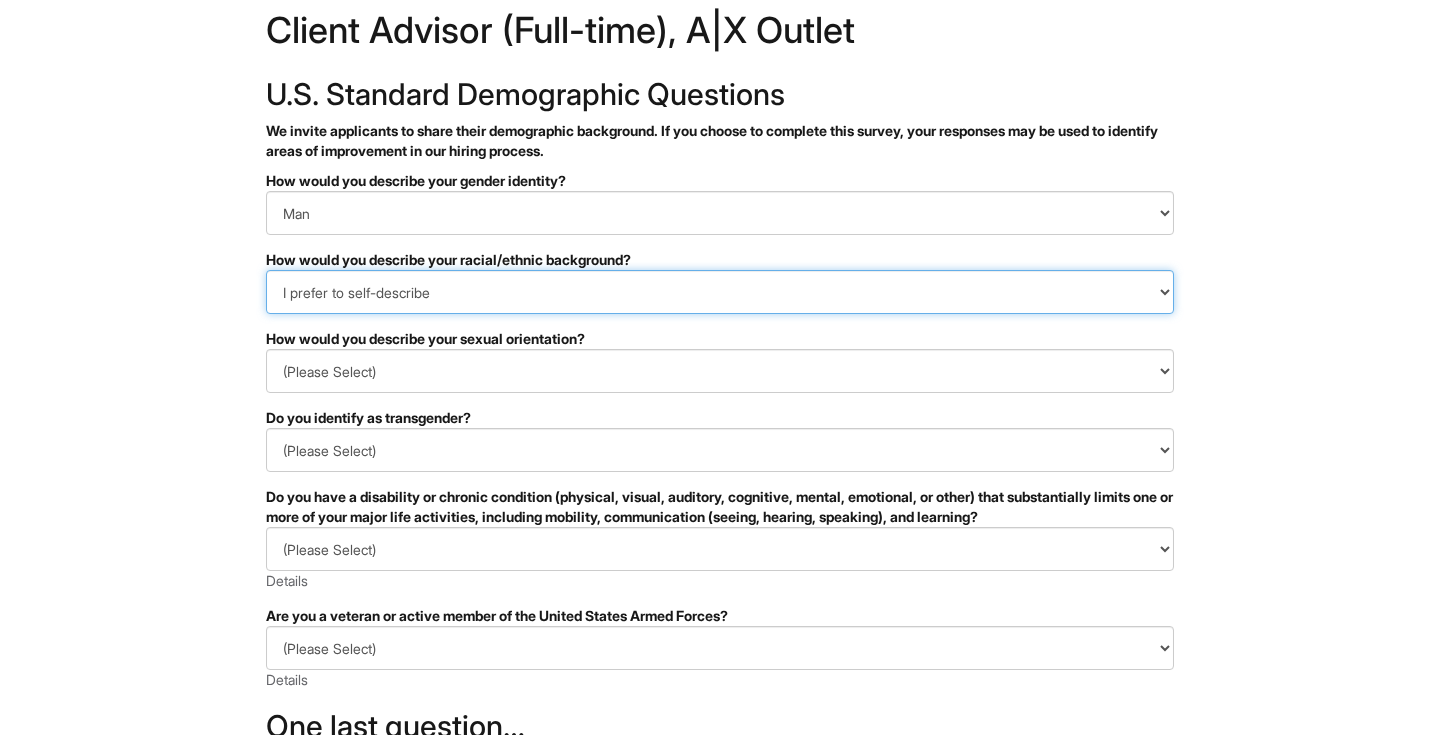 scroll, scrollTop: 50, scrollLeft: 0, axis: vertical 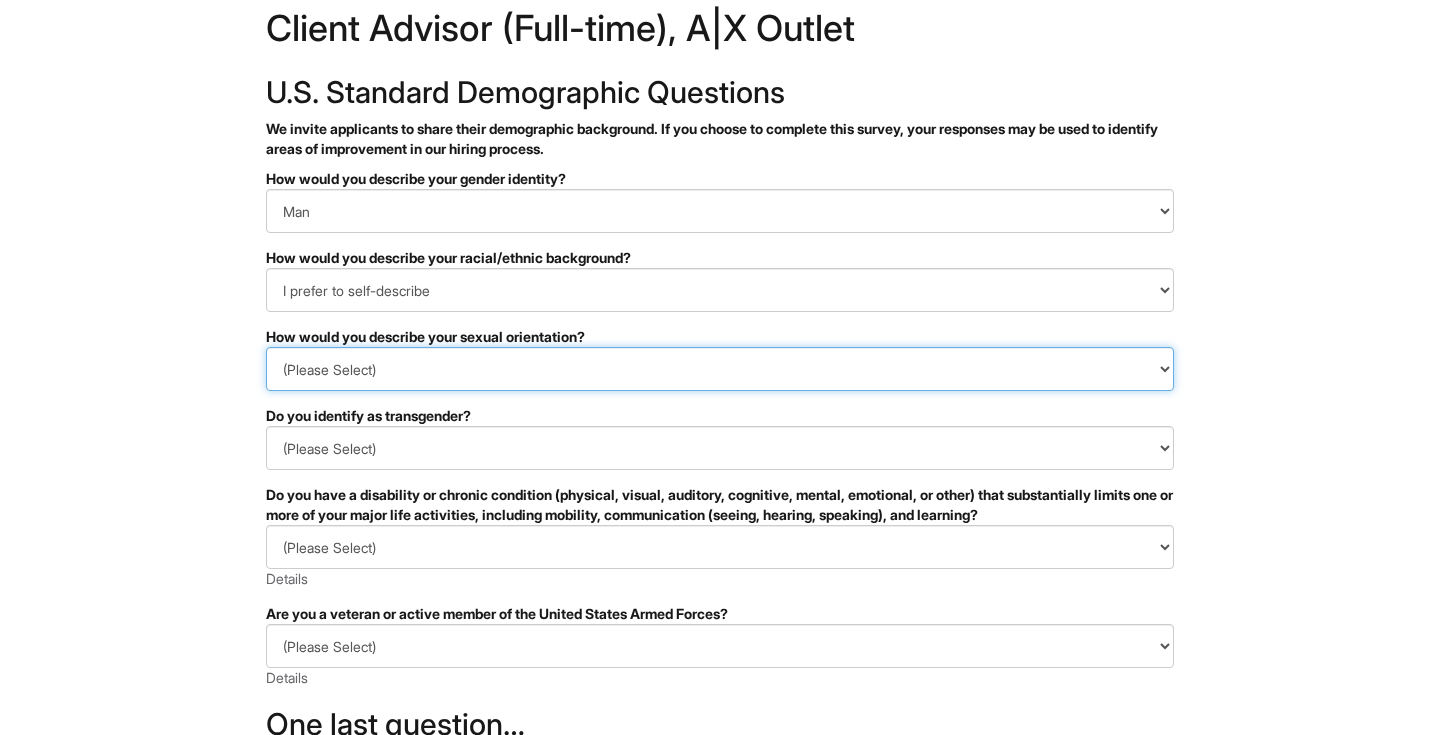 click on "(Please Select) Asexual Bisexual and/or pansexual Gay Heterosexual Lesbian Queer I prefer to self-describe I don't wish to answer" at bounding box center (720, 369) 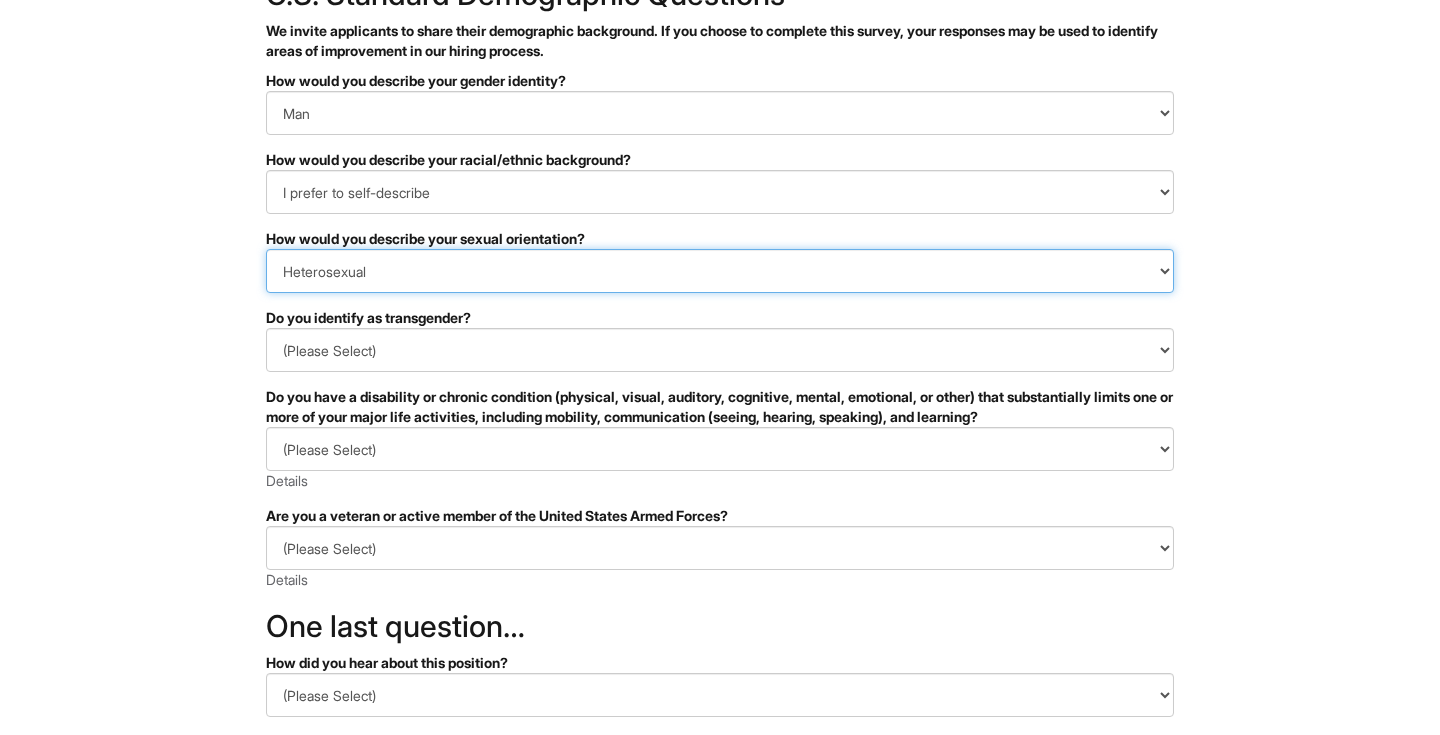 scroll, scrollTop: 161, scrollLeft: 0, axis: vertical 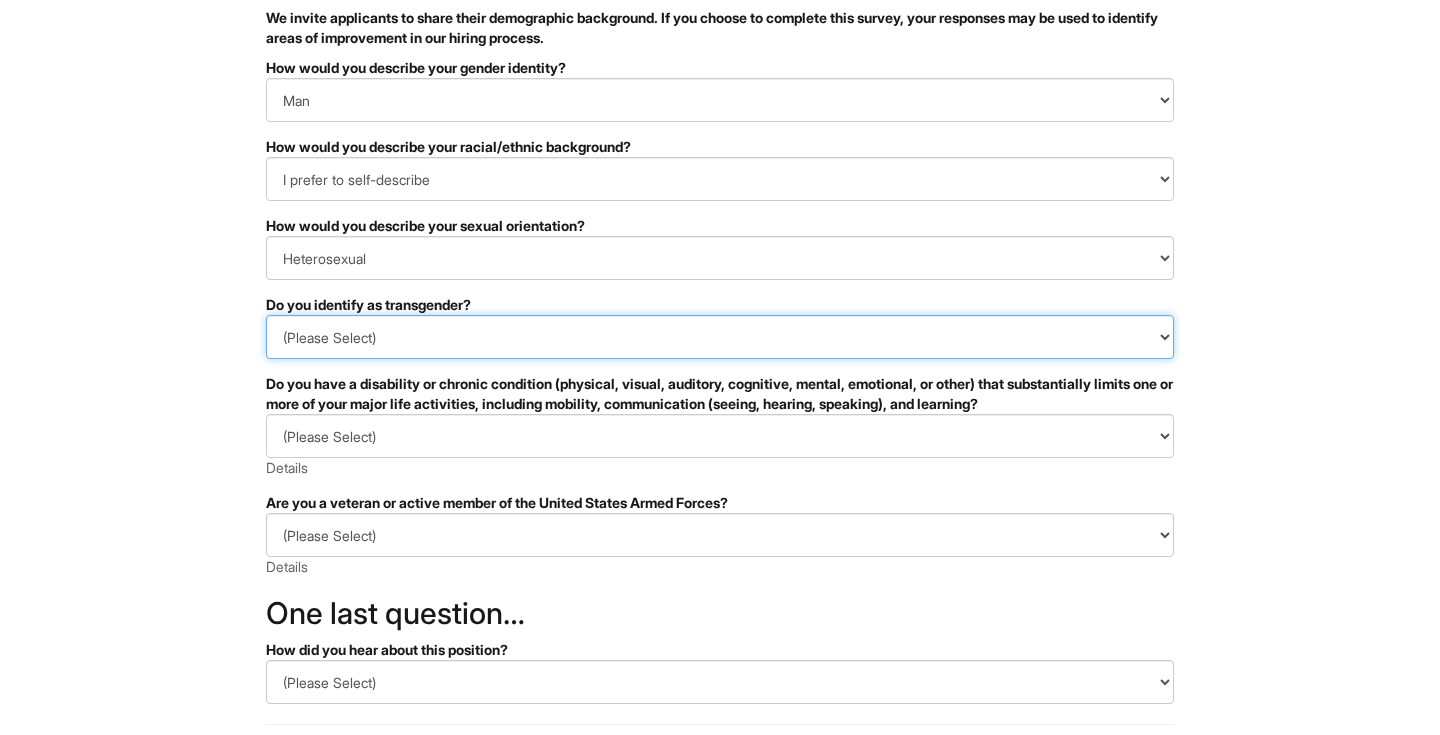 click on "(Please Select) Yes No I prefer to self-describe I don't wish to answer" at bounding box center (720, 337) 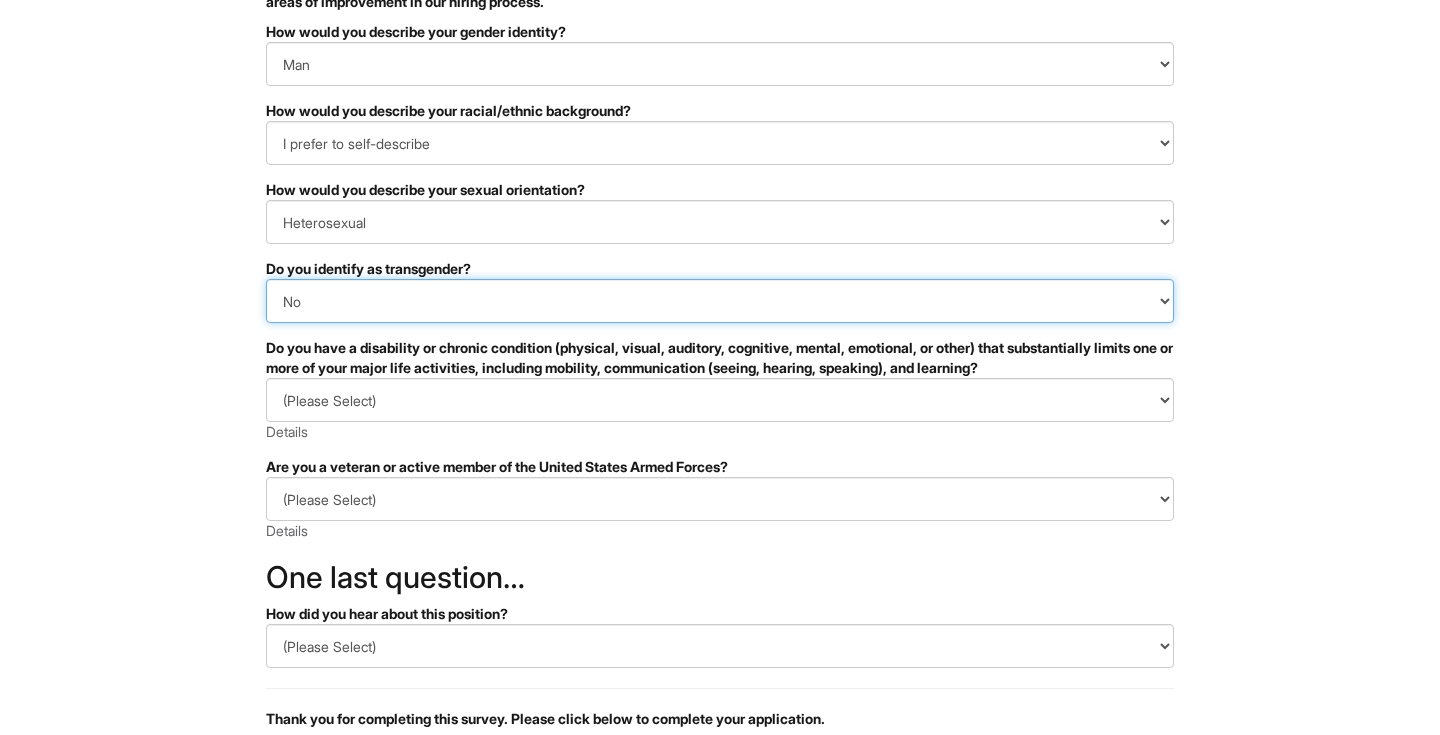 scroll, scrollTop: 205, scrollLeft: 0, axis: vertical 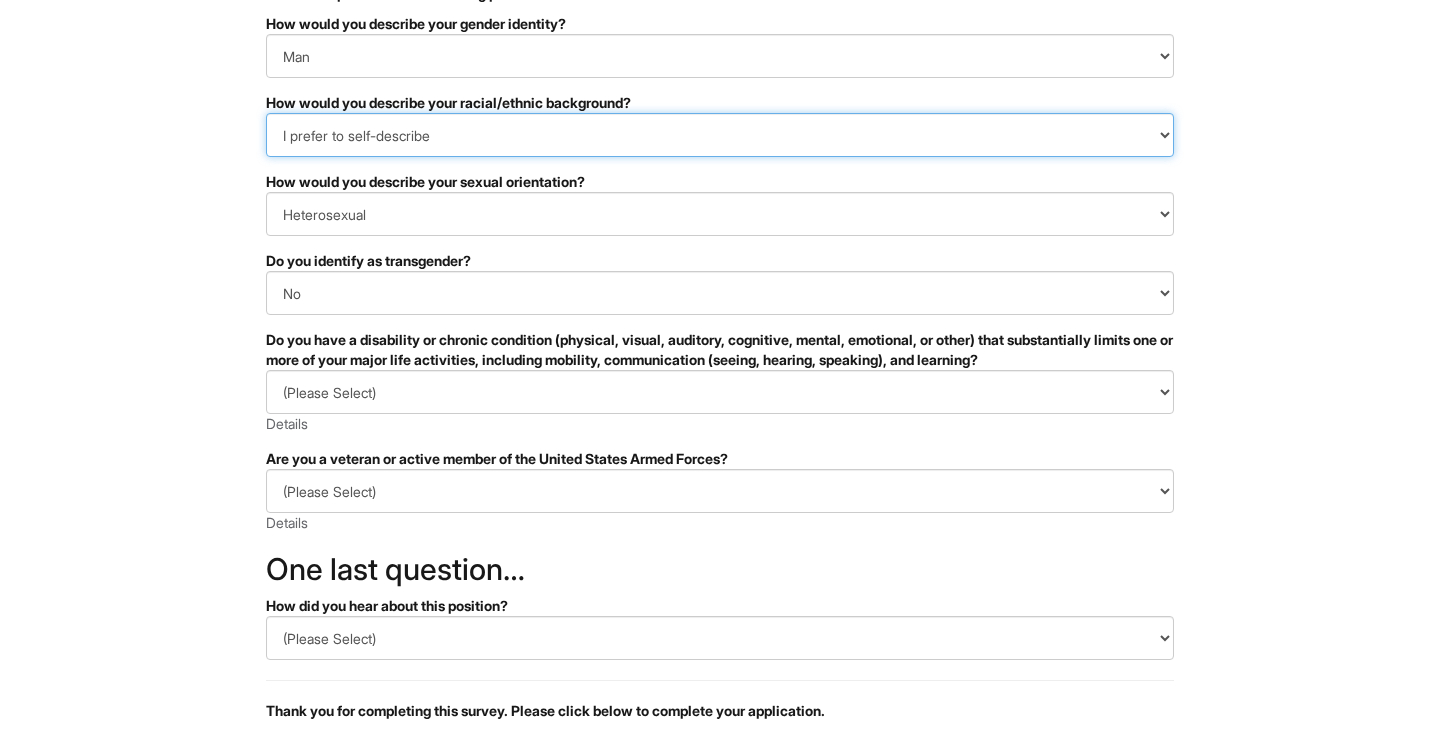 click on "(Please Select) Black or of African descent    East Asian    Hispanic, Latinx or of Spanish Origin    Indigenous, American Indian or Alaska Native    Middle Eastern or North African    Native Hawaiian or Pacific Islander    South Asian    Southeast Asian    White or European    I prefer to self-describe    I don't wish to answer" at bounding box center [720, 135] 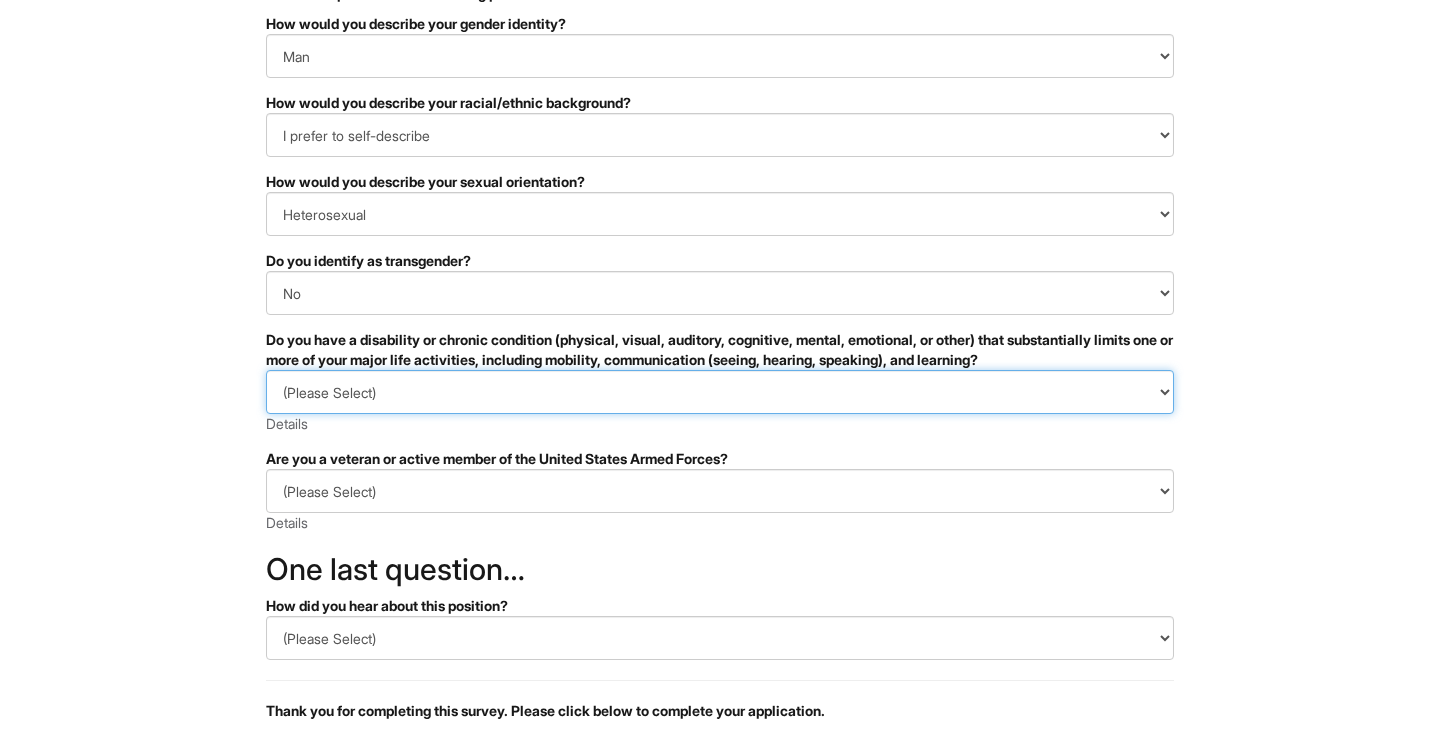 click on "(Please Select) YES, I HAVE A DISABILITY (or previously had a disability) NO, I DON'T HAVE A DISABILITY I DON'T WISH TO ANSWER" at bounding box center [720, 392] 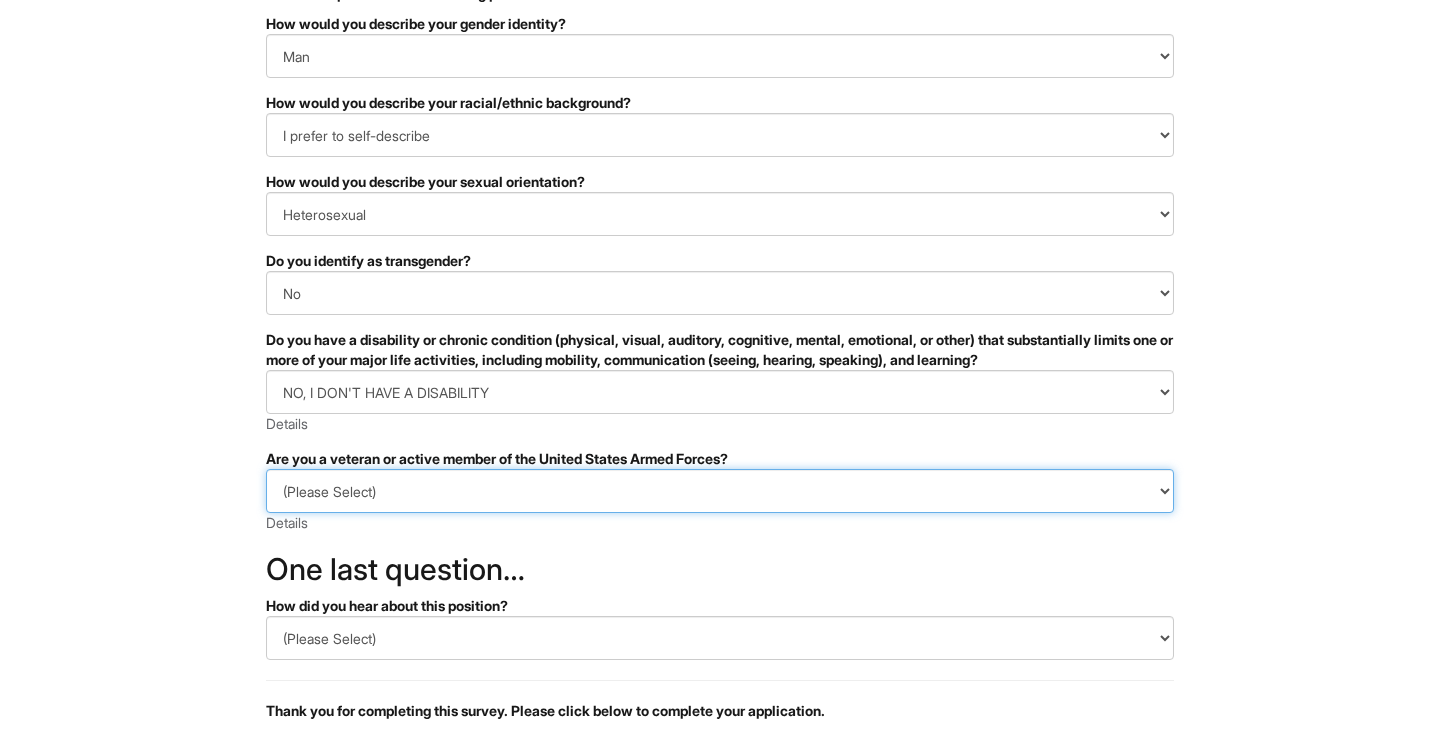 click on "(Please Select) I IDENTIFY AS ONE OR MORE OF THE CLASSIFICATIONS OF PROTECTED VETERANS LISTED I AM NOT A PROTECTED VETERAN I PREFER NOT TO ANSWER" at bounding box center (720, 491) 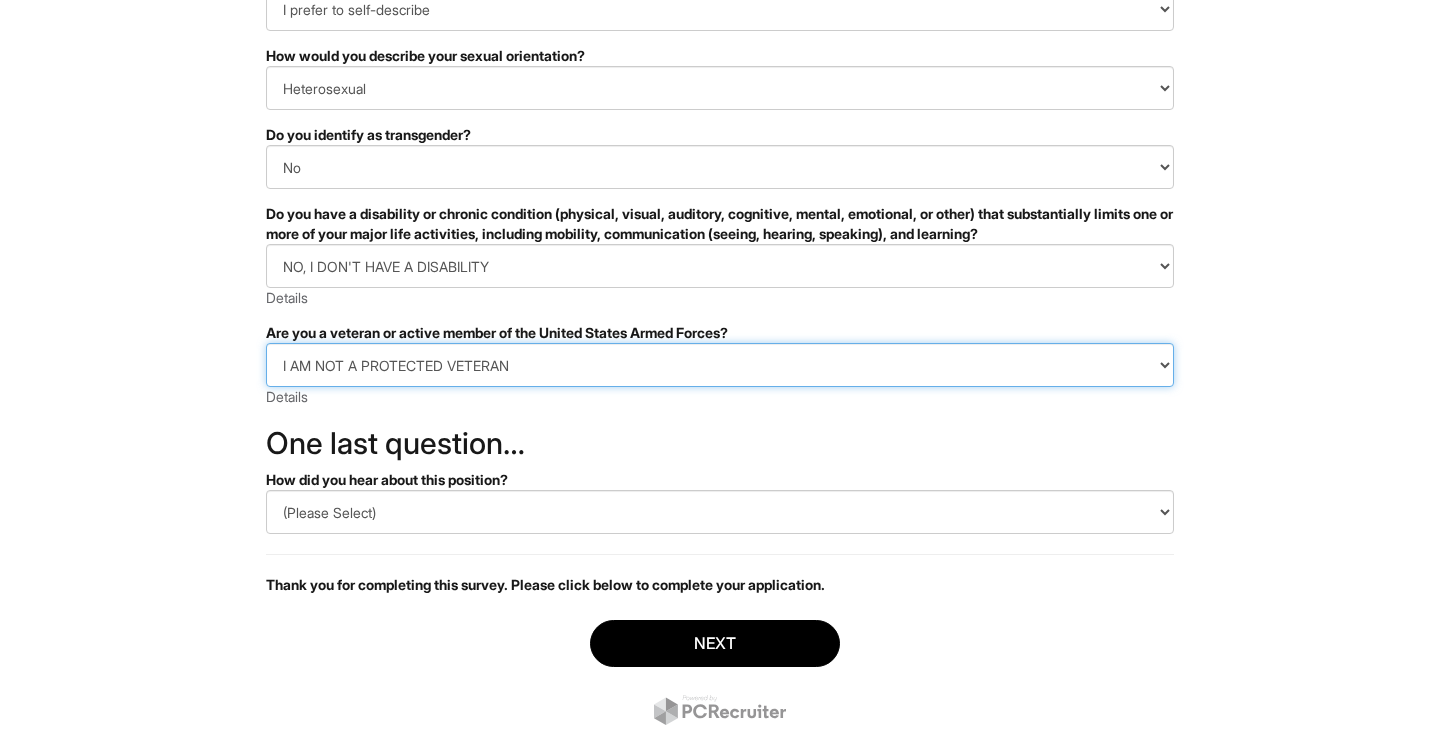 scroll, scrollTop: 391, scrollLeft: 0, axis: vertical 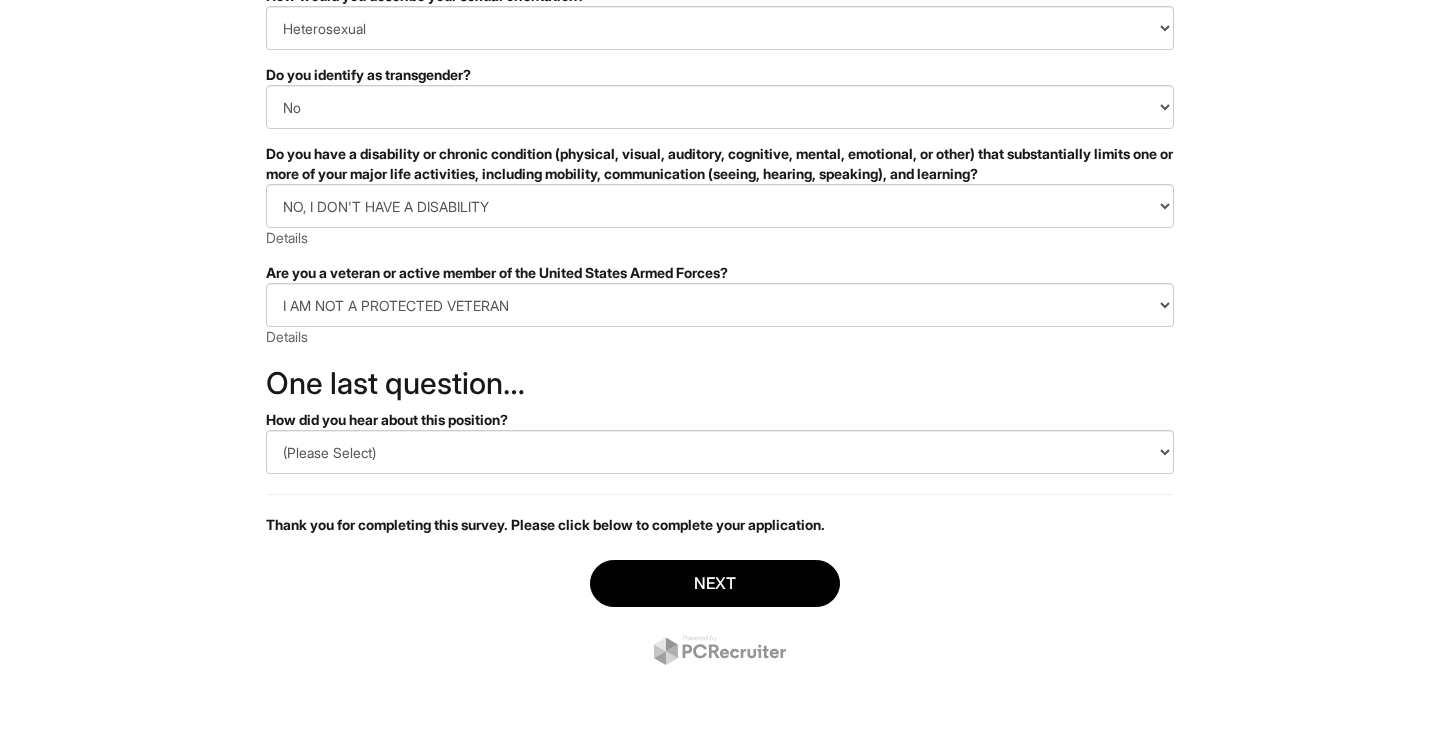 click on "(Please Select) CareerBuilder Indeed LinkedIn Monster Referral Other" at bounding box center (720, 452) 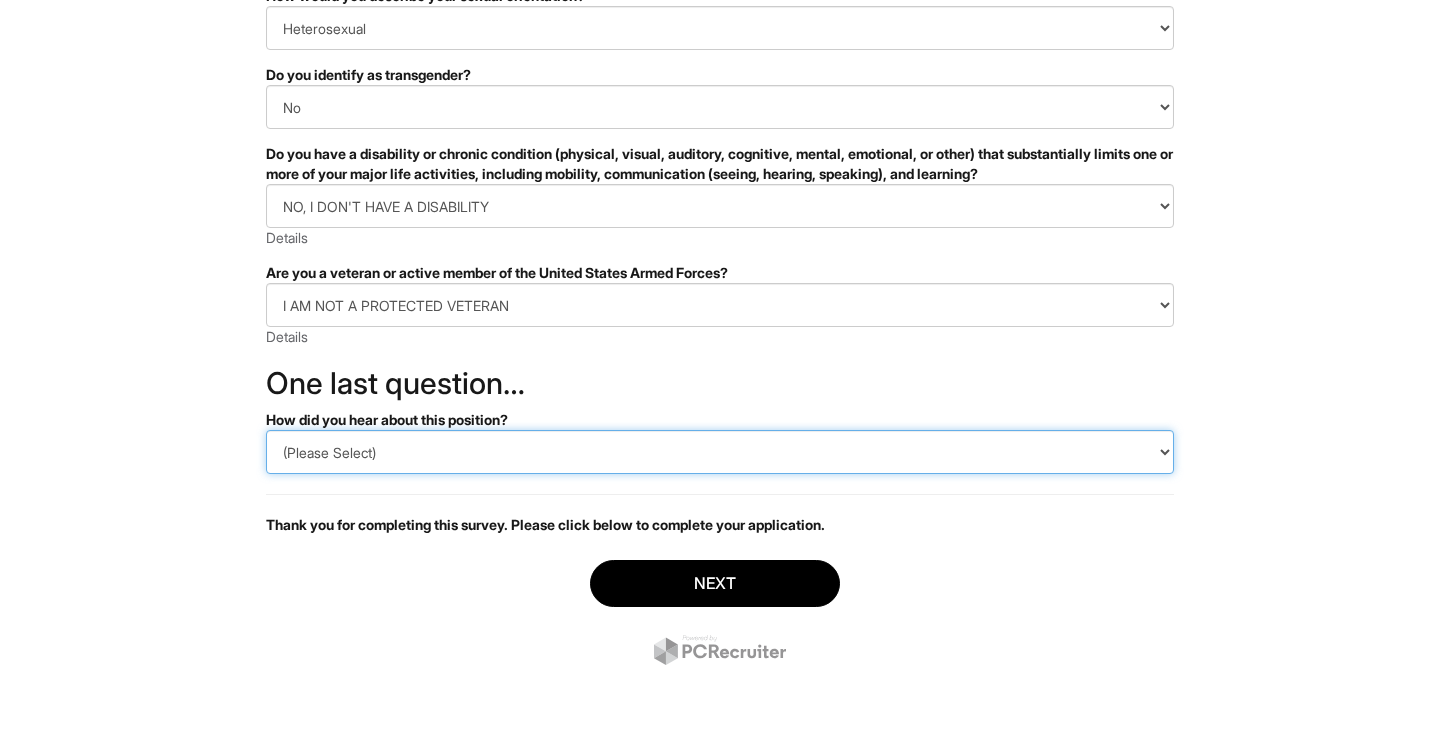 select on "LinkedIn" 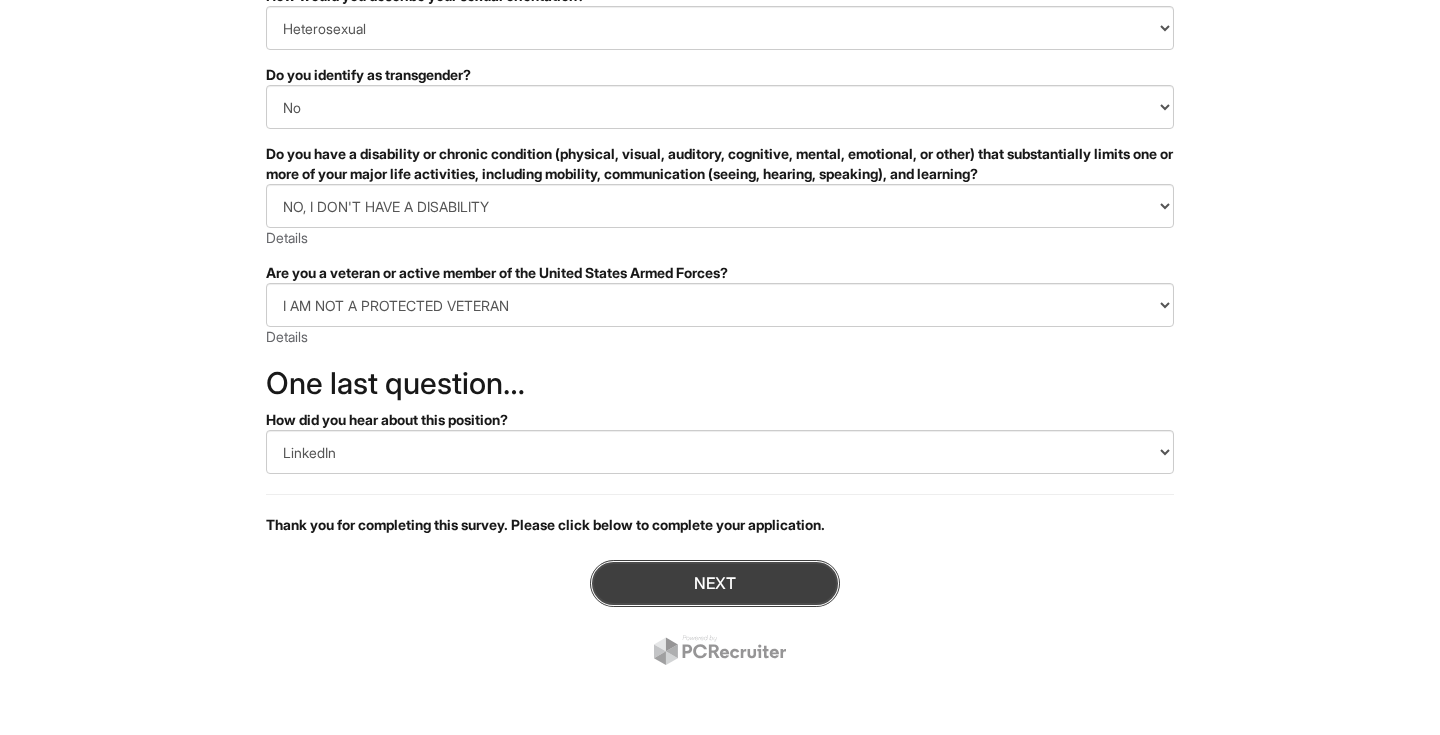 click on "Next" at bounding box center [715, 583] 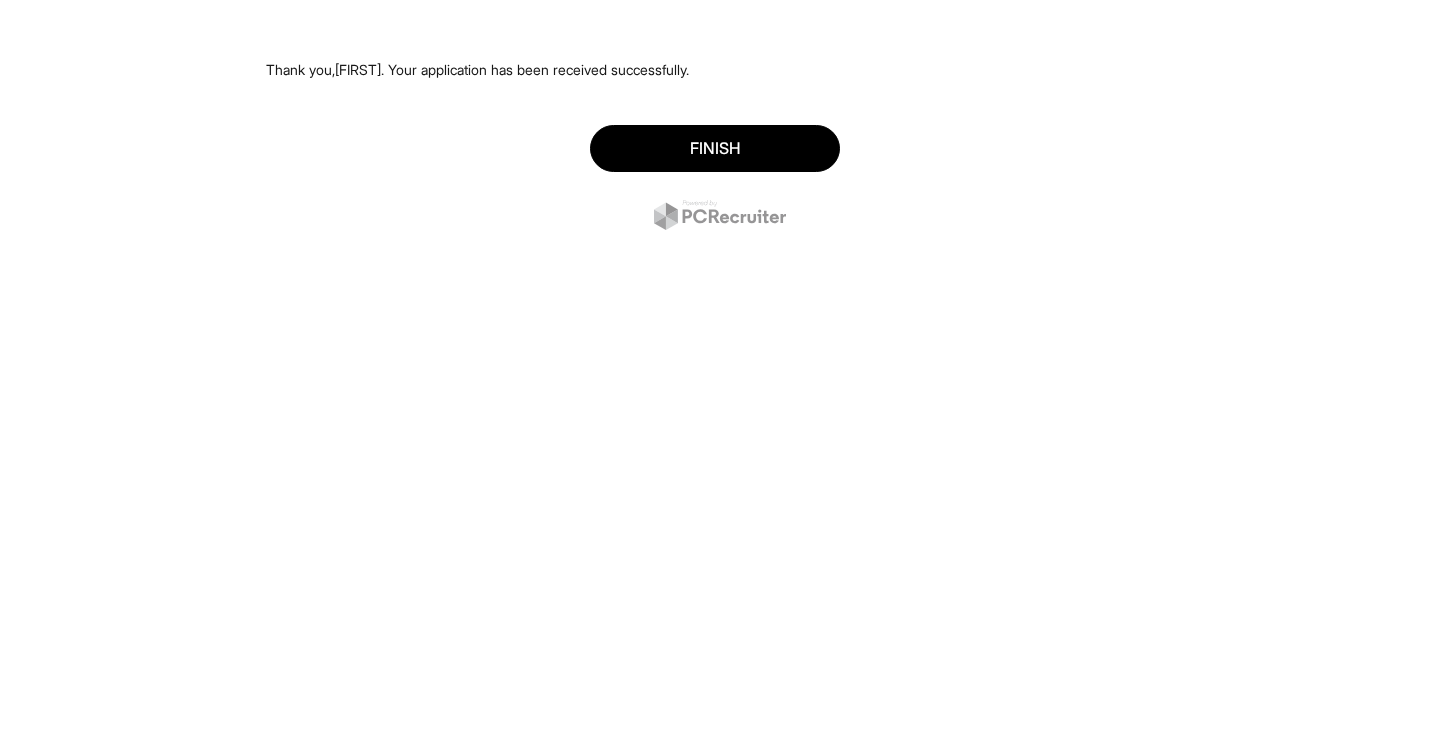 scroll, scrollTop: 0, scrollLeft: 0, axis: both 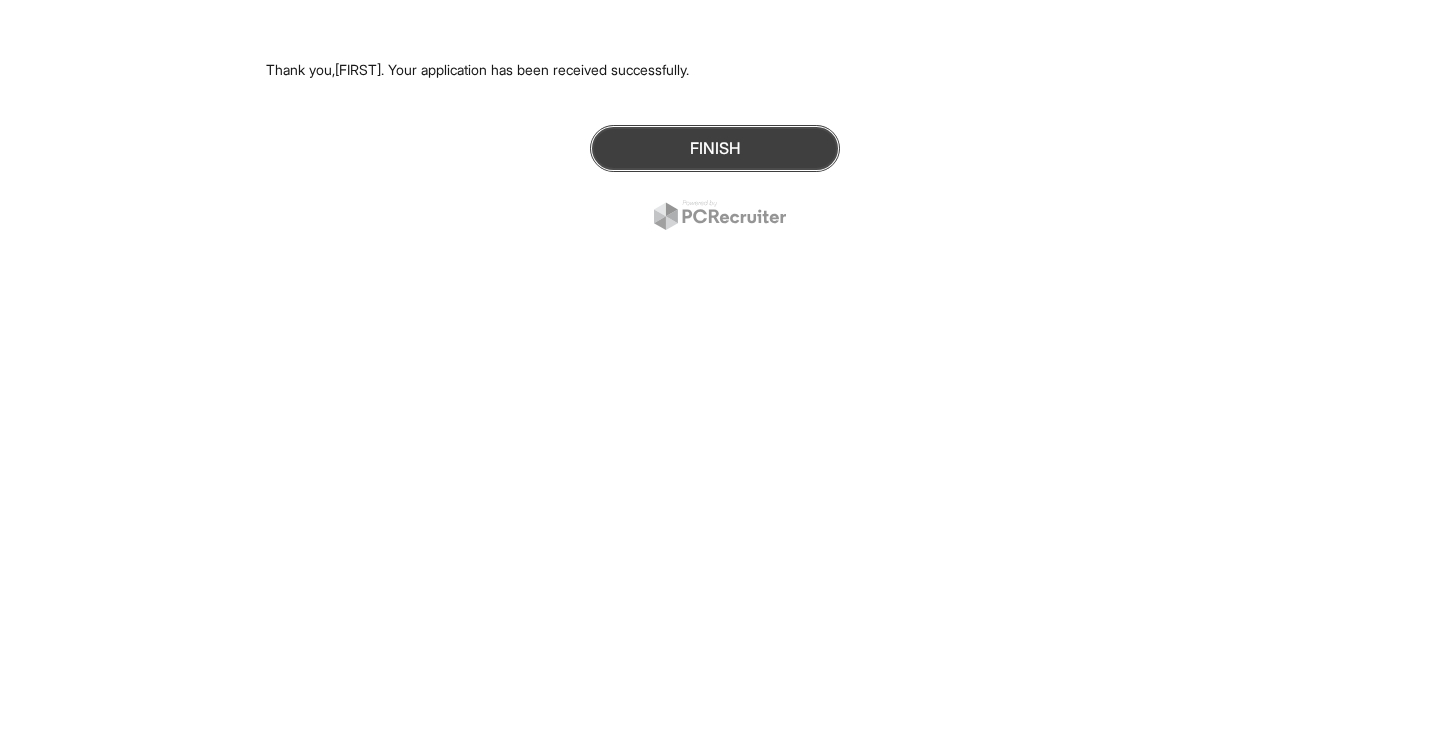click on "Finish" at bounding box center [715, 148] 